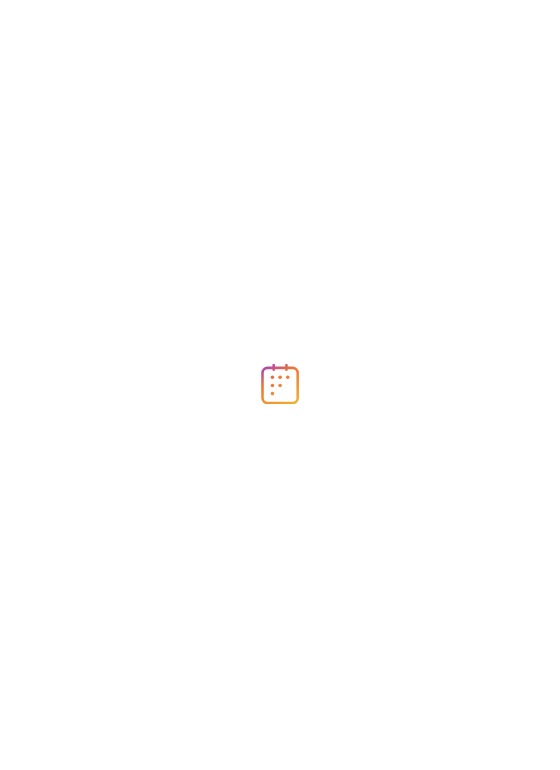 scroll, scrollTop: 0, scrollLeft: 0, axis: both 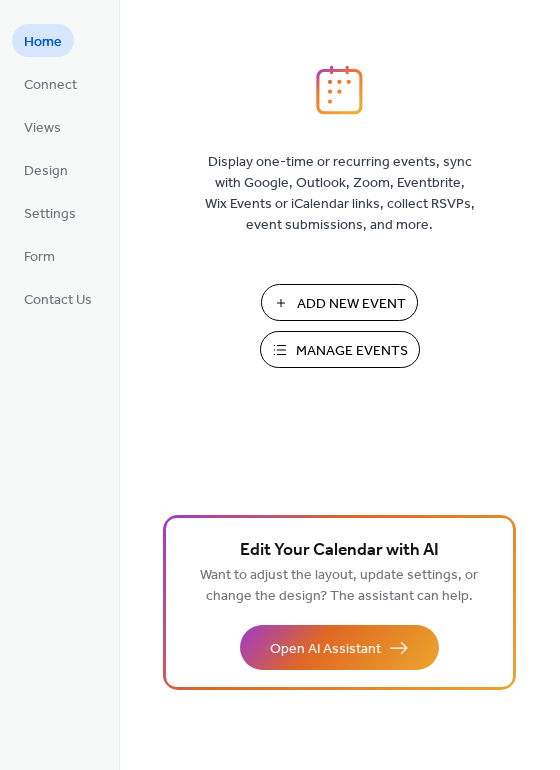 click on "Manage Events" at bounding box center (352, 351) 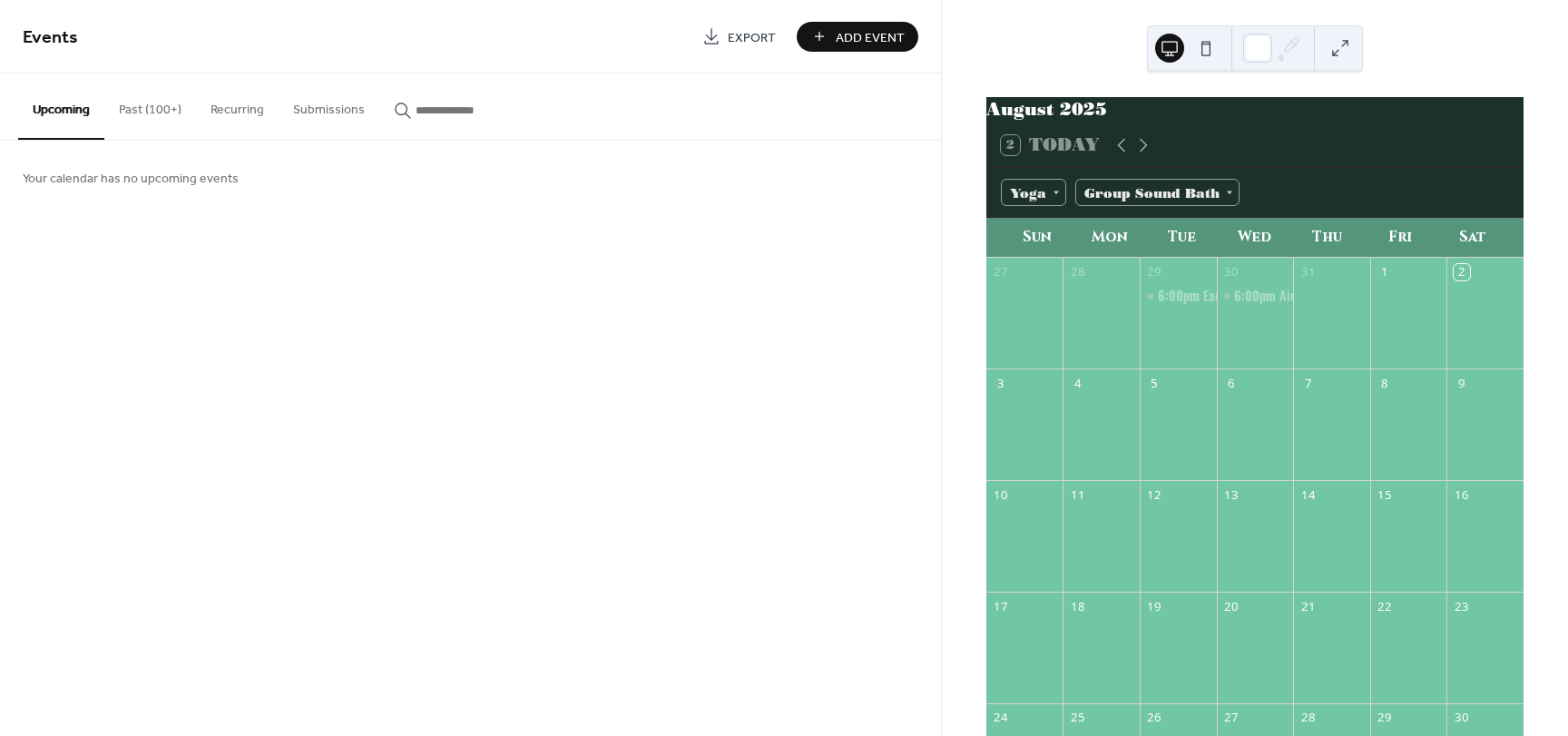 scroll, scrollTop: 0, scrollLeft: 0, axis: both 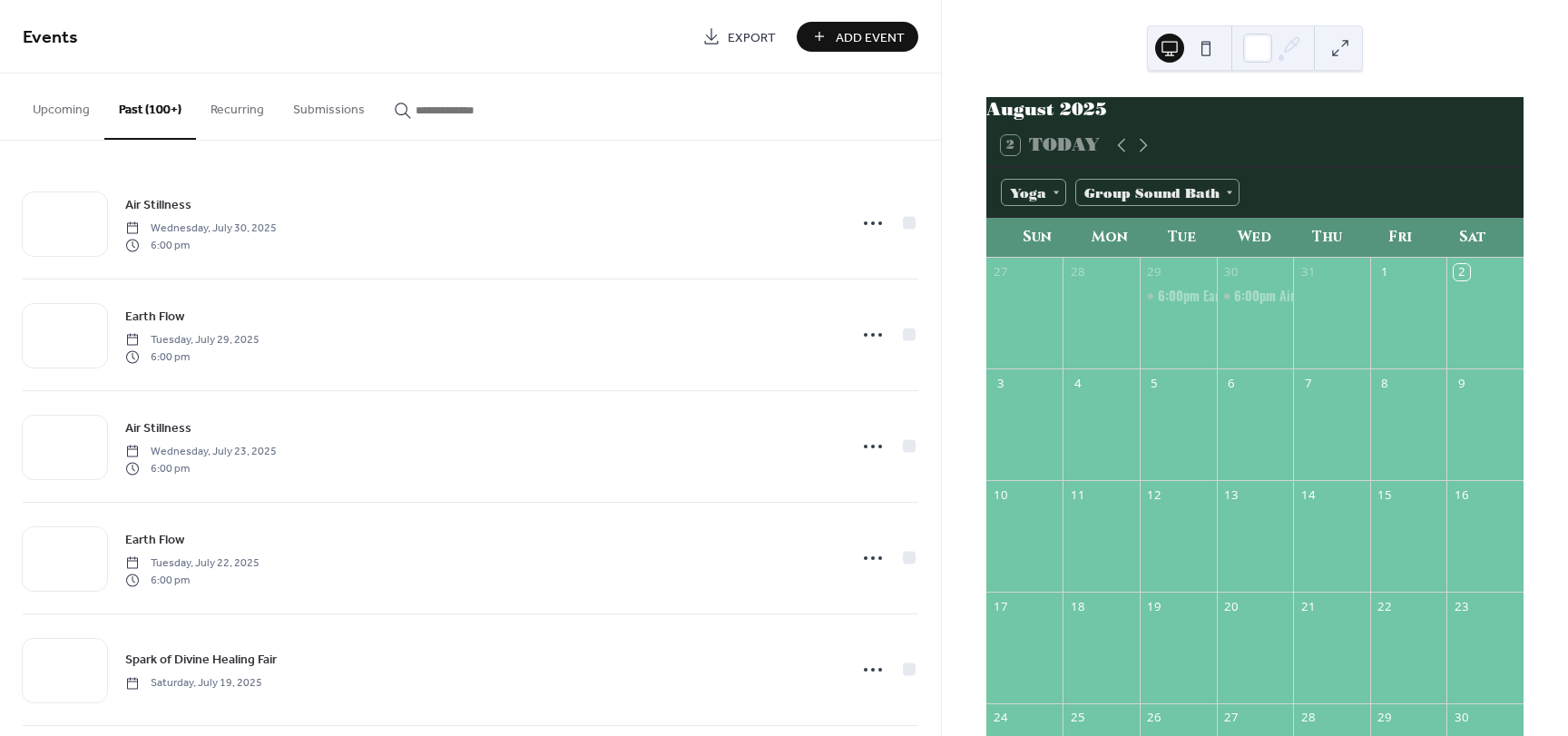 click at bounding box center [470, 110] 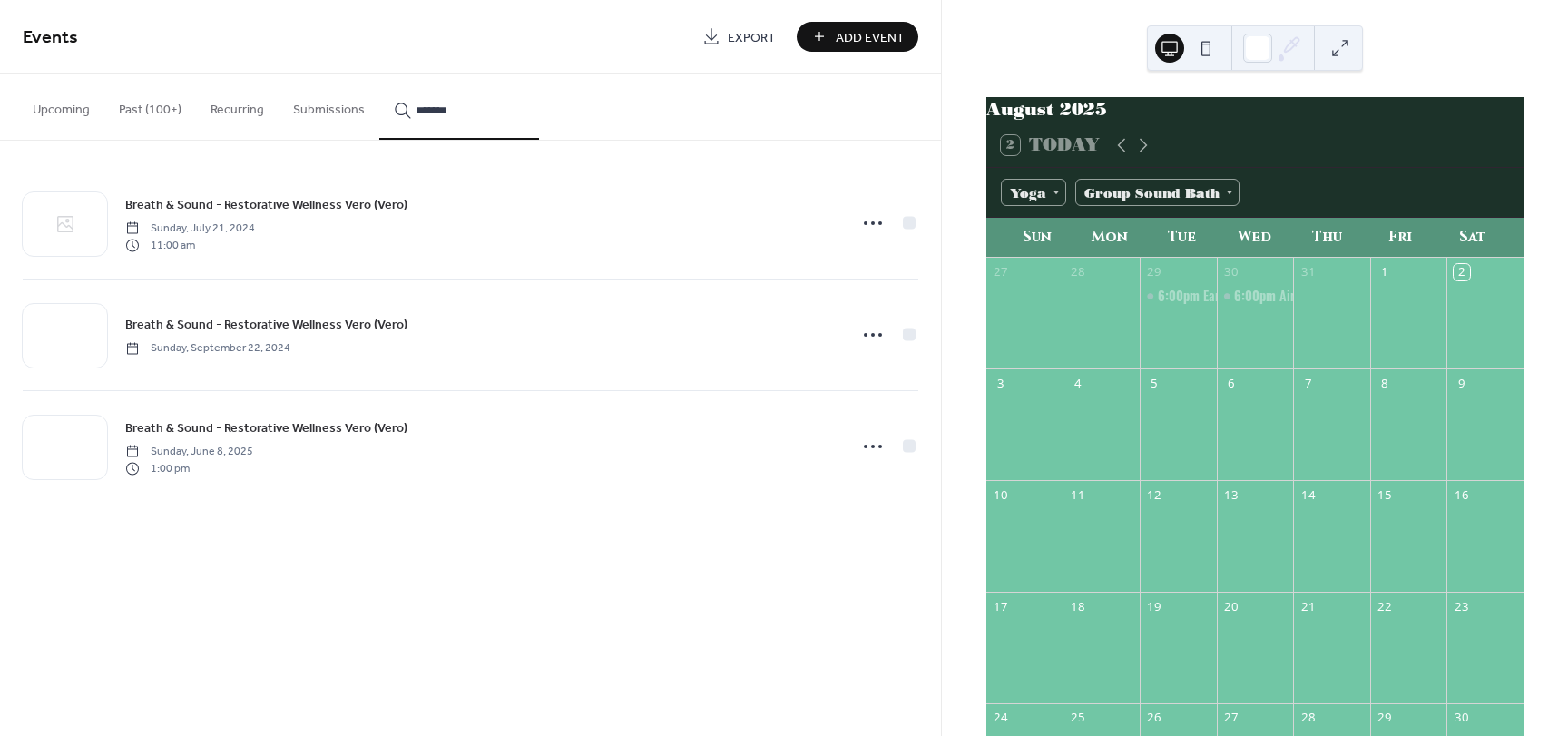click on "******" at bounding box center (459, 106) 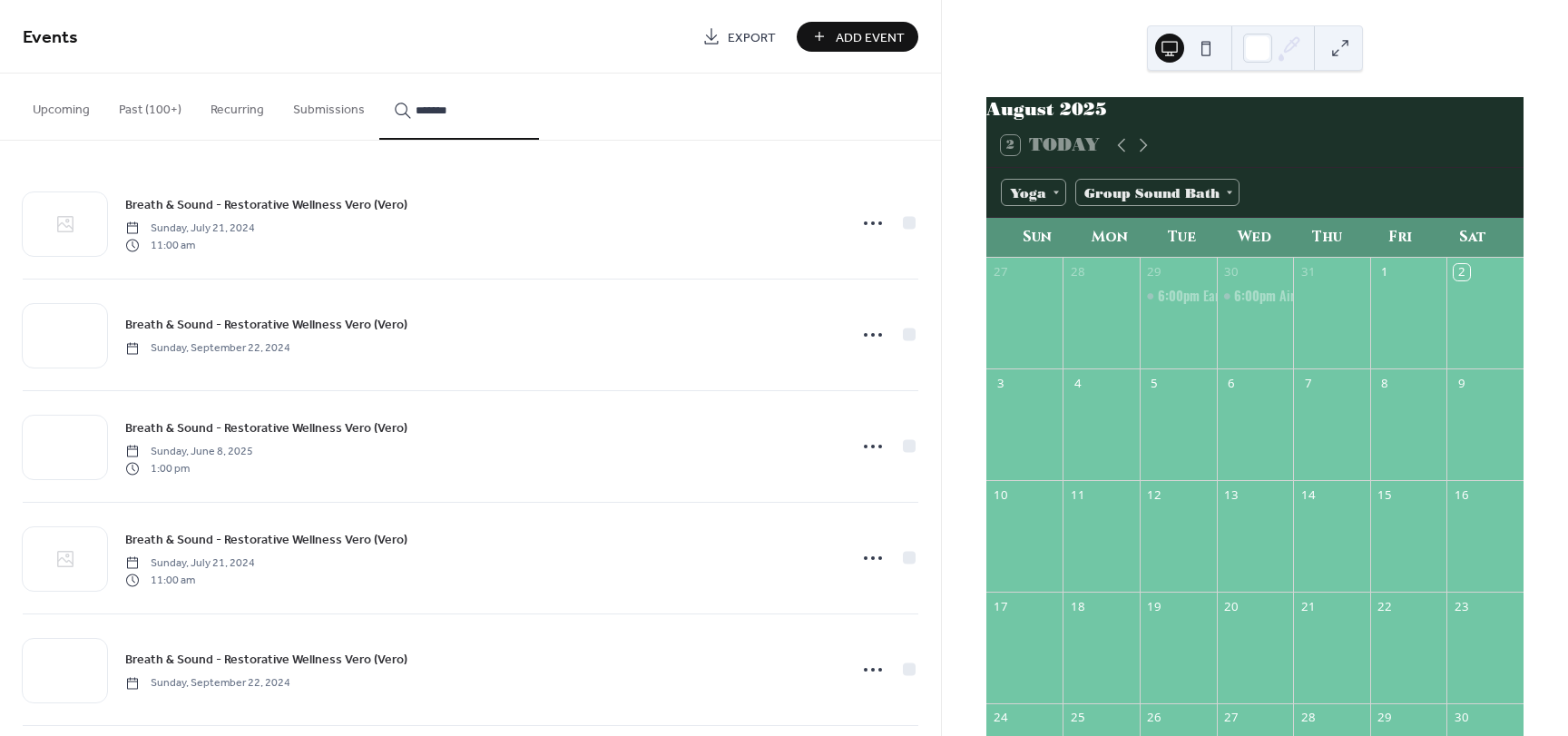type on "******" 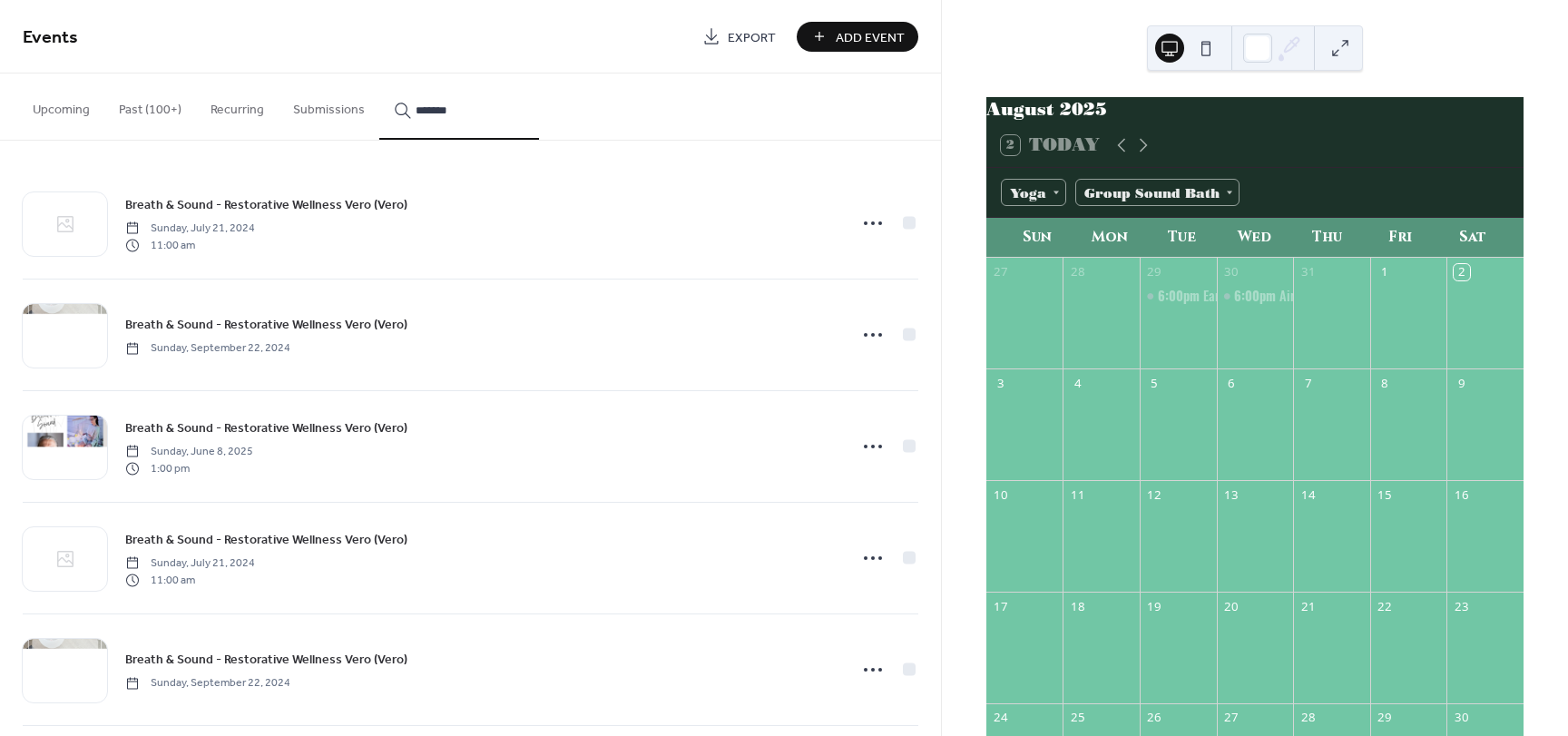 click 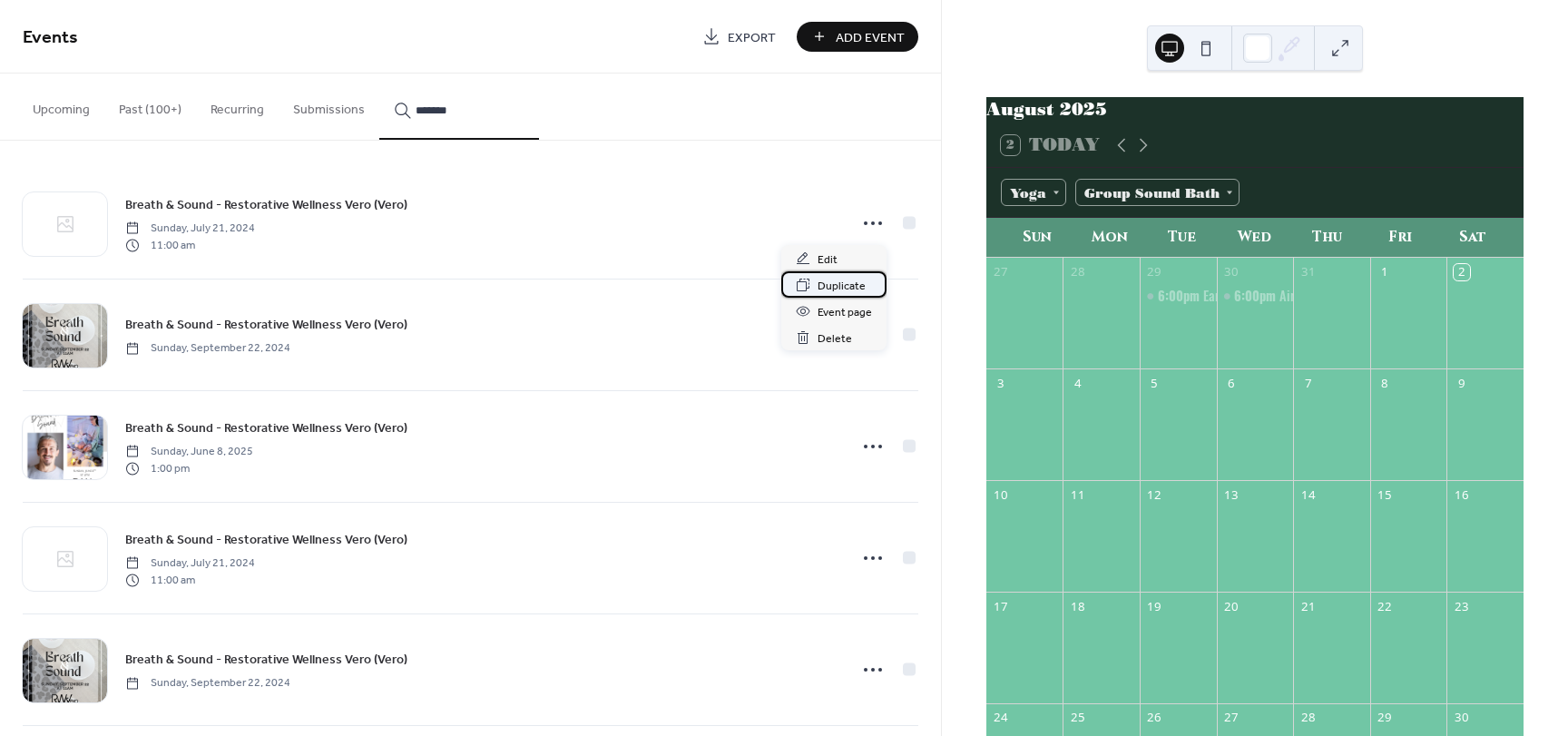 click on "Duplicate" at bounding box center [841, 286] 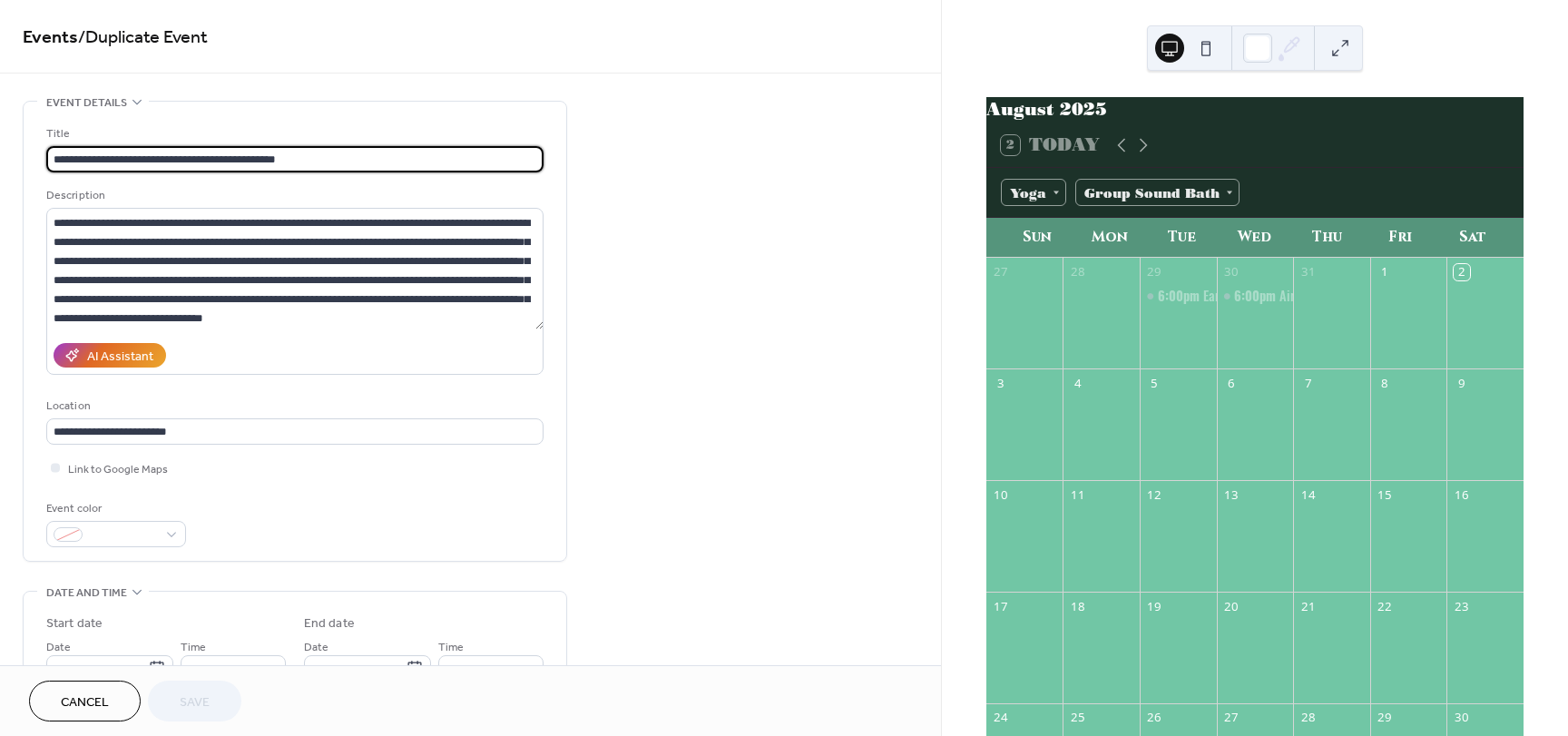 scroll, scrollTop: 133, scrollLeft: 0, axis: vertical 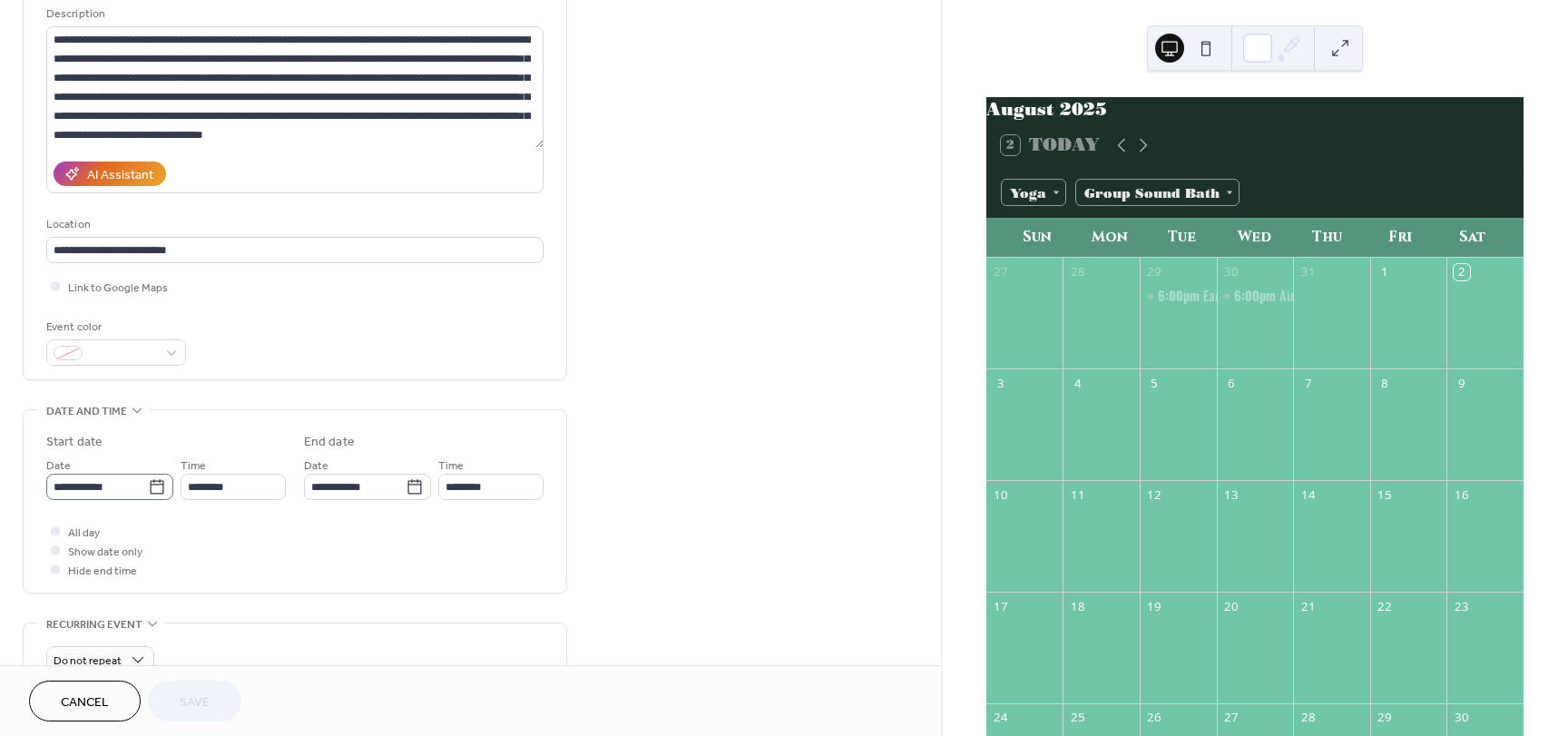 click 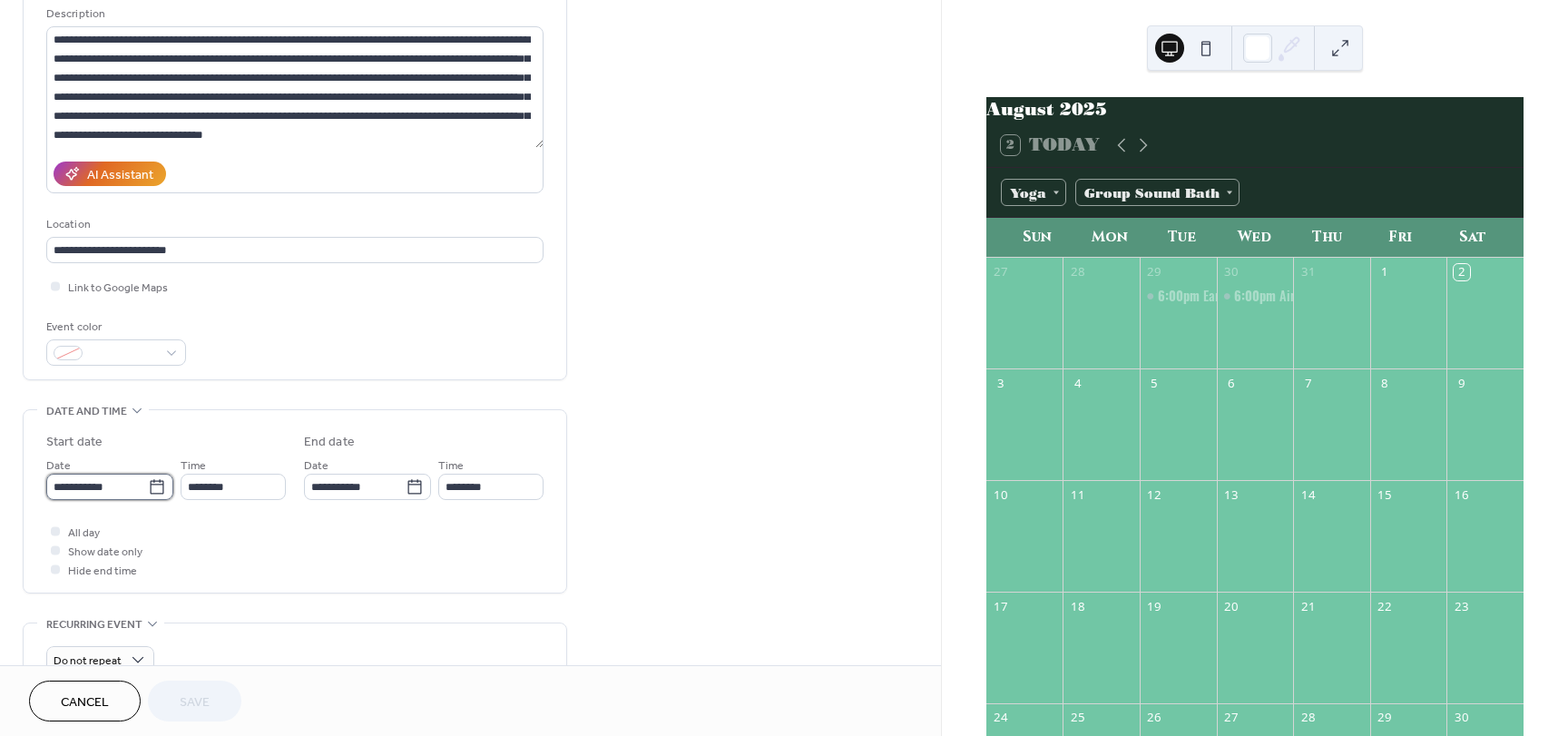 click on "**********" at bounding box center [97, 486] 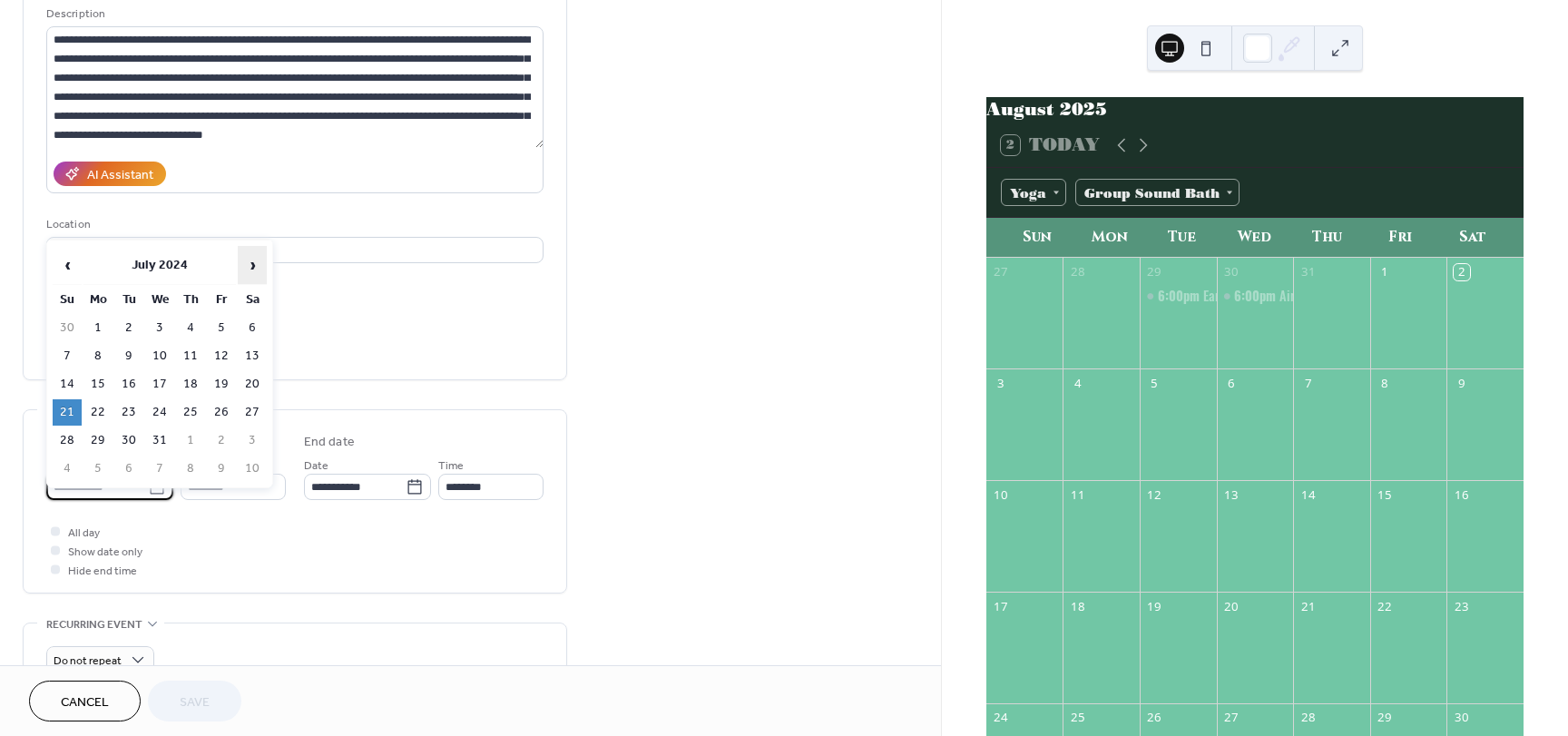 click on "›" at bounding box center (252, 265) 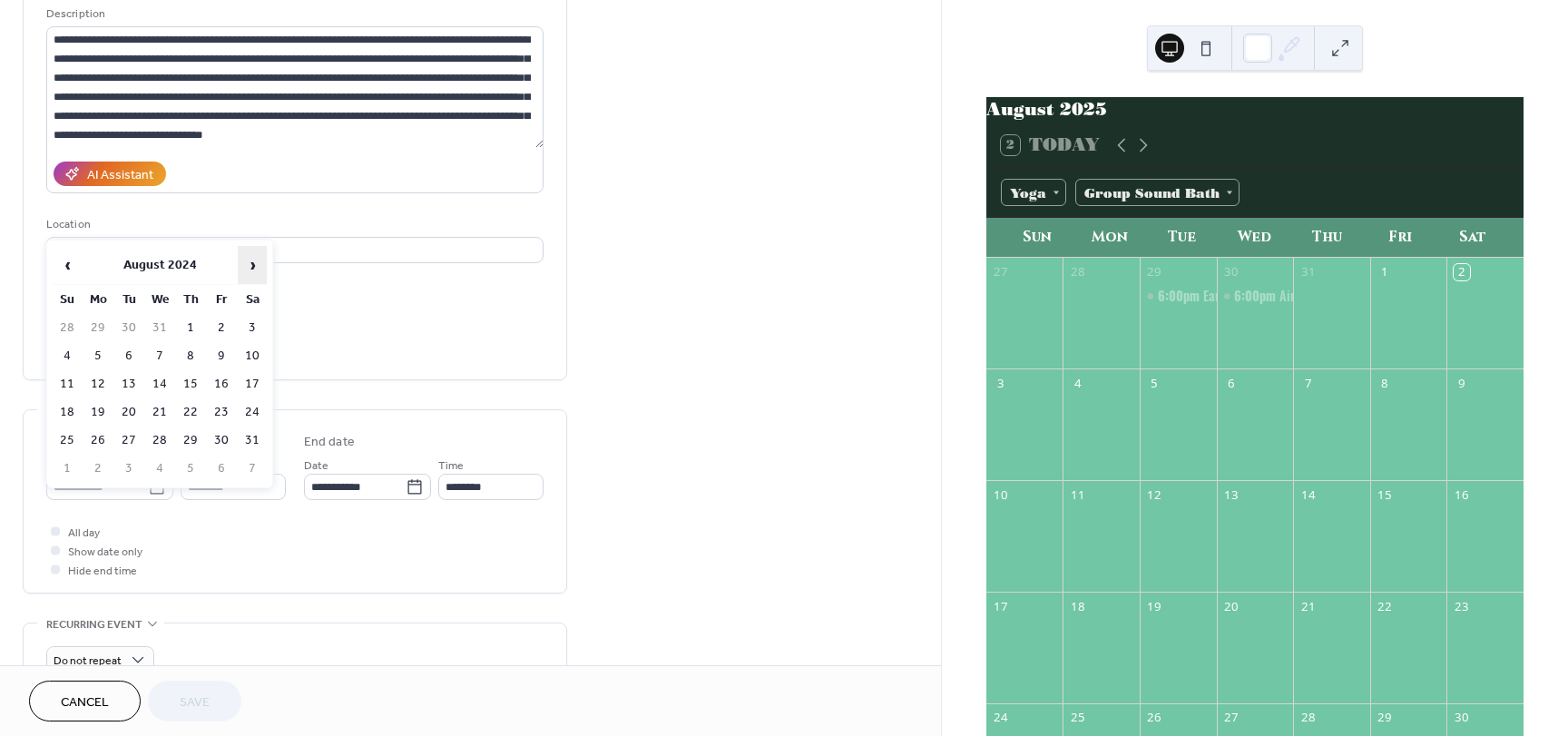 click on "›" at bounding box center (252, 265) 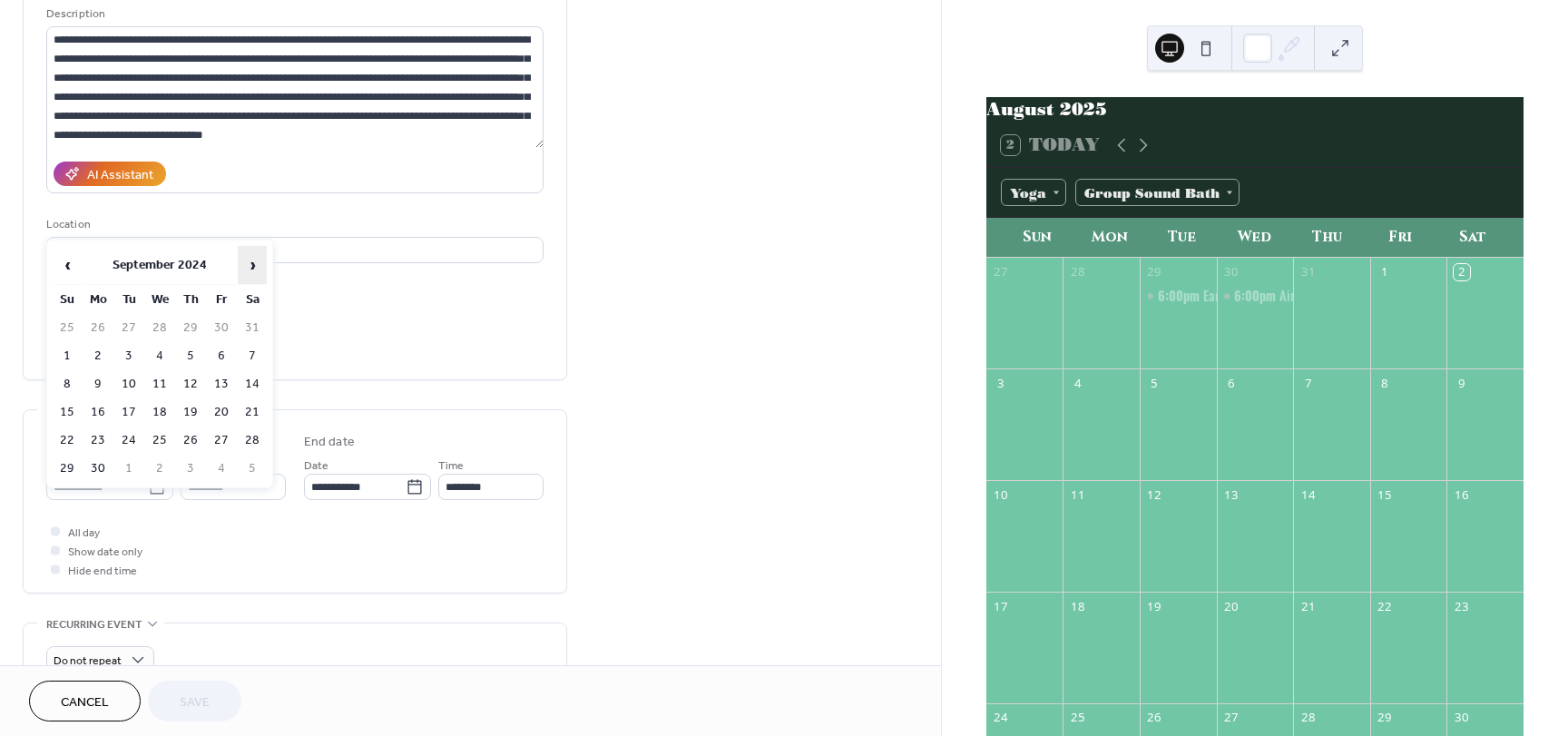 click on "›" at bounding box center (252, 265) 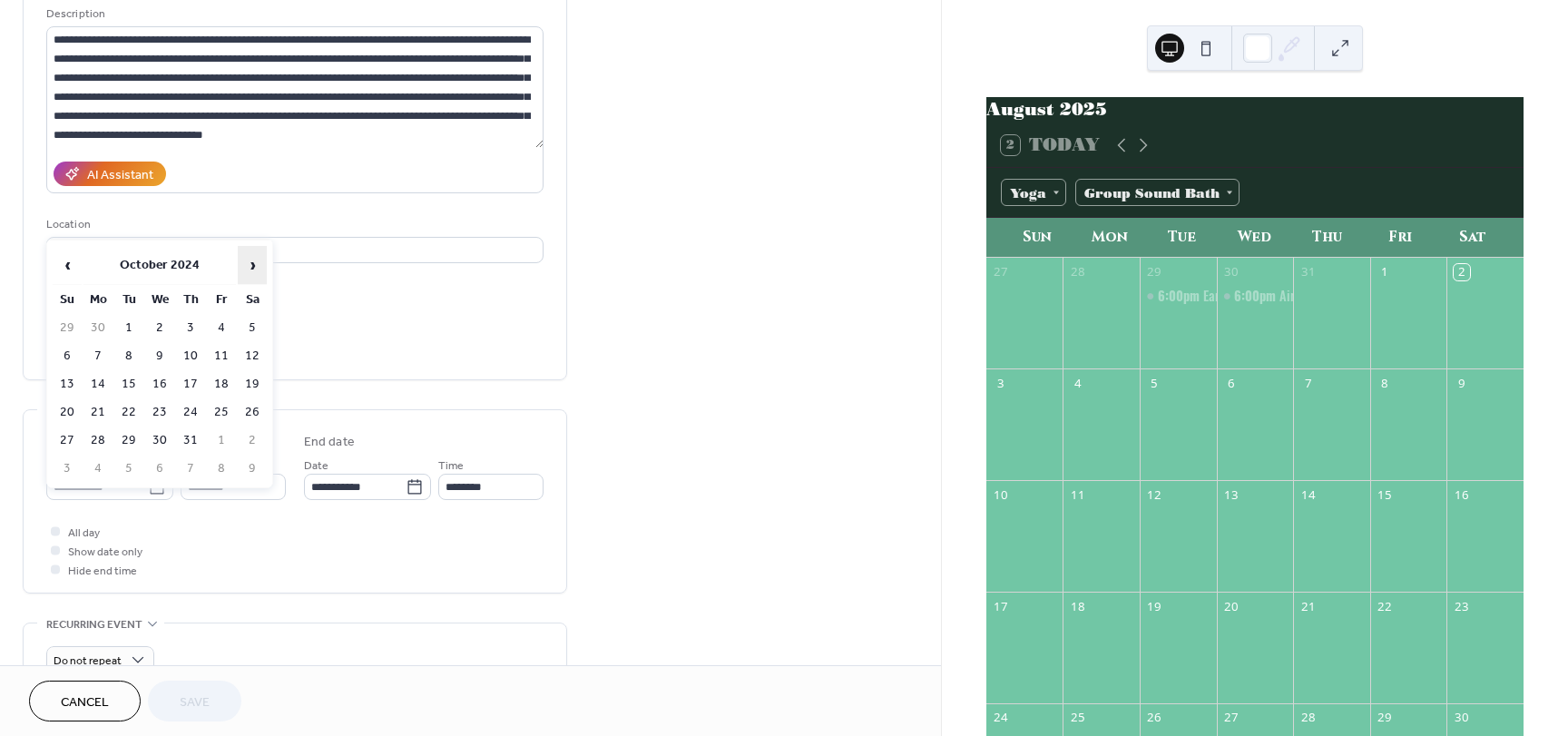 click on "›" at bounding box center (252, 265) 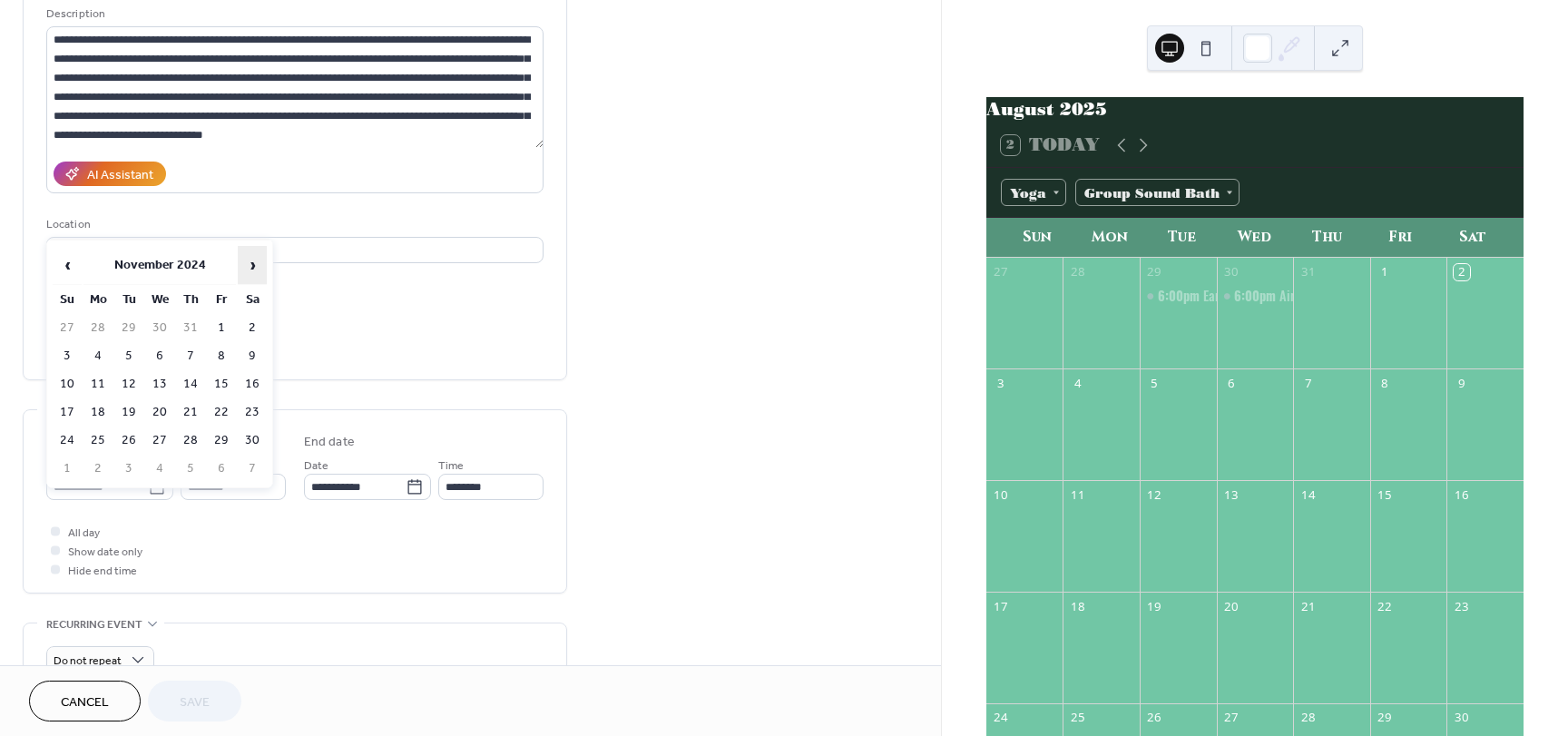 click on "›" at bounding box center [252, 265] 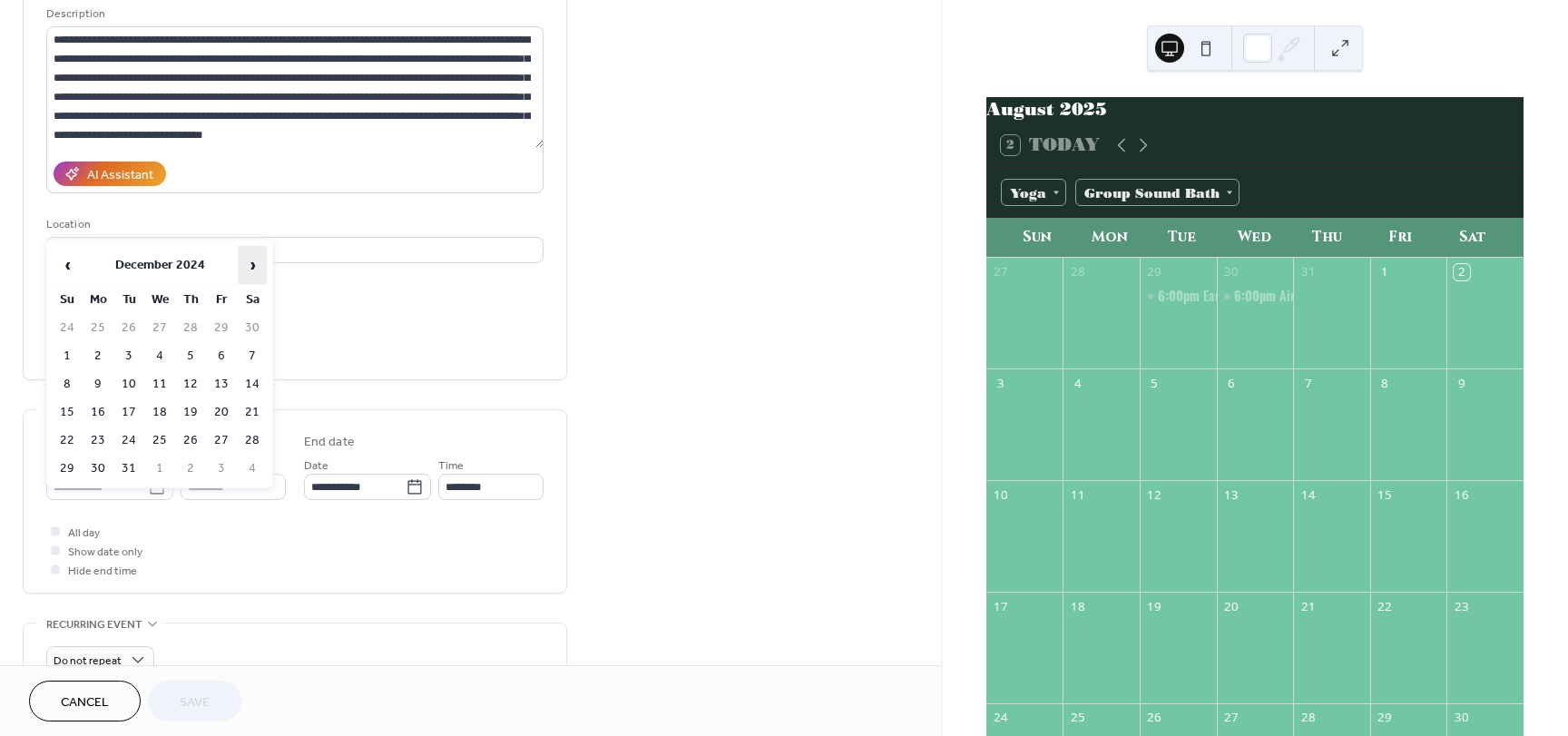 click on "›" at bounding box center (252, 265) 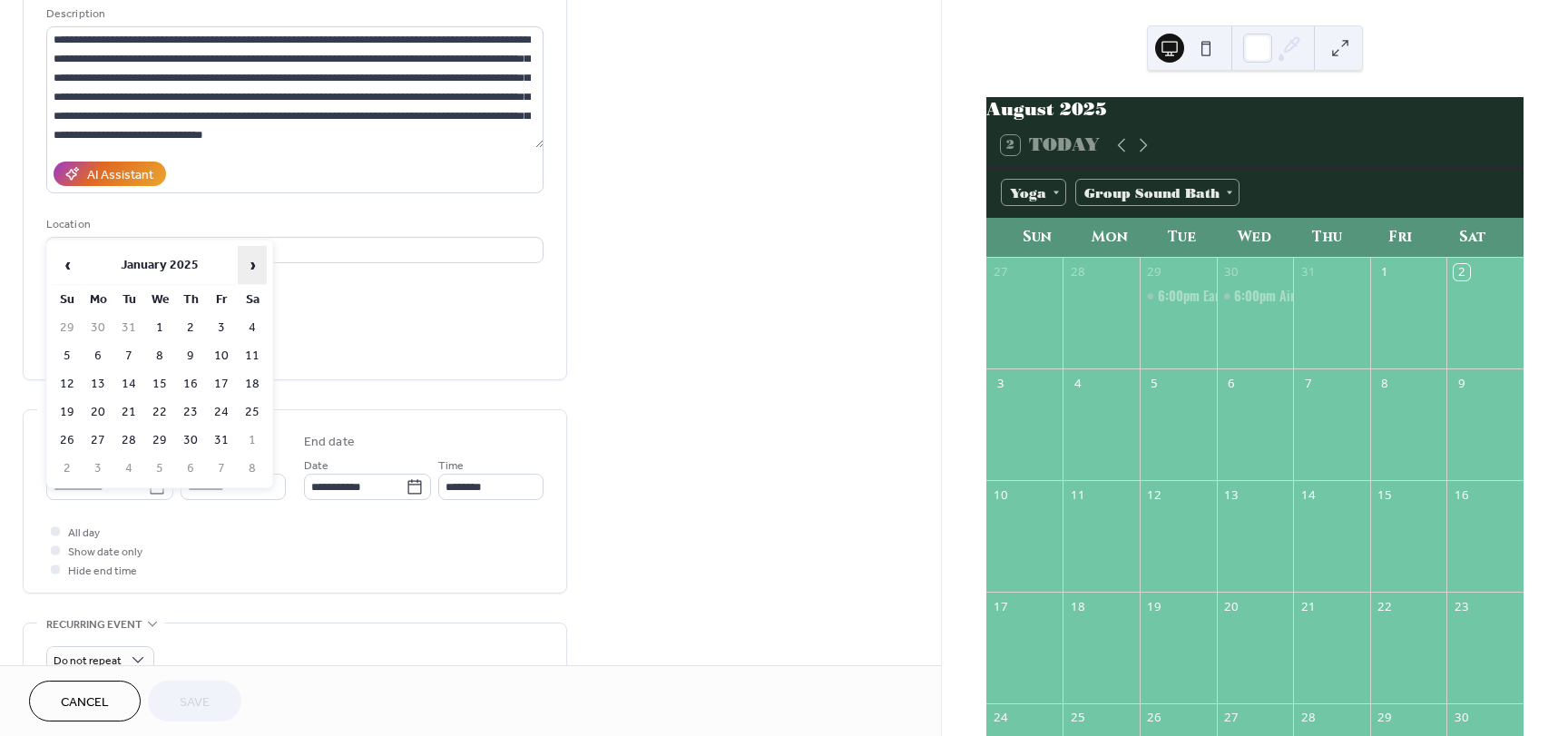 click on "›" at bounding box center (252, 265) 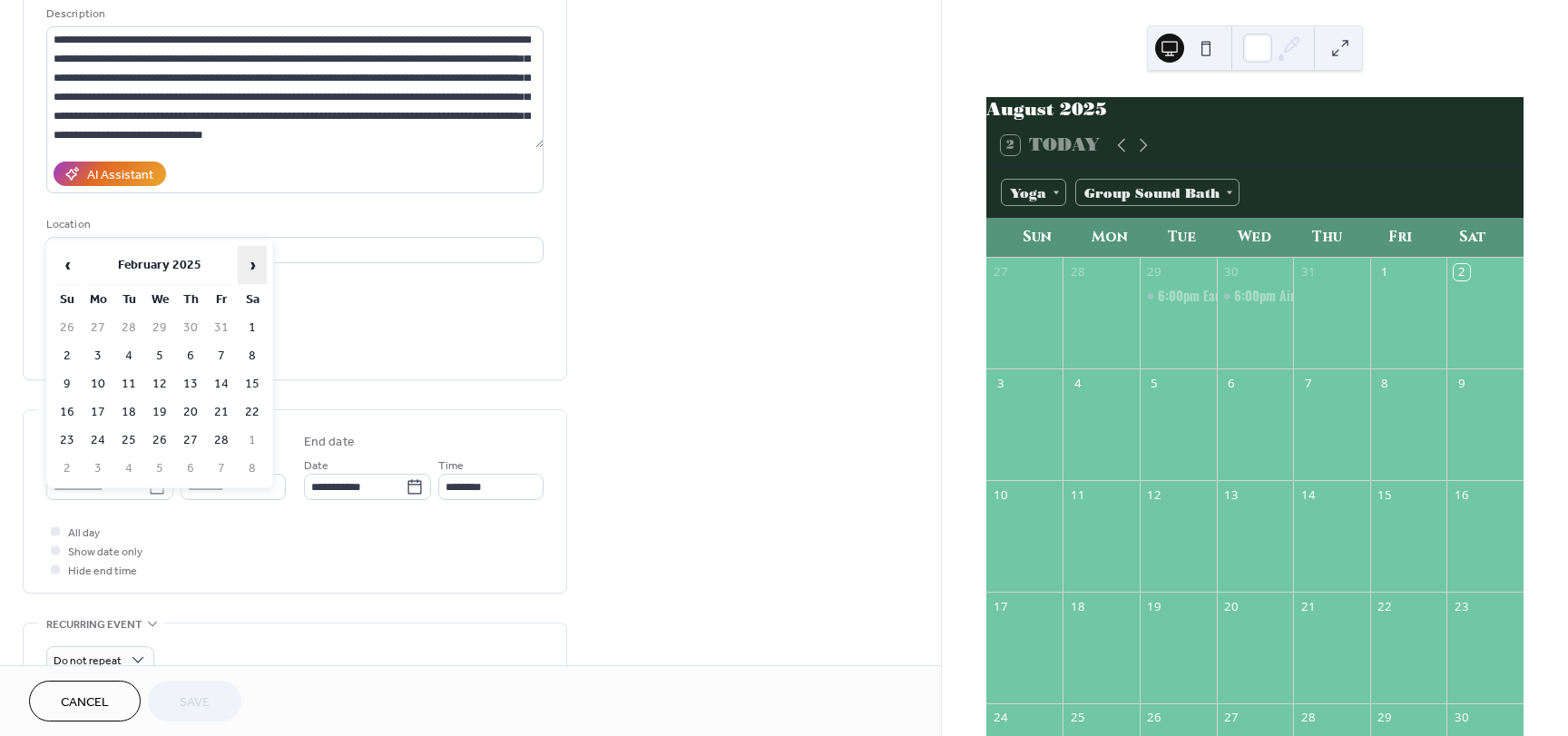 click on "›" at bounding box center (252, 265) 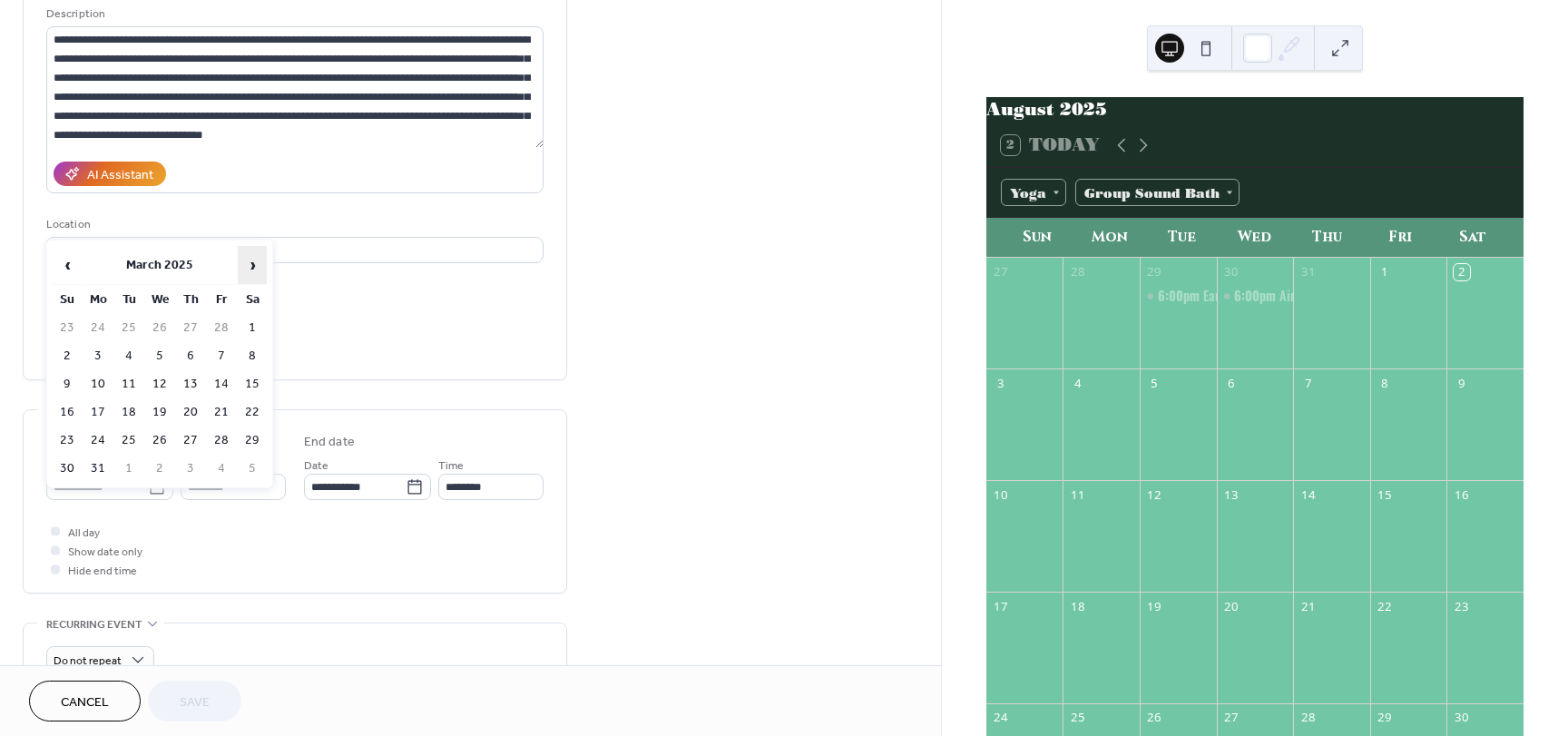 click on "›" at bounding box center [252, 265] 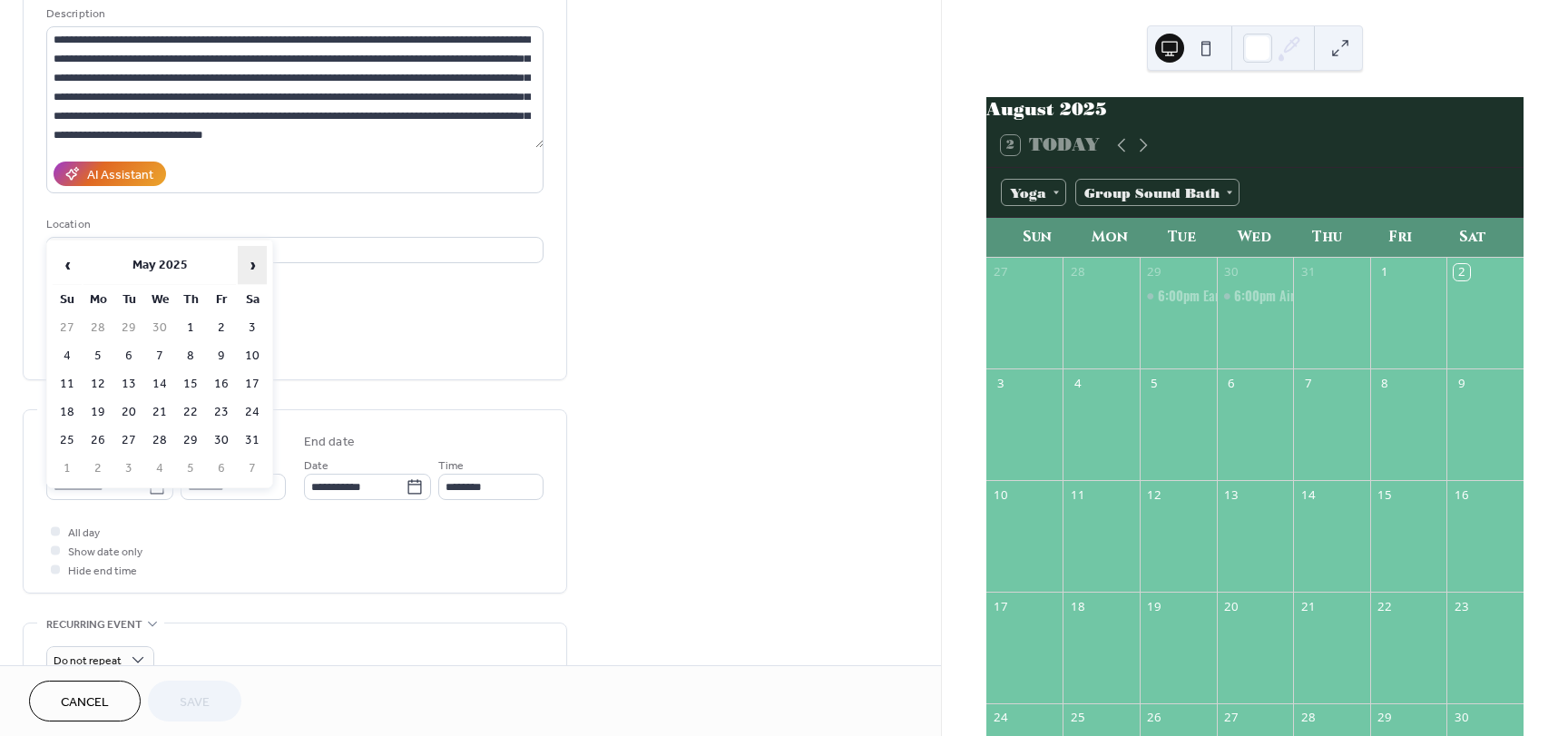 click on "›" at bounding box center (252, 265) 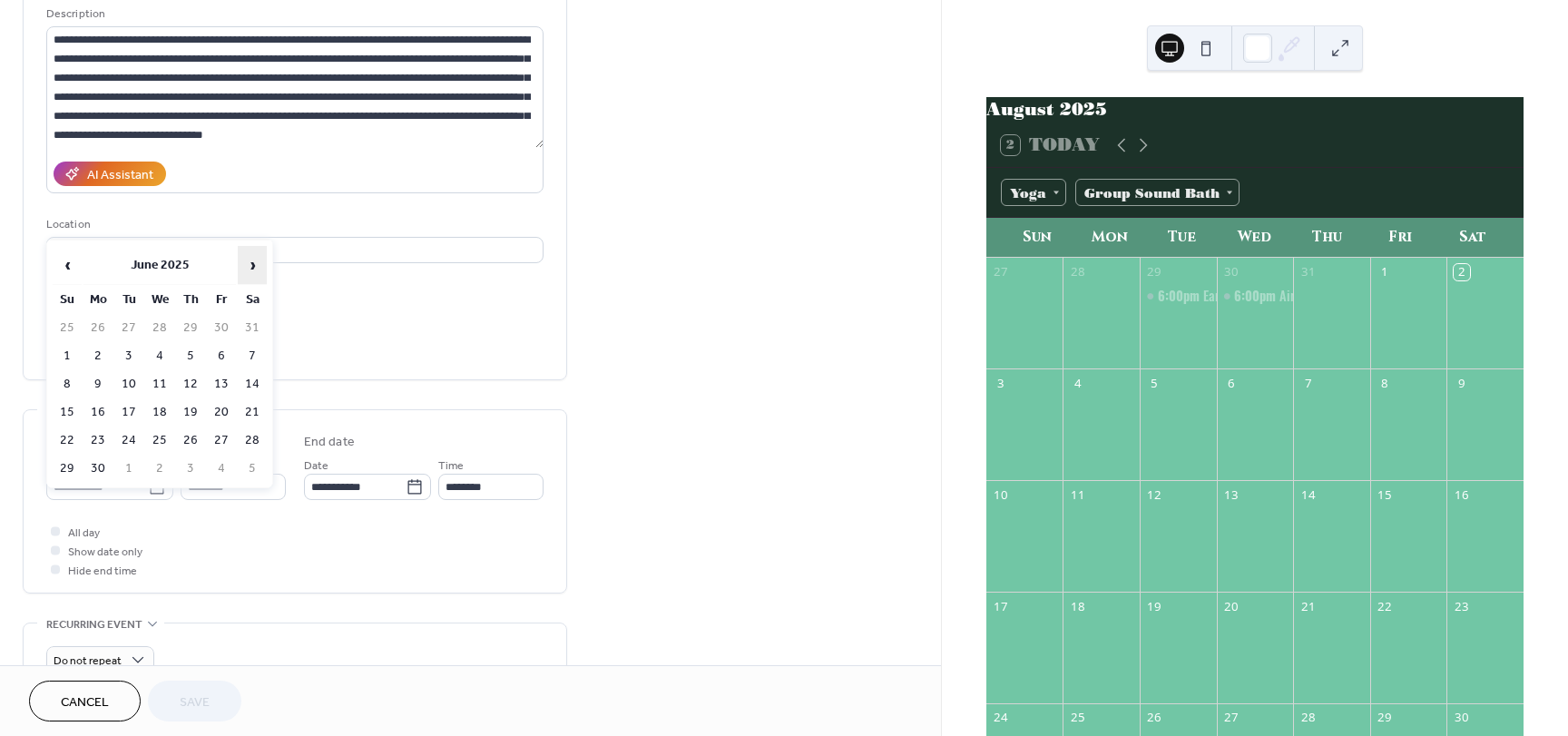 click on "›" at bounding box center (252, 265) 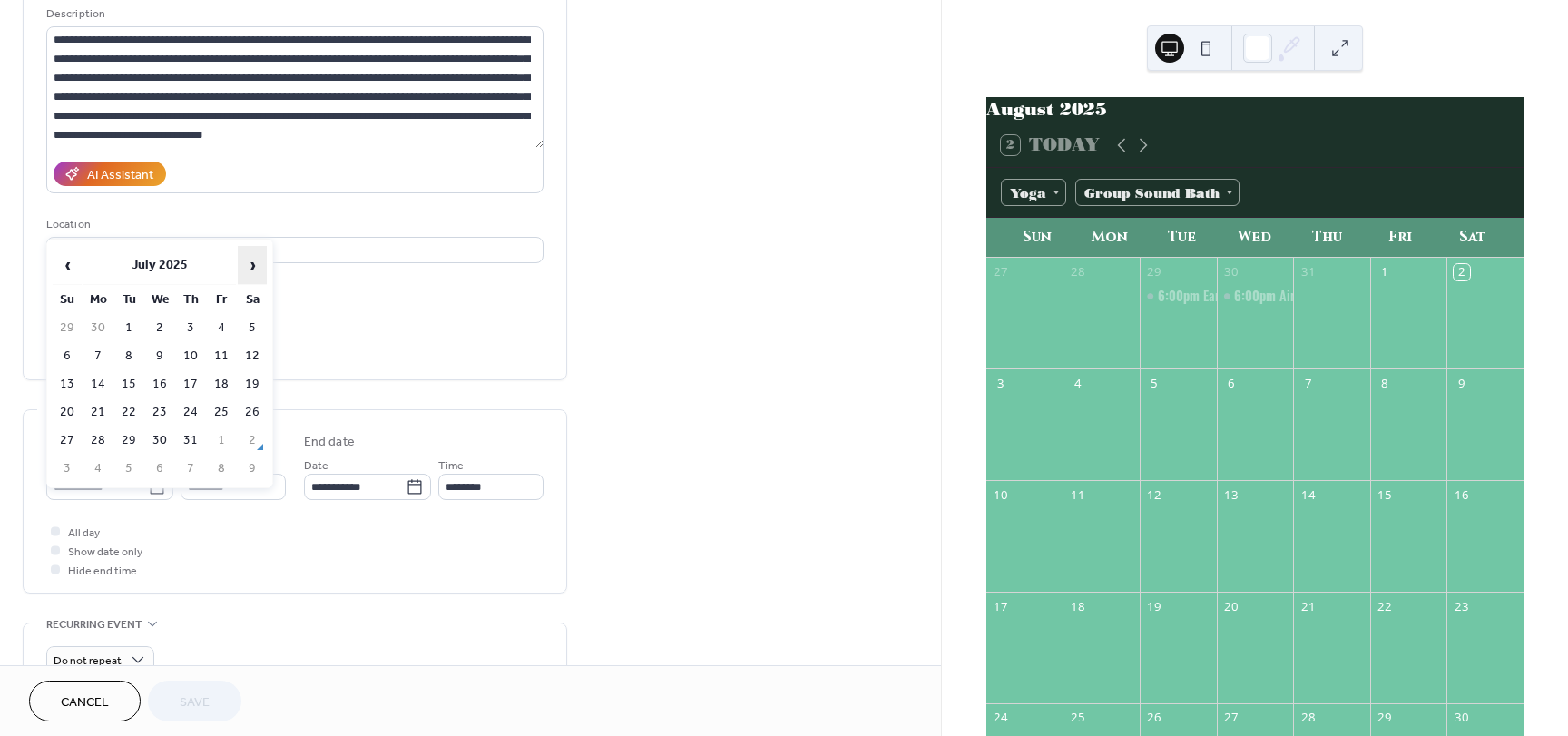click on "›" at bounding box center (252, 265) 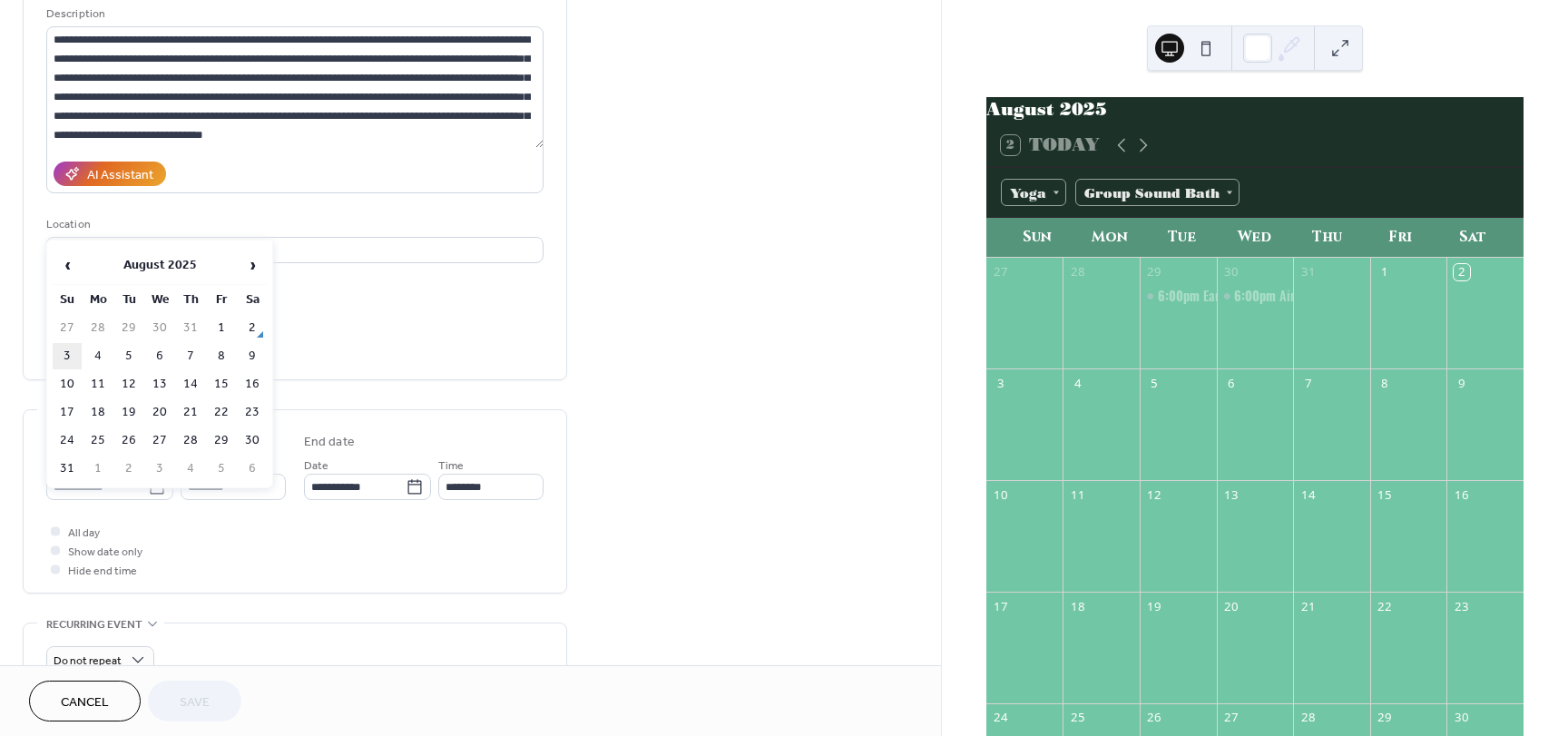 click on "3" at bounding box center (67, 356) 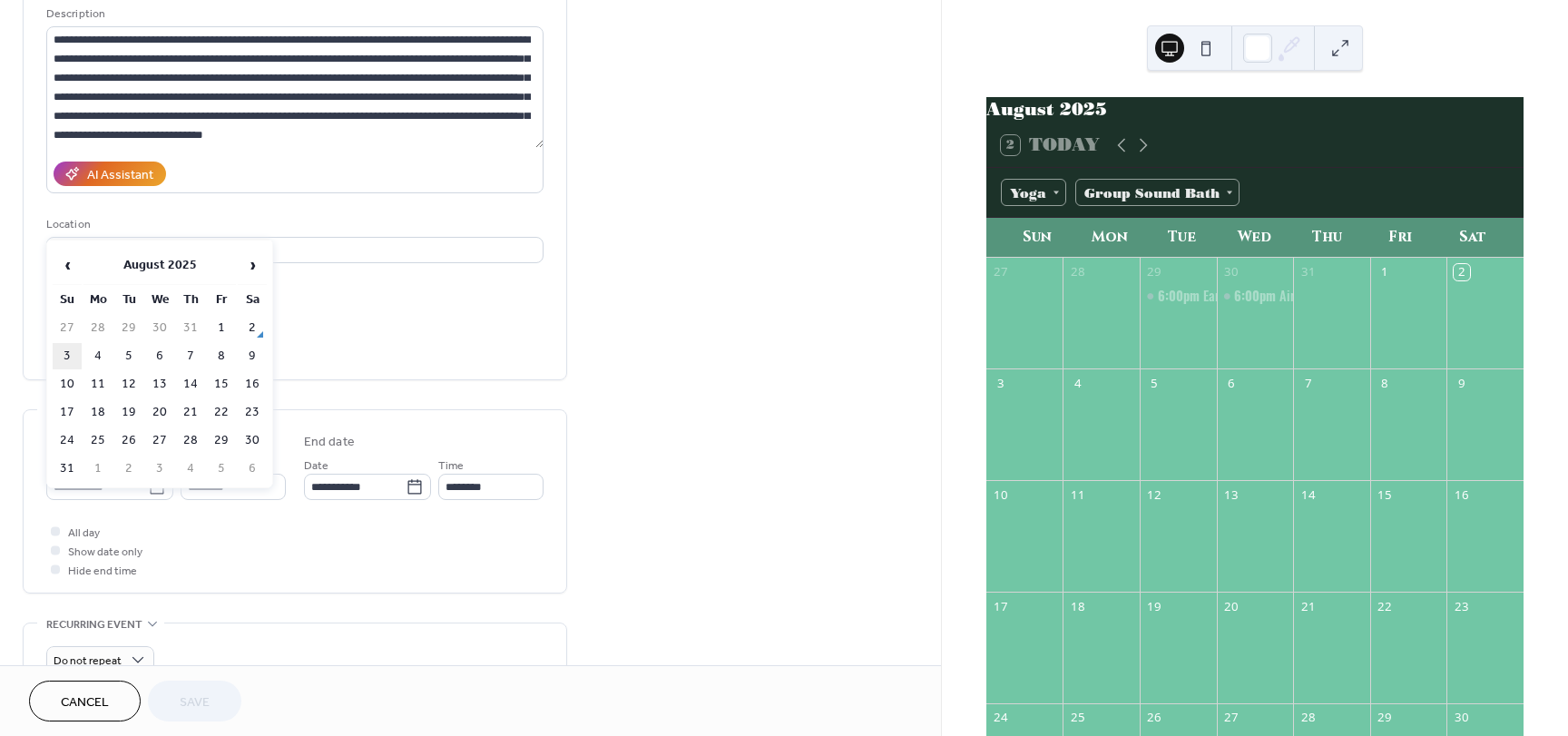 type on "**********" 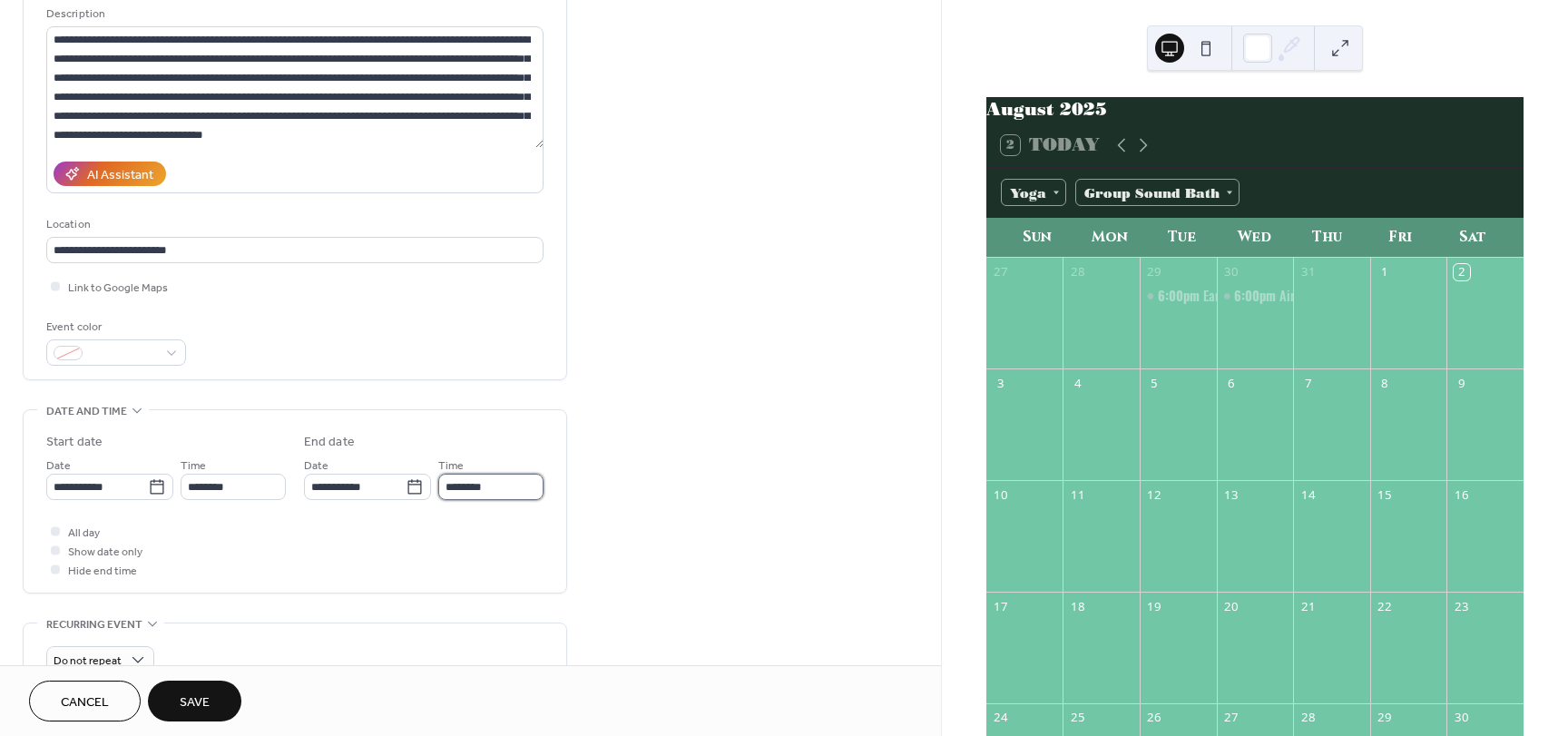 click on "********" at bounding box center (491, 486) 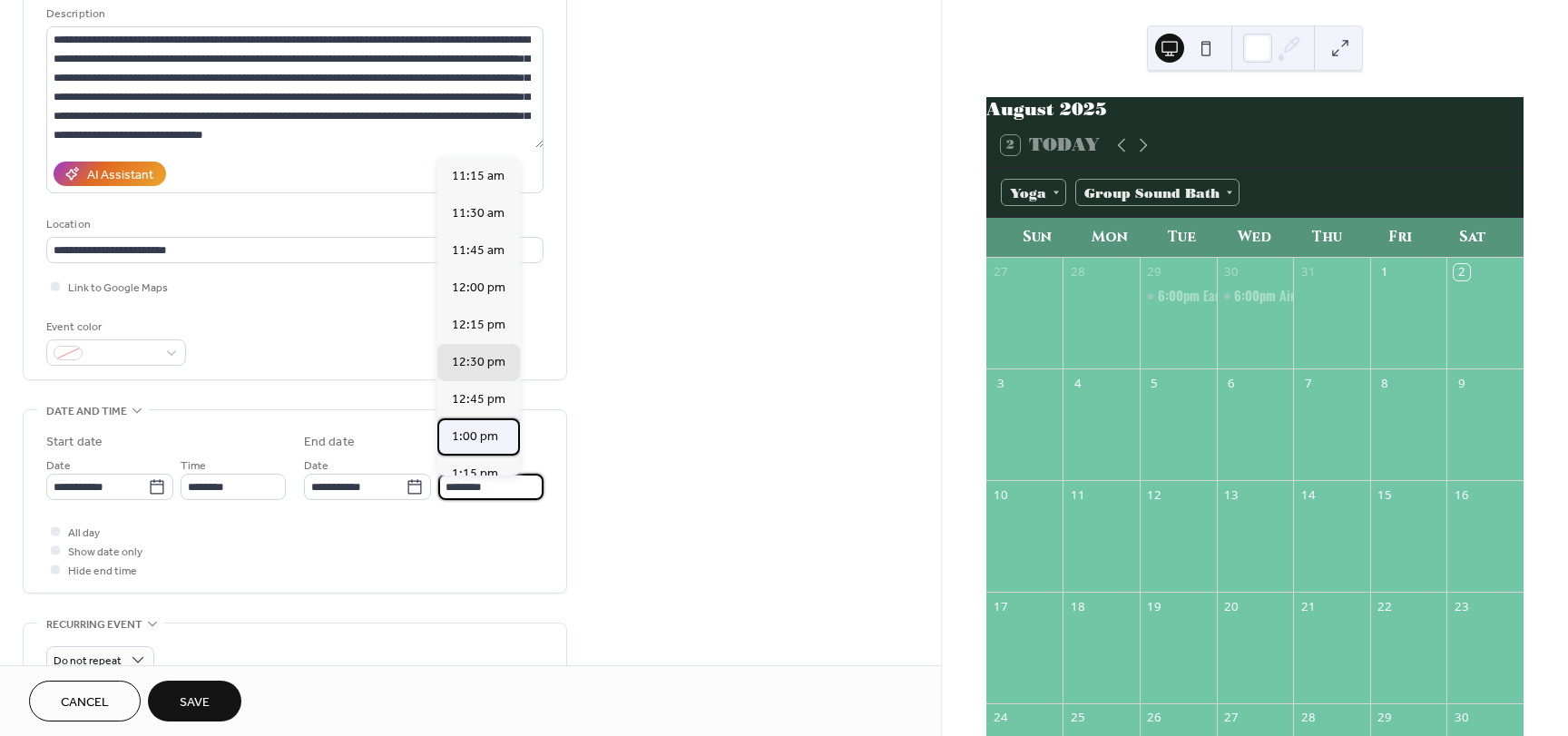 click on "1:00 pm" at bounding box center (475, 437) 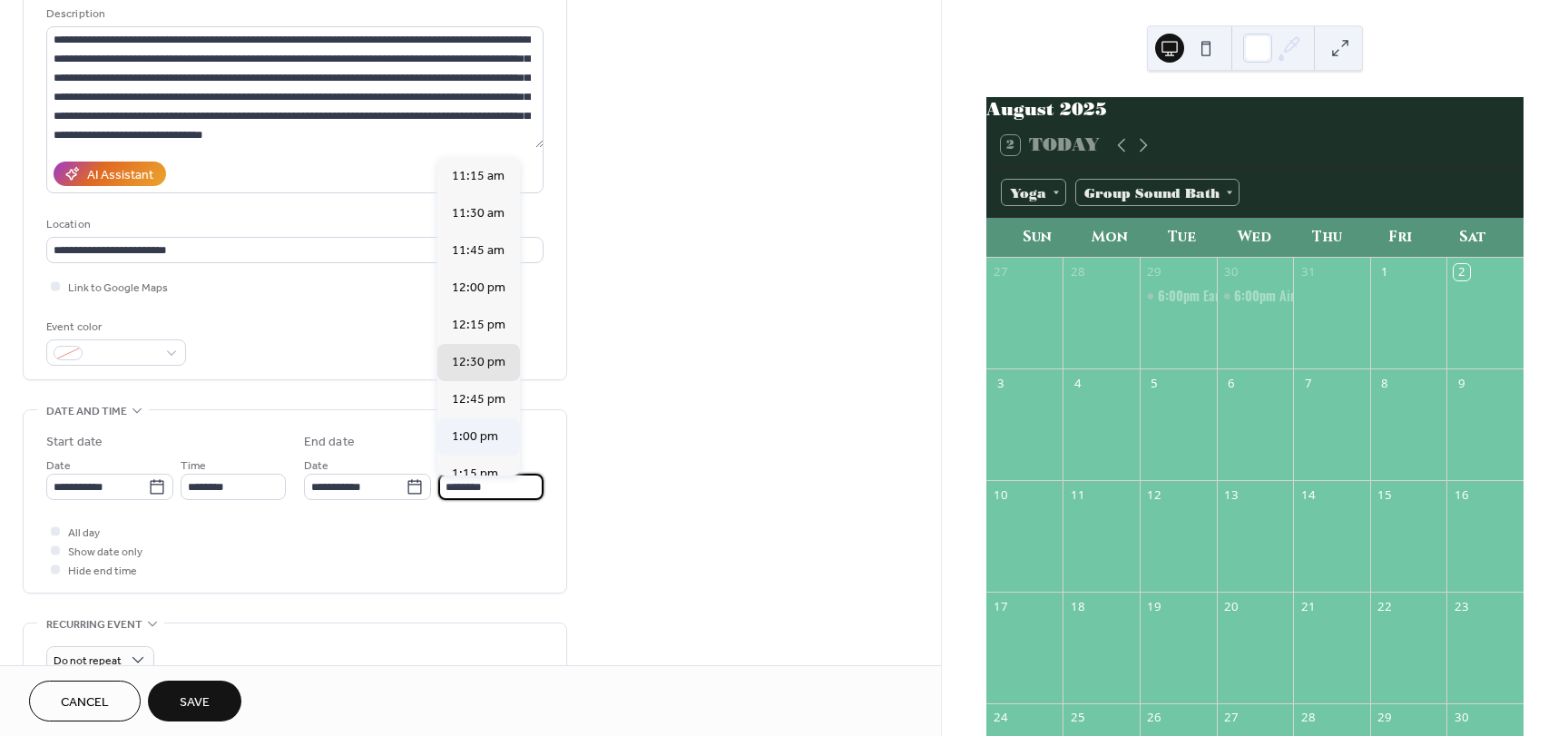 type on "*******" 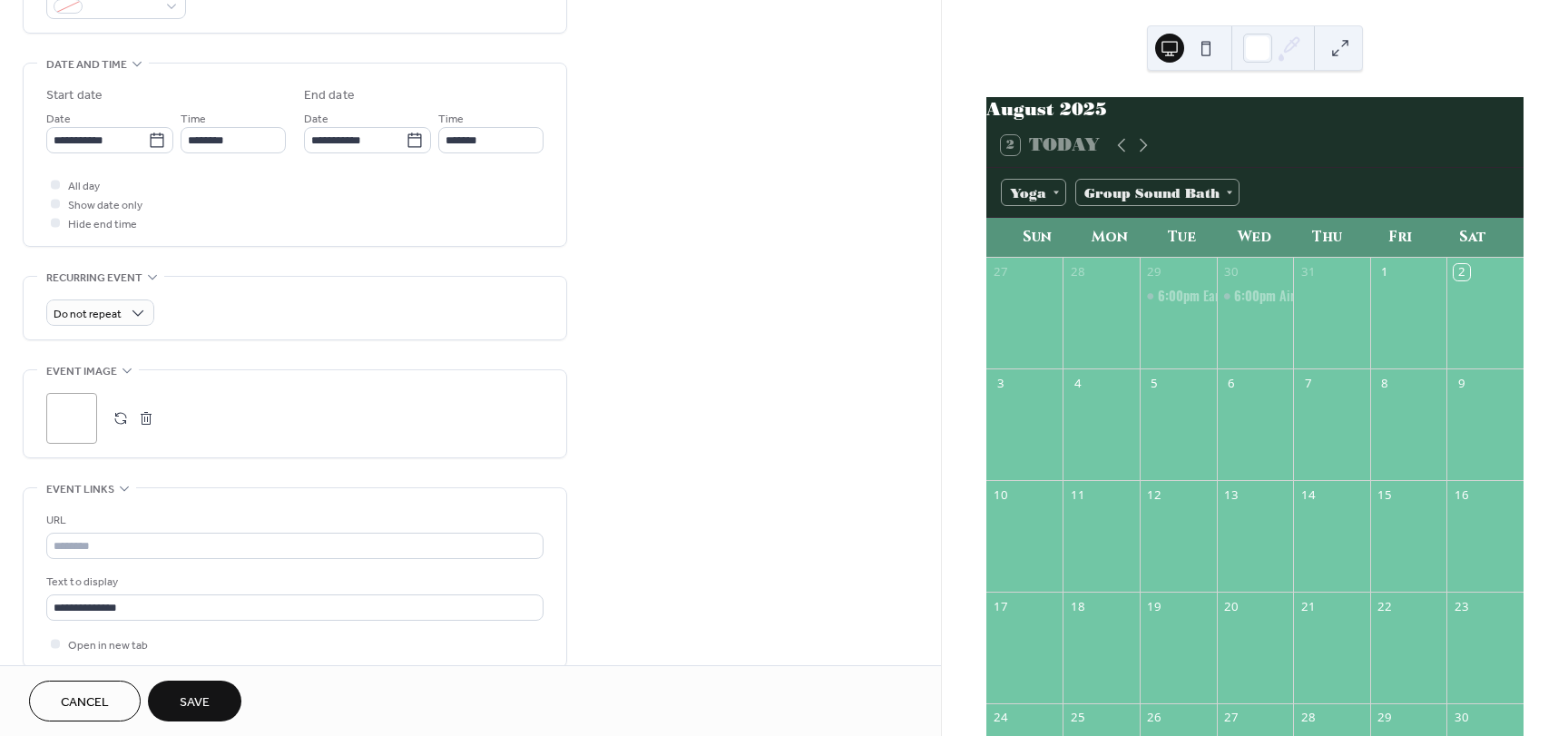 scroll, scrollTop: 585, scrollLeft: 0, axis: vertical 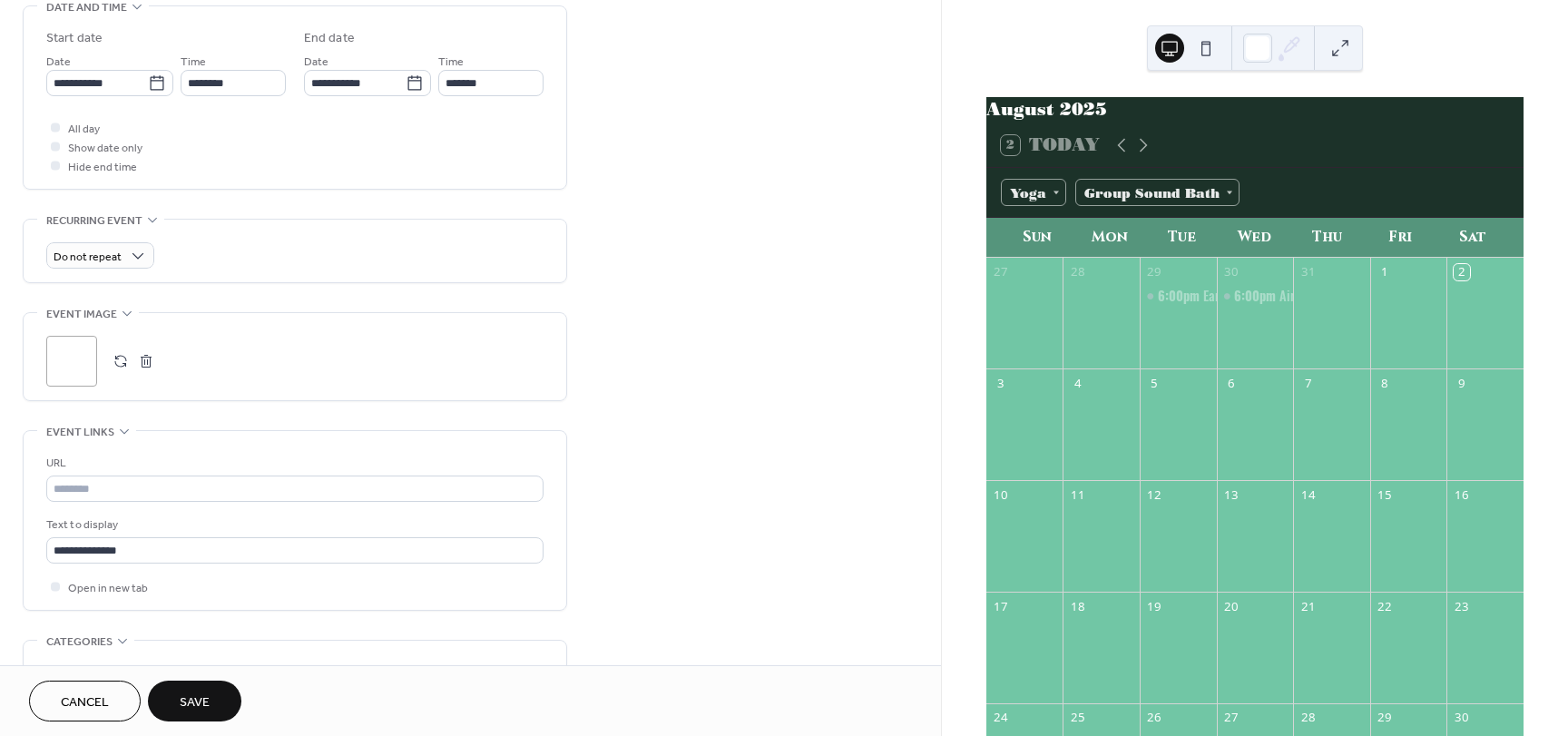 click on ";" at bounding box center [72, 361] 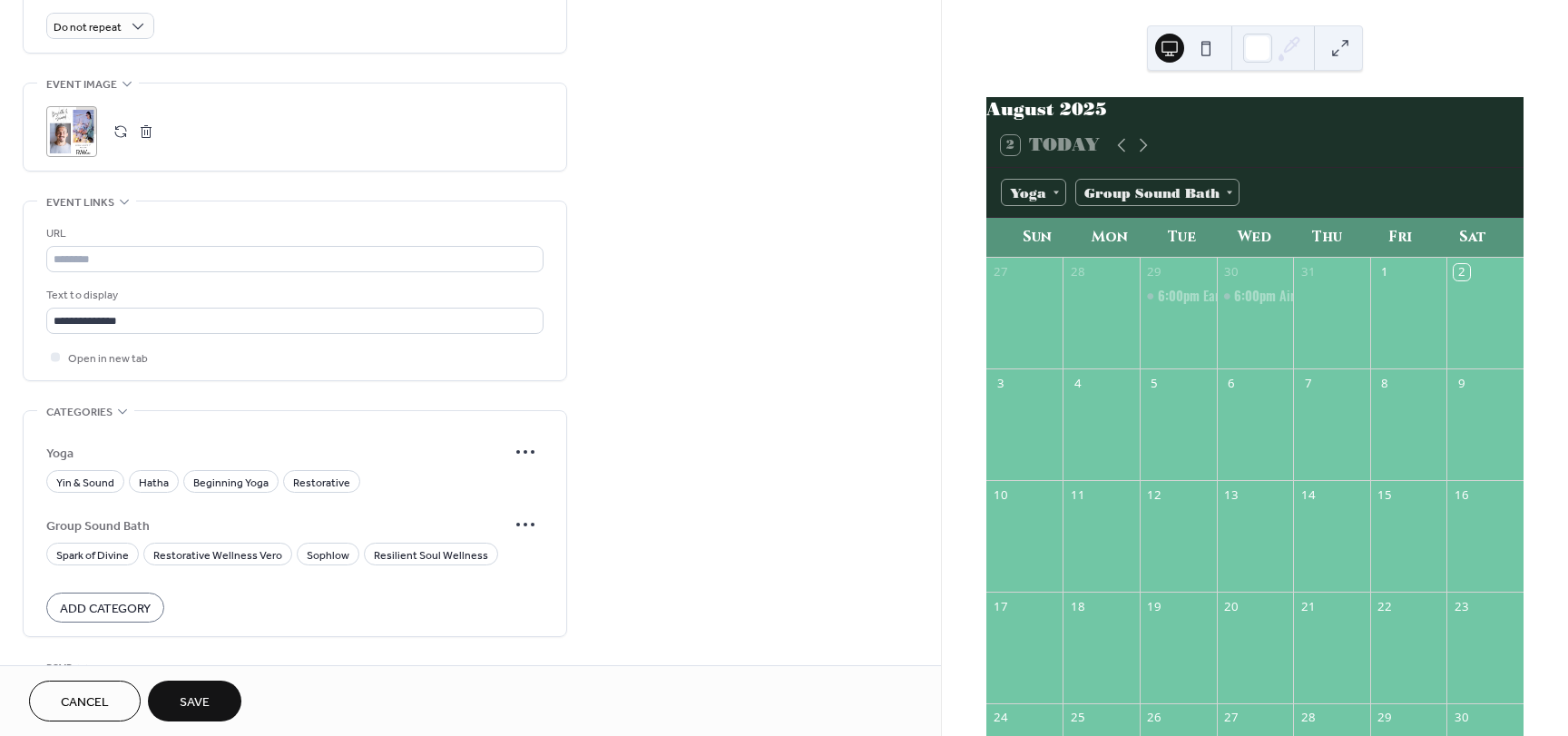 scroll, scrollTop: 817, scrollLeft: 0, axis: vertical 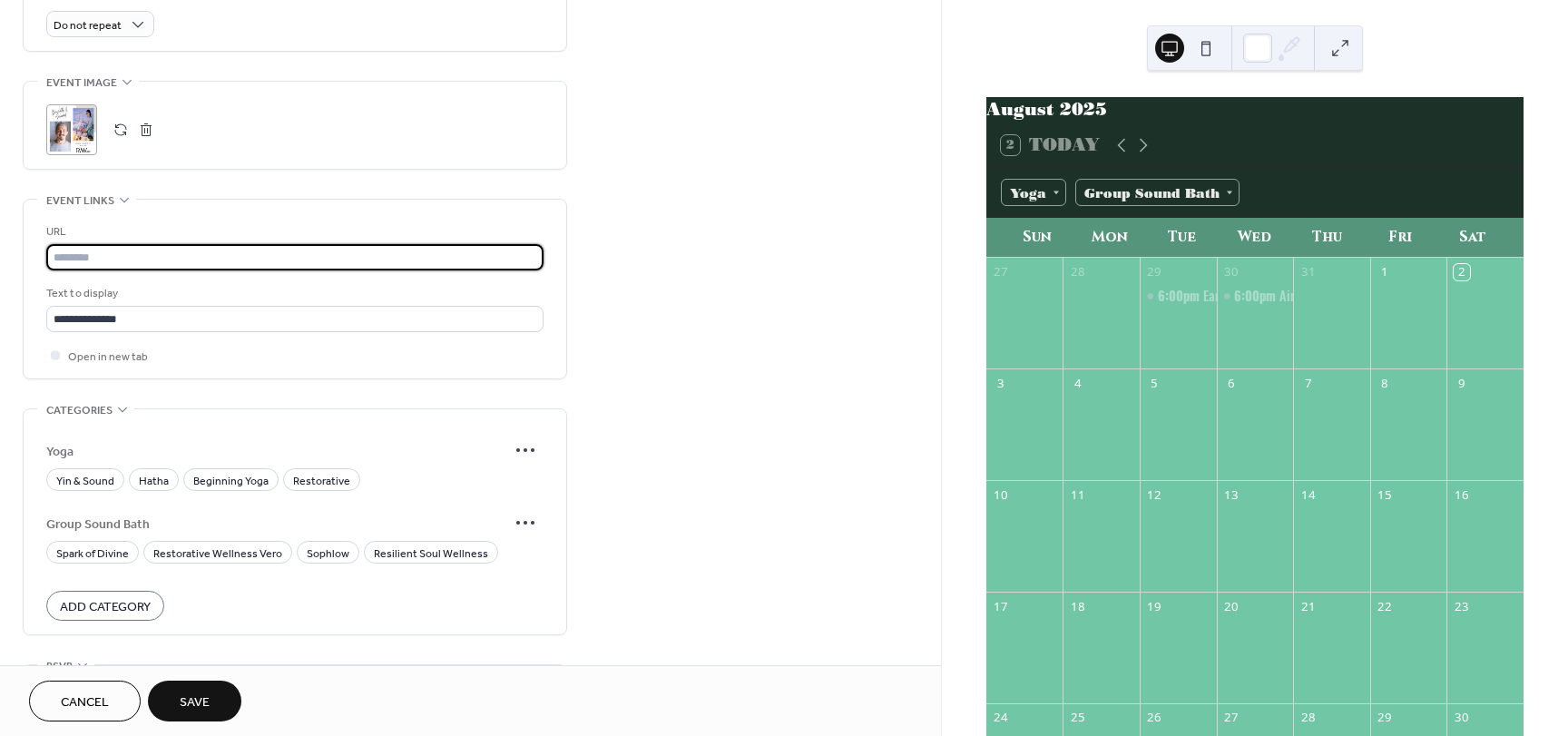 click at bounding box center [295, 257] 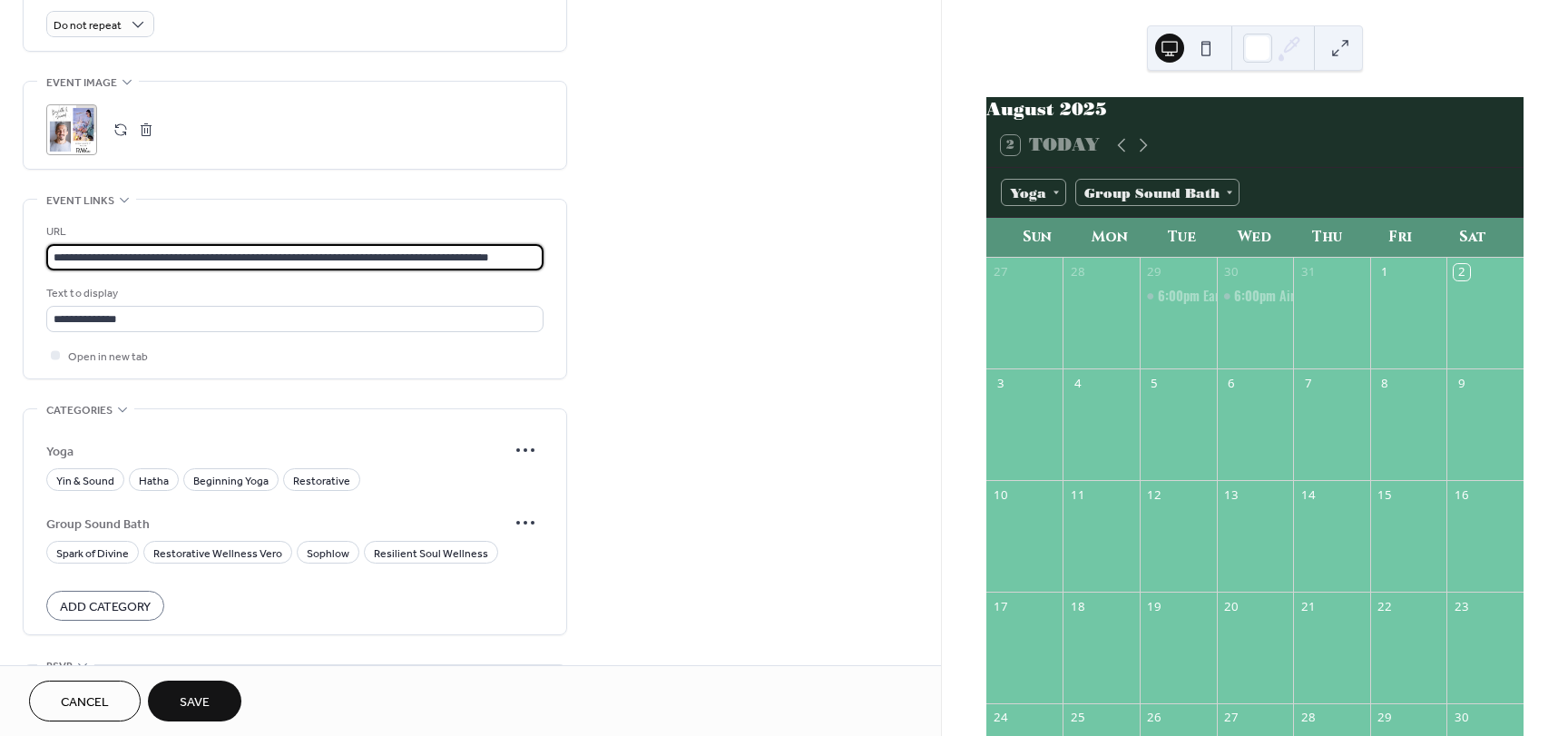 scroll, scrollTop: 0, scrollLeft: 23, axis: horizontal 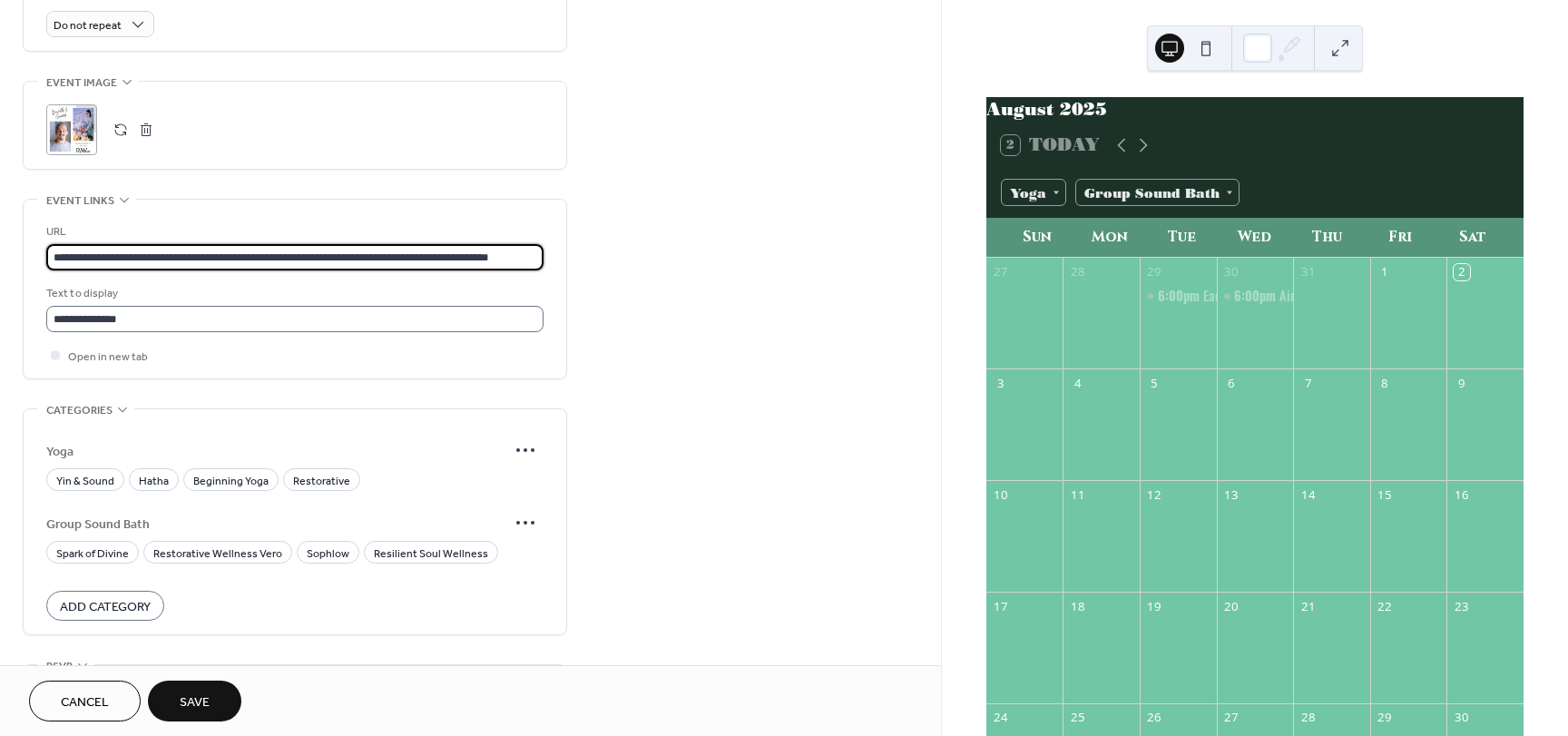 type on "**********" 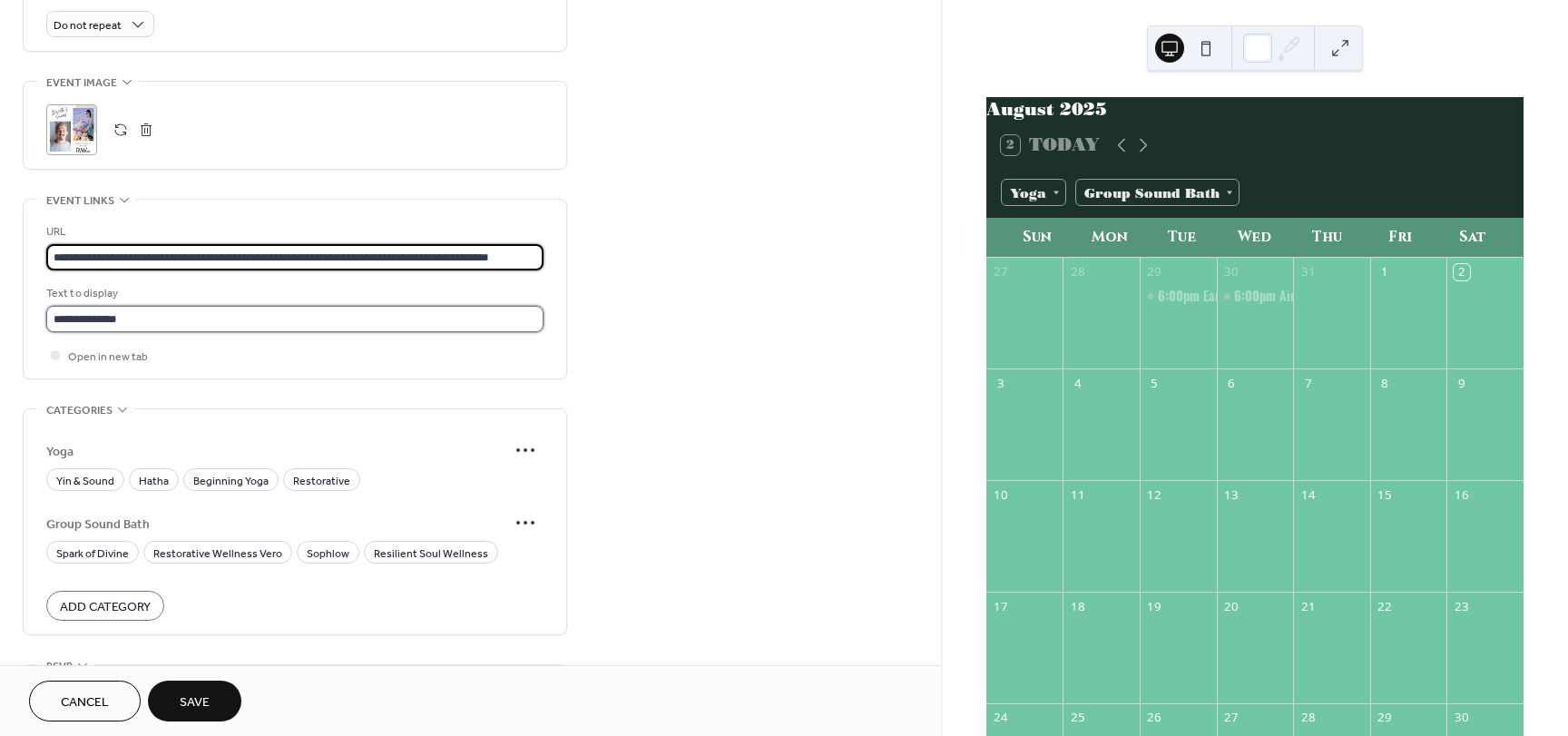 scroll, scrollTop: 0, scrollLeft: 0, axis: both 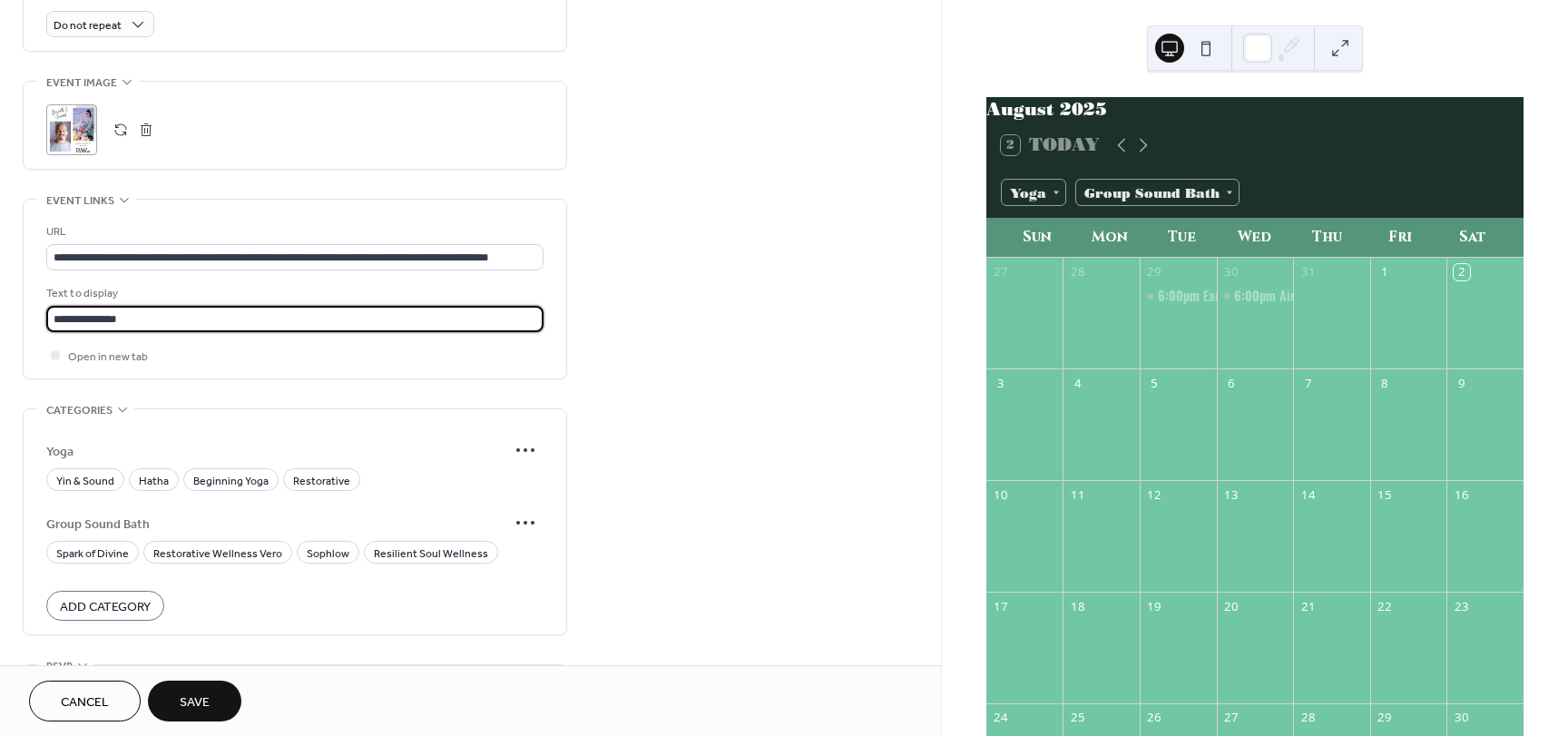 drag, startPoint x: 97, startPoint y: 330, endPoint x: 33, endPoint y: 338, distance: 64.49806 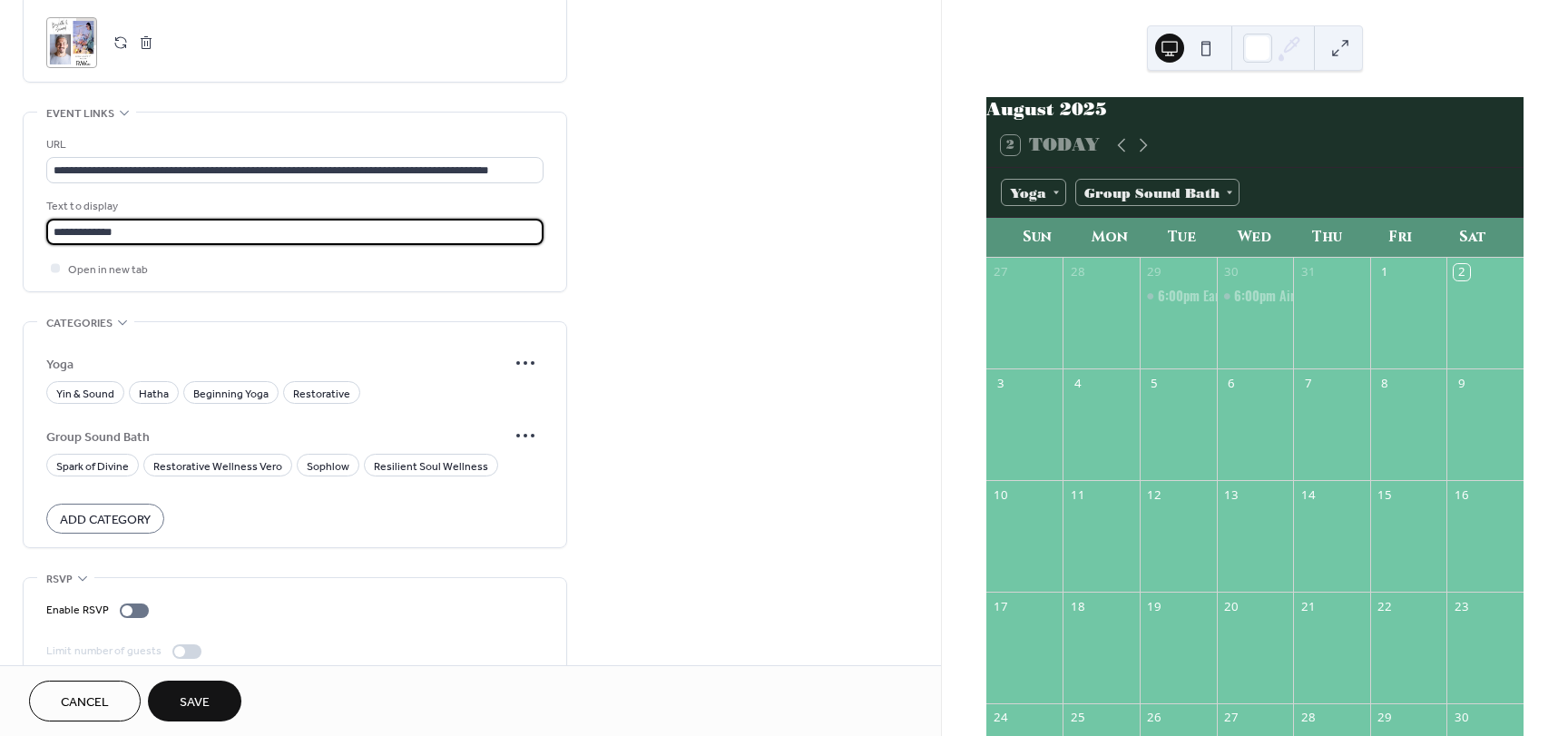 scroll, scrollTop: 908, scrollLeft: 0, axis: vertical 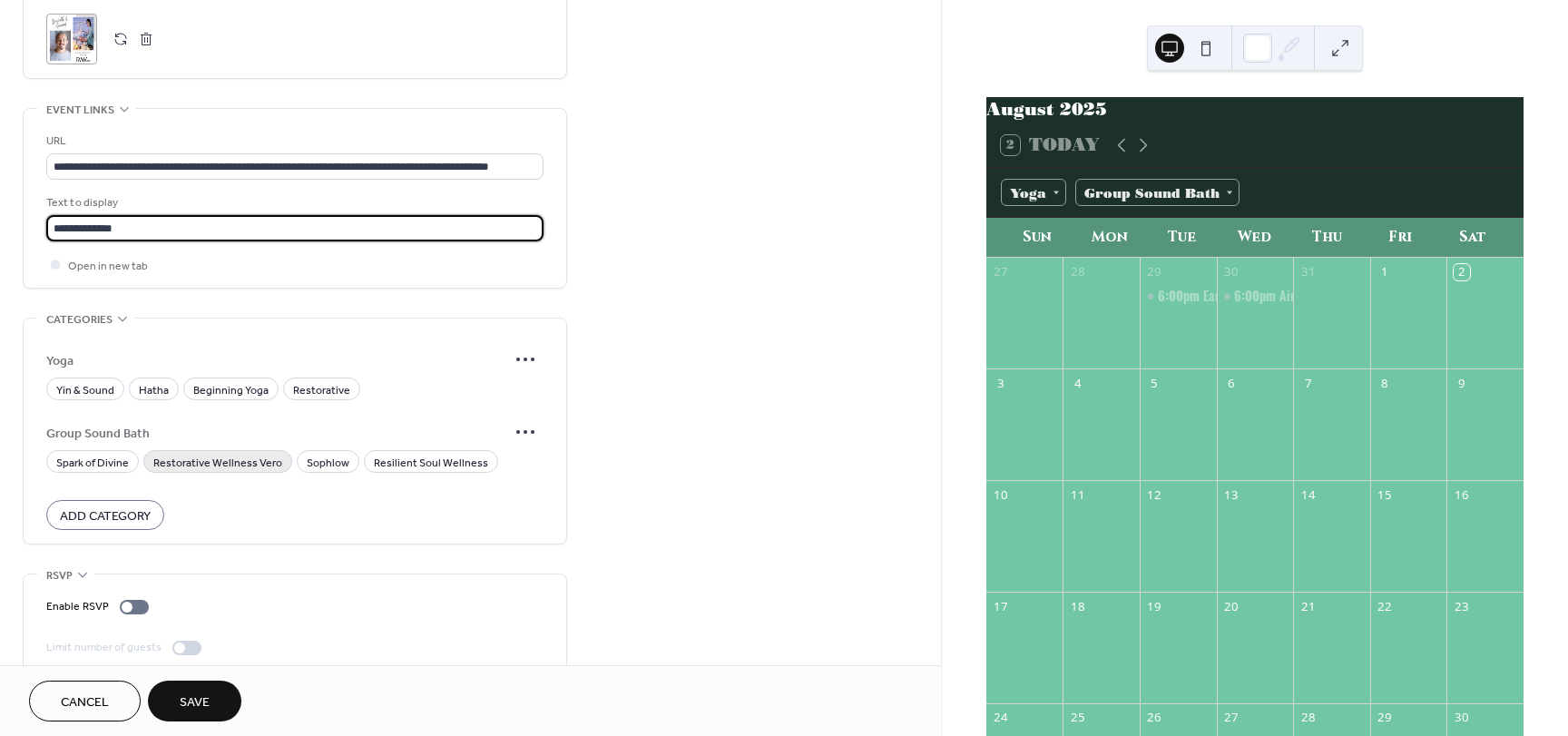 type on "**********" 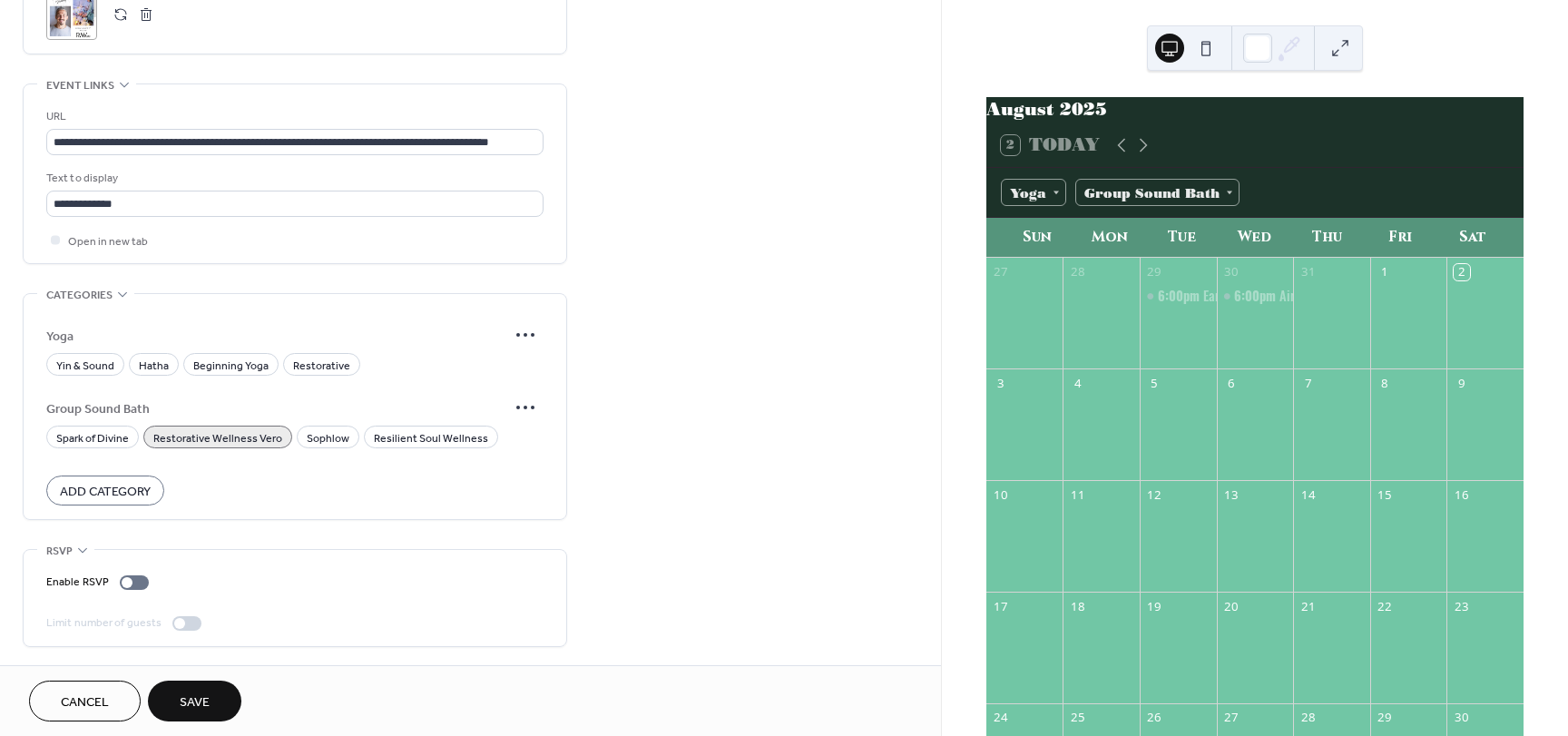 scroll, scrollTop: 948, scrollLeft: 0, axis: vertical 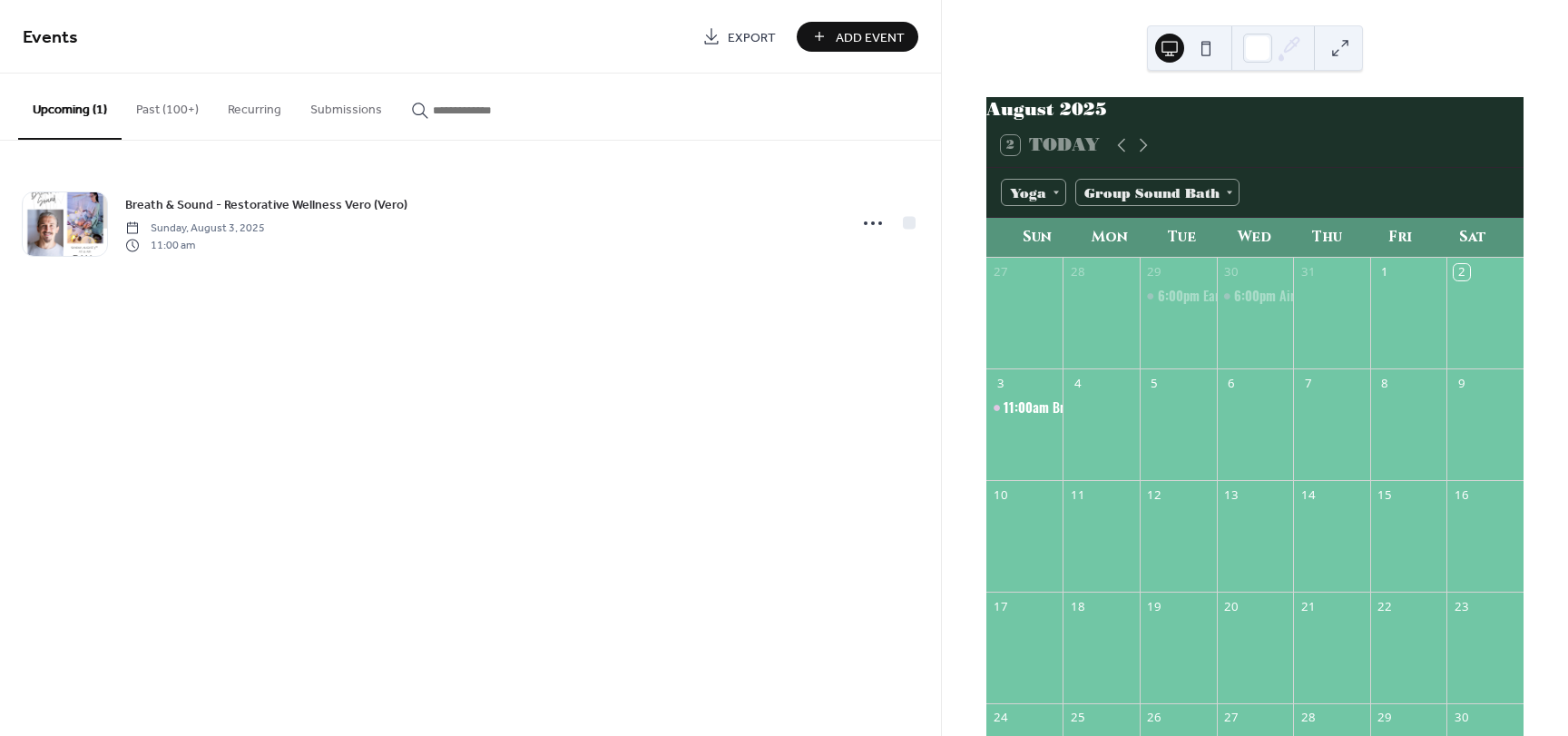 click on "Past (100+)" at bounding box center (167, 105) 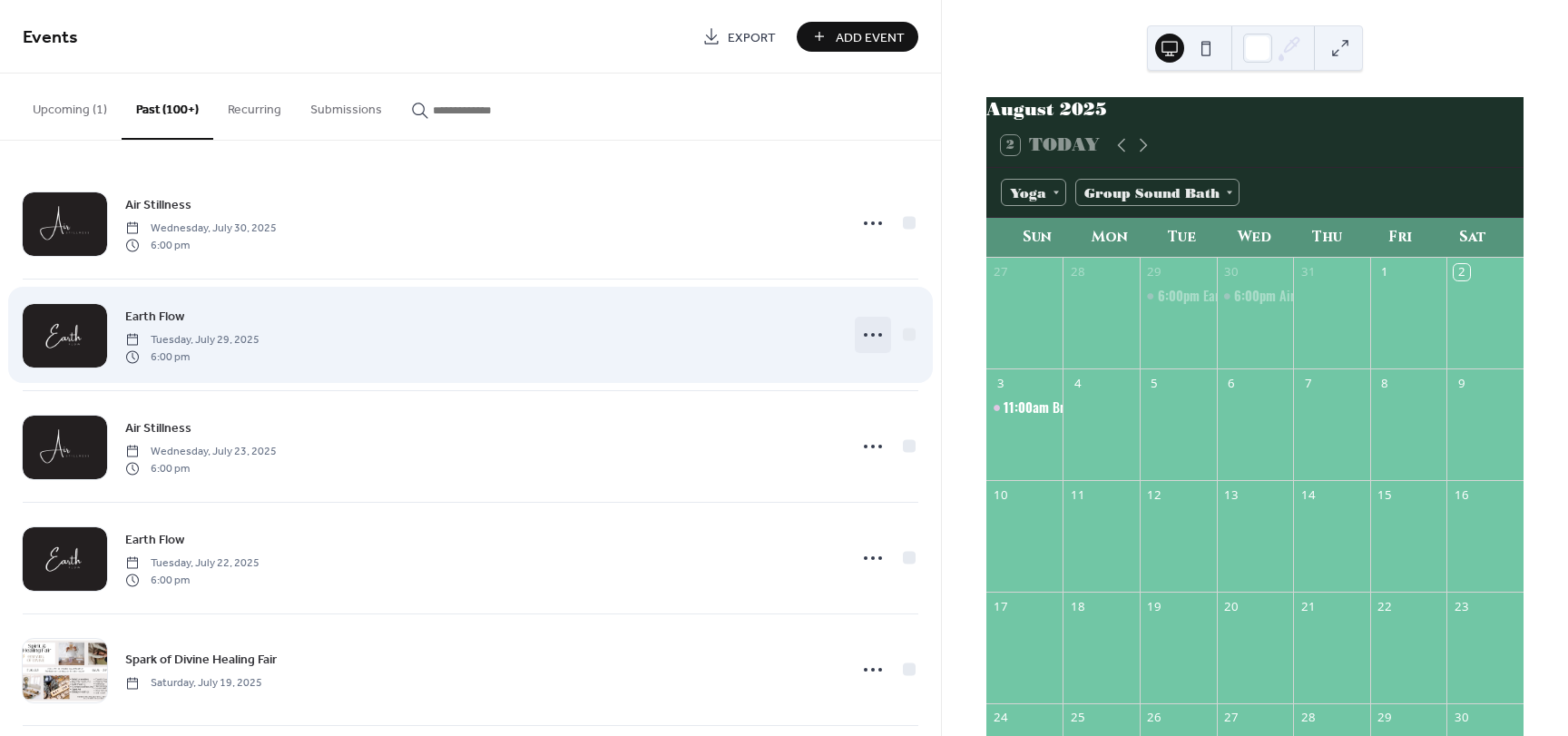 click 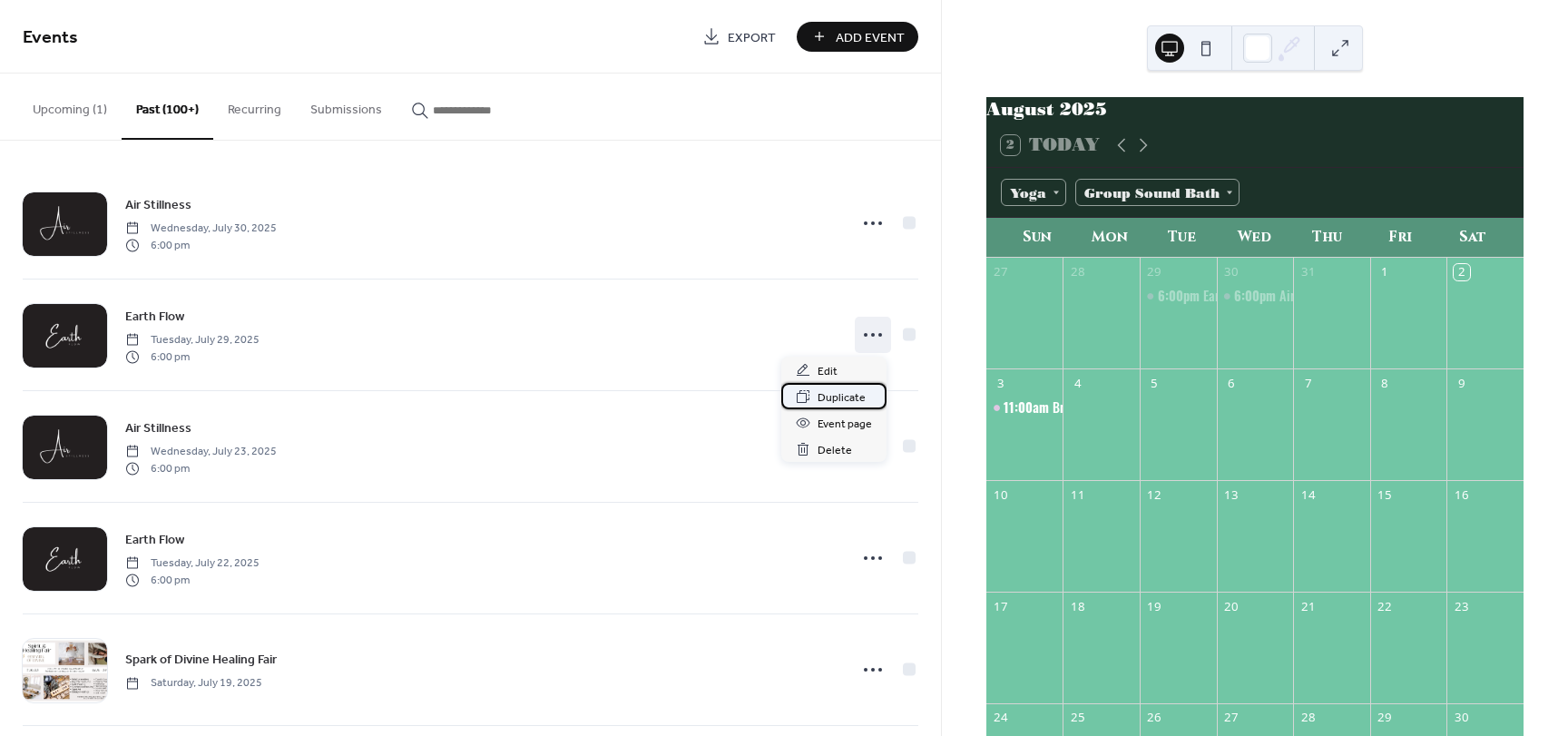click on "Duplicate" at bounding box center (841, 397) 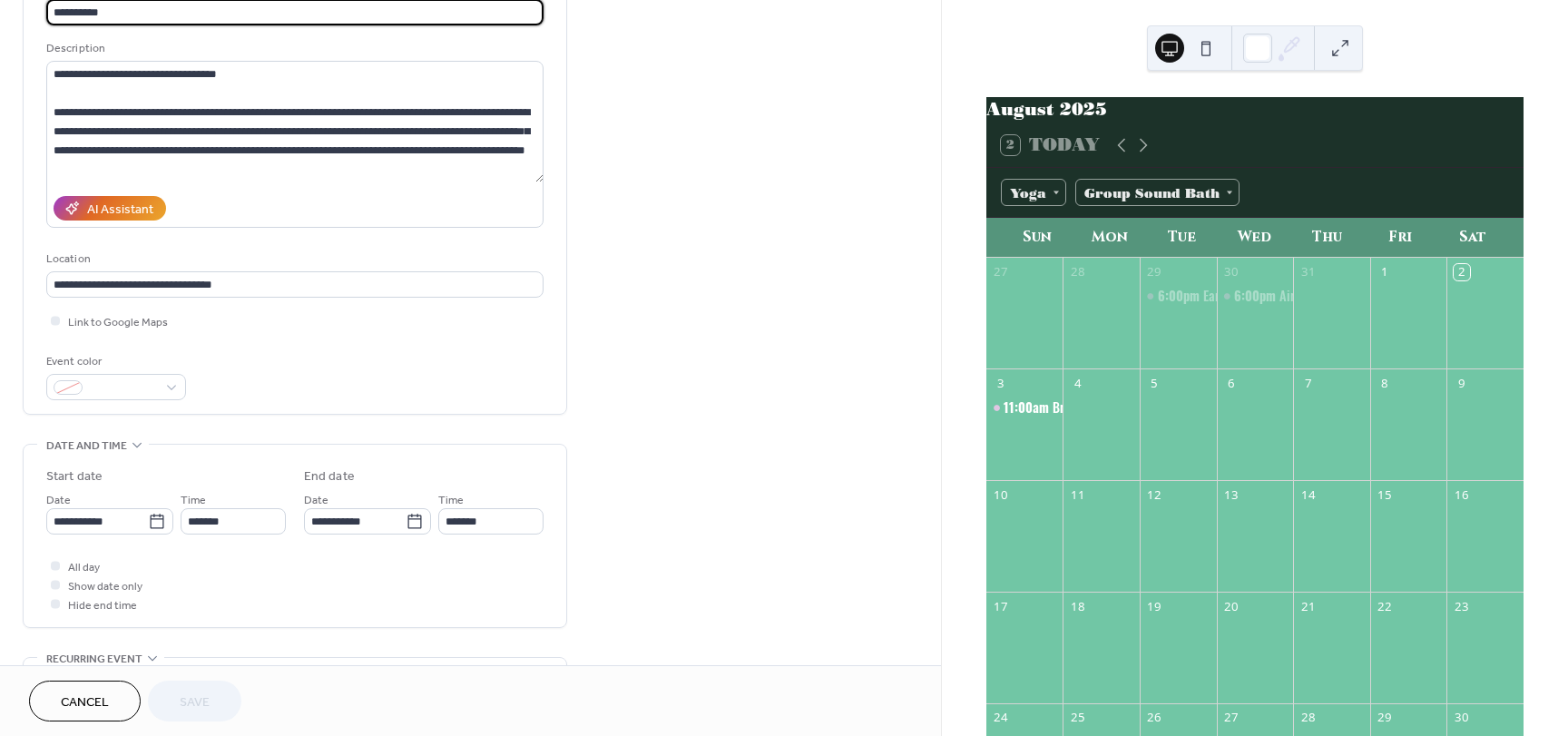 scroll, scrollTop: 272, scrollLeft: 0, axis: vertical 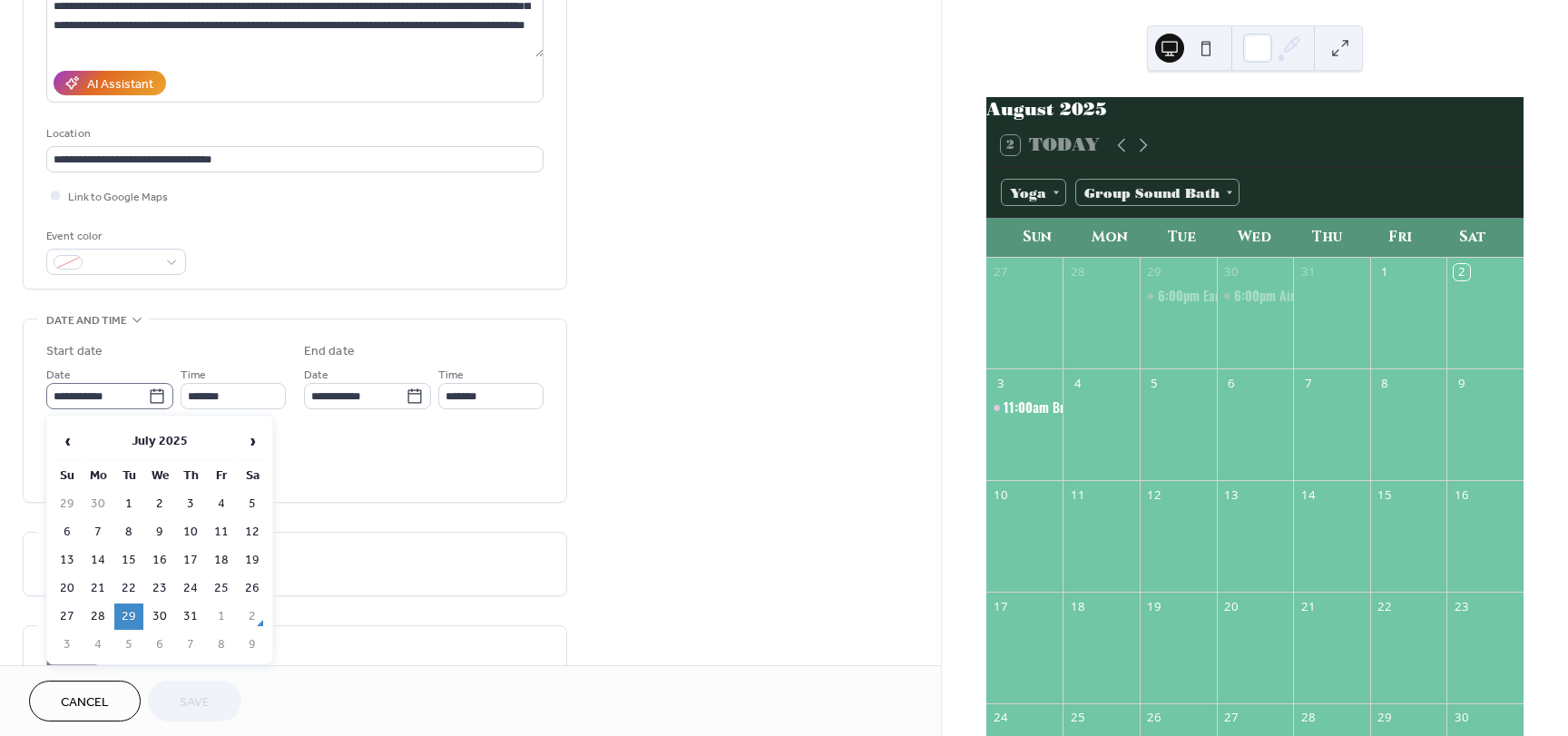 click 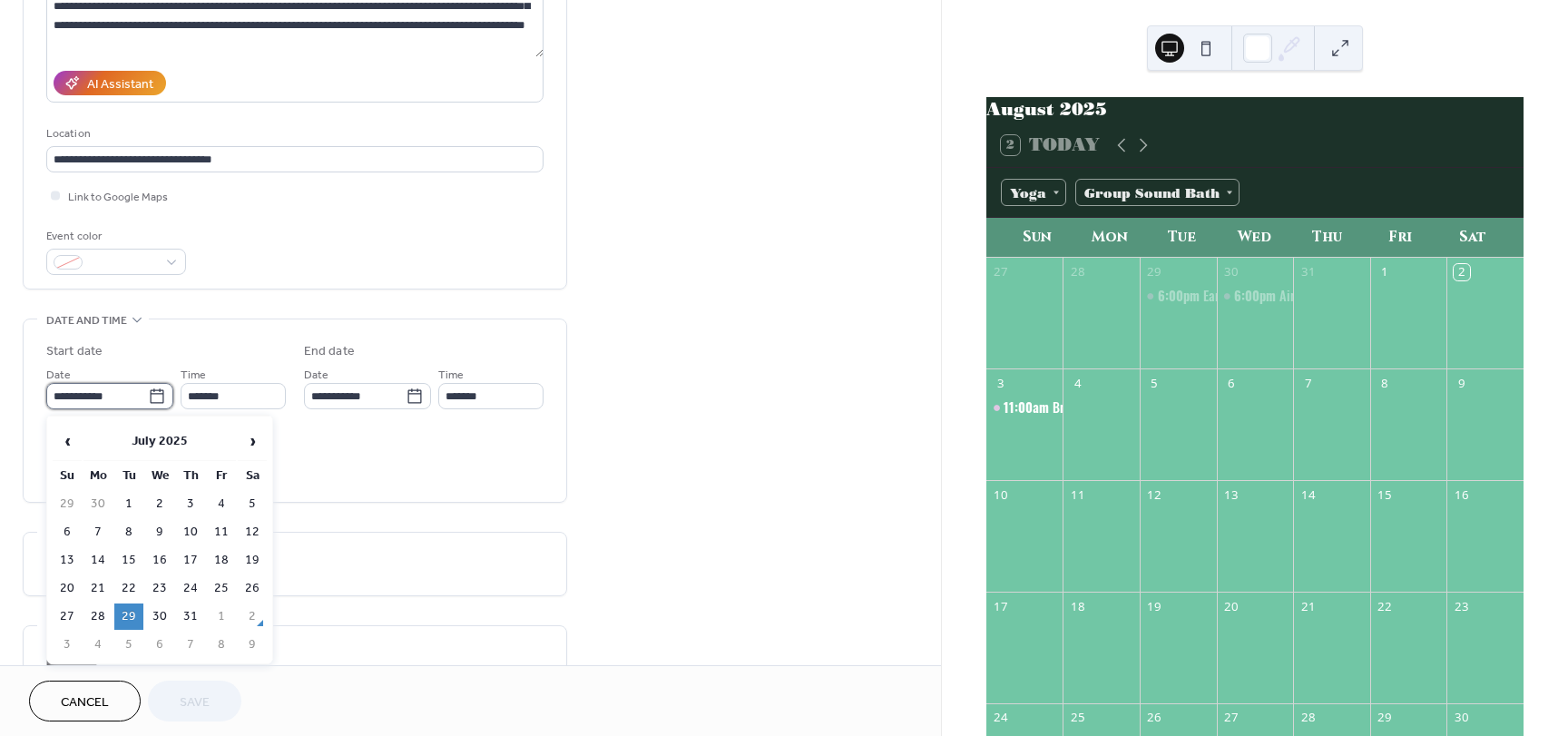 click on "**********" at bounding box center (97, 396) 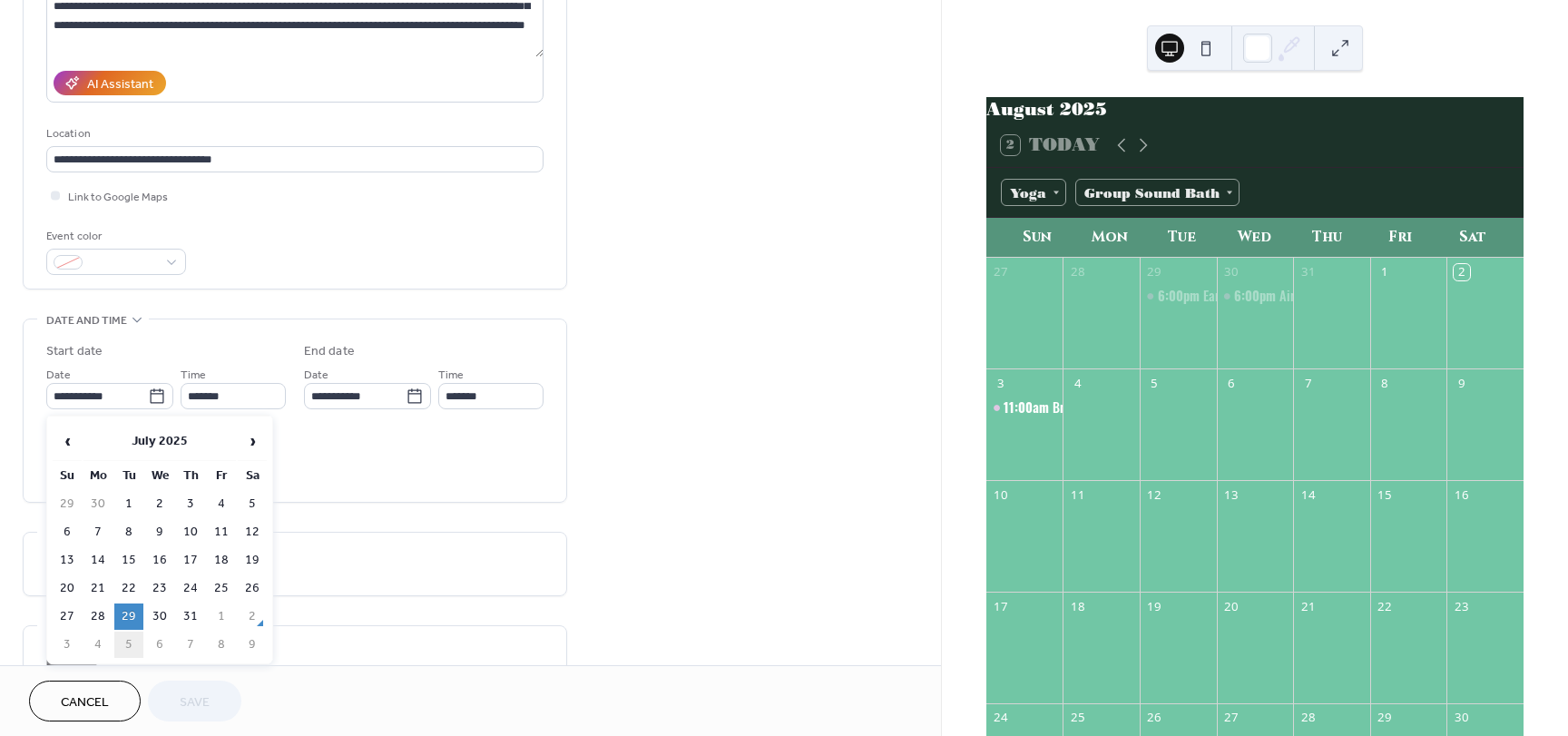 click on "5" at bounding box center [129, 644] 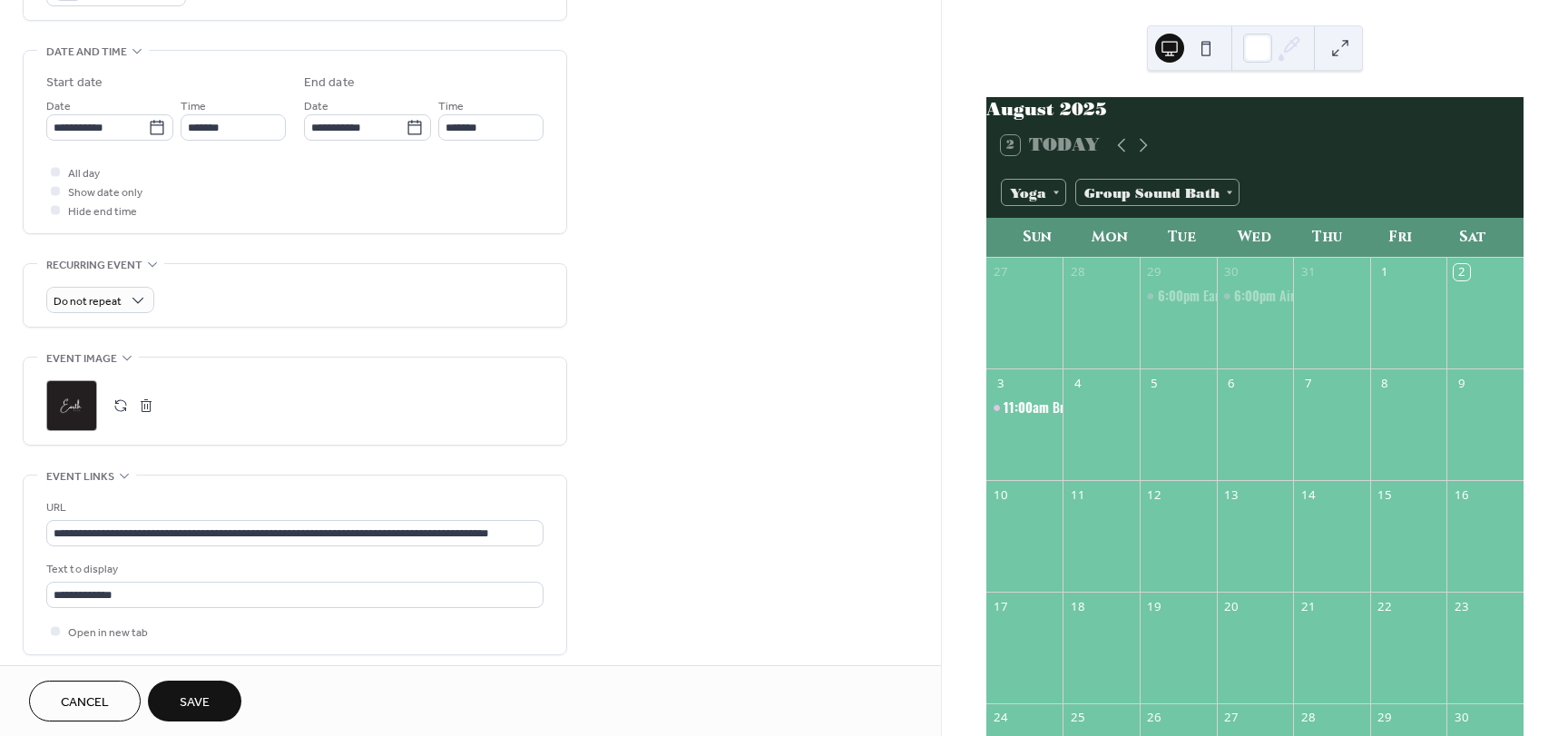 scroll, scrollTop: 545, scrollLeft: 0, axis: vertical 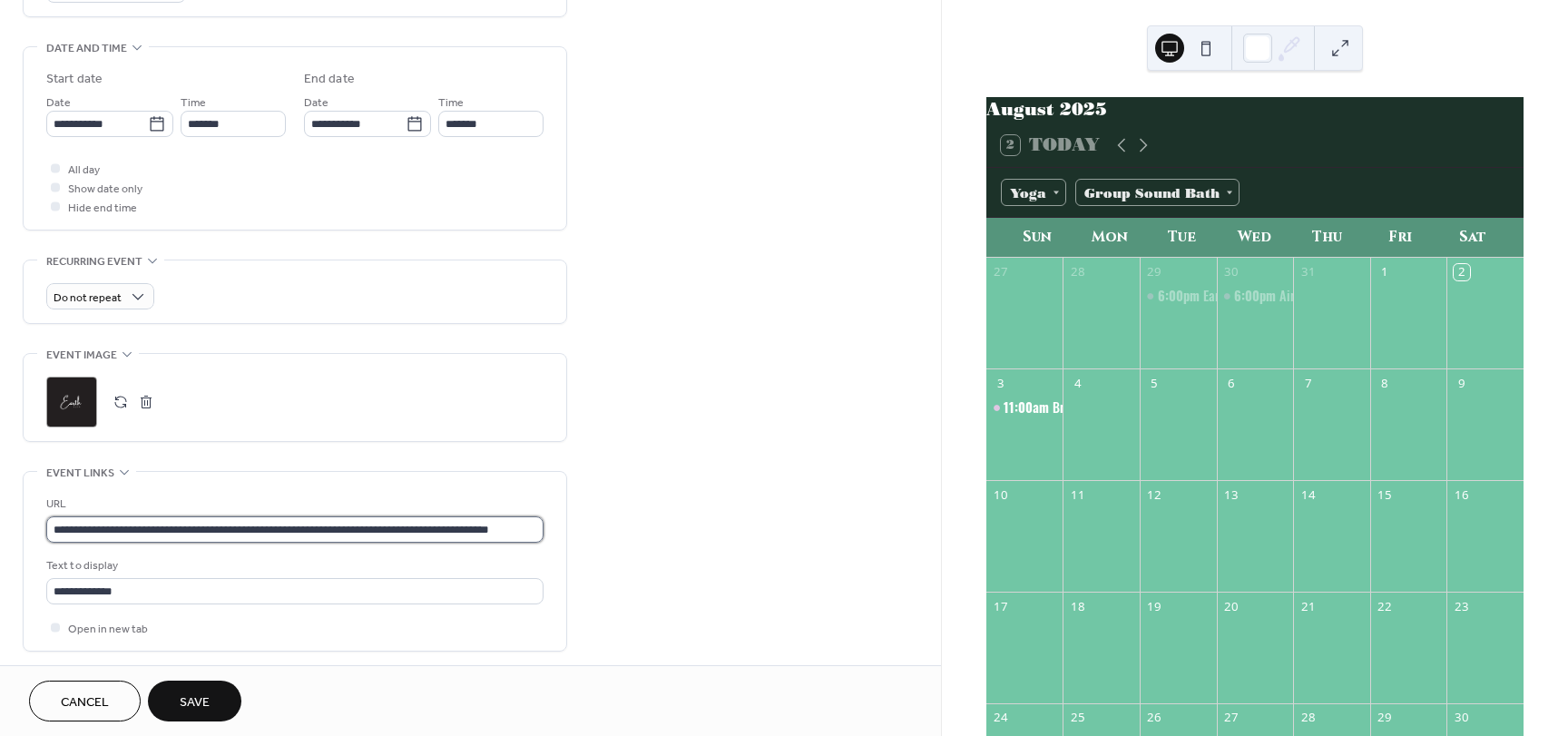 click on "**********" at bounding box center (295, 529) 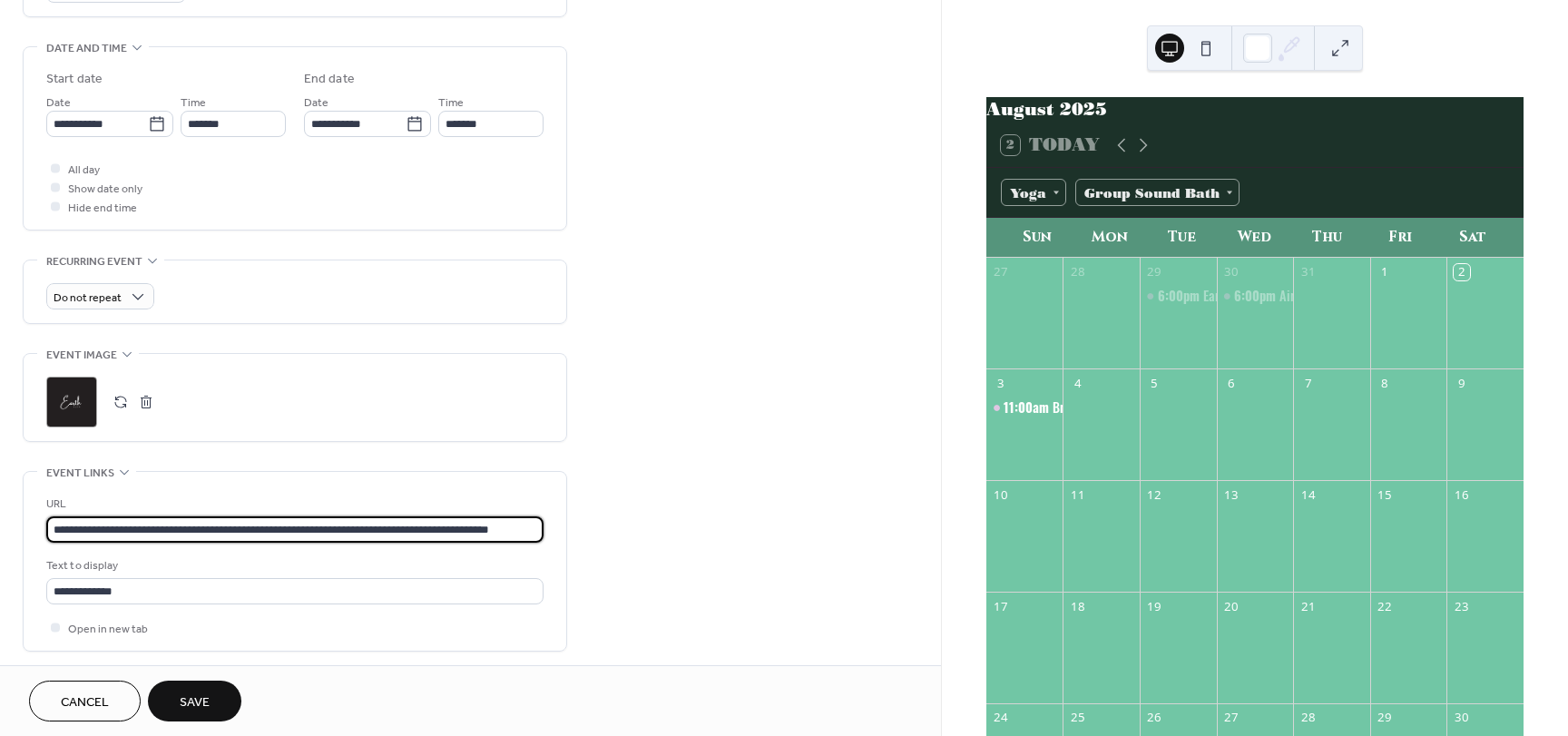 scroll, scrollTop: 0, scrollLeft: 23, axis: horizontal 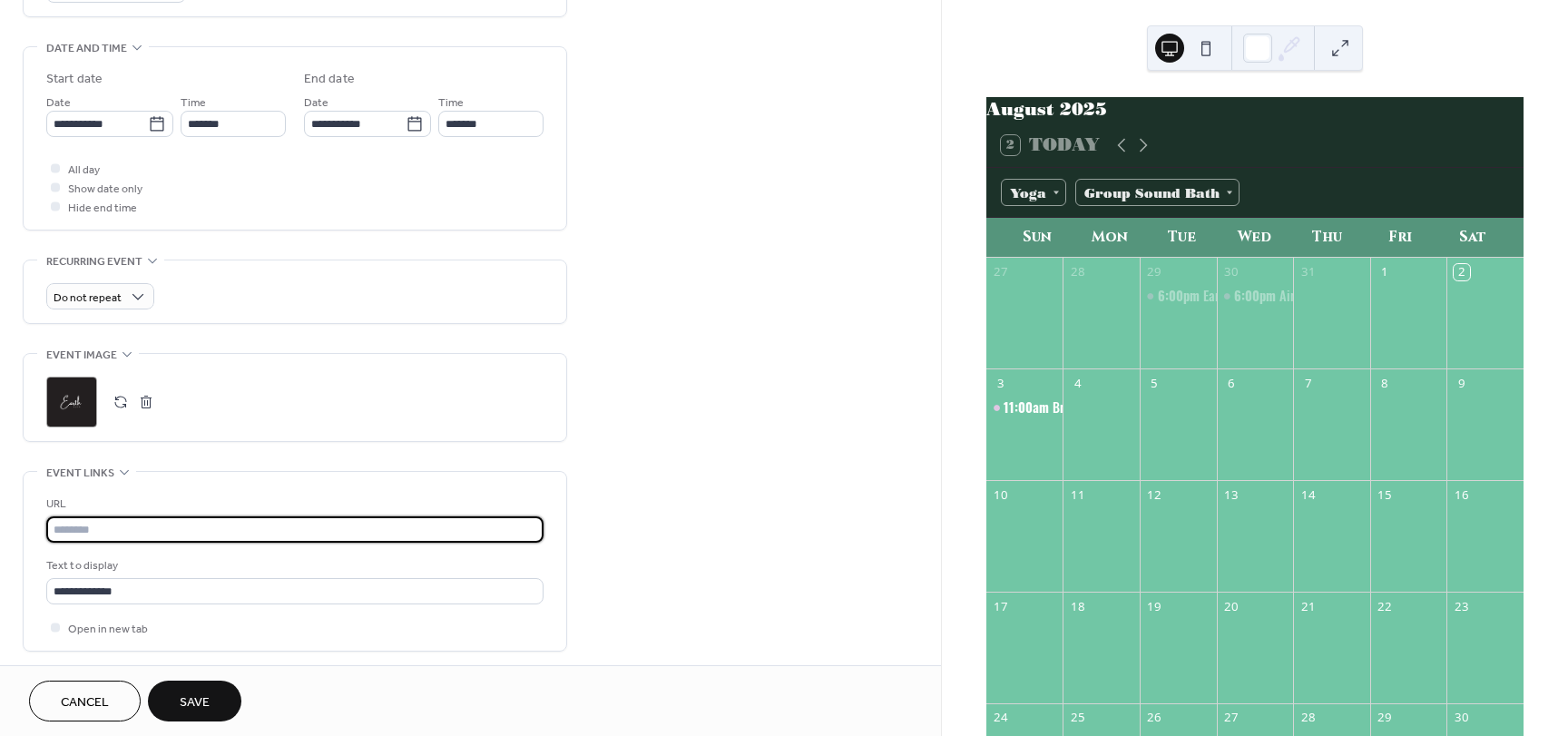 paste on "**********" 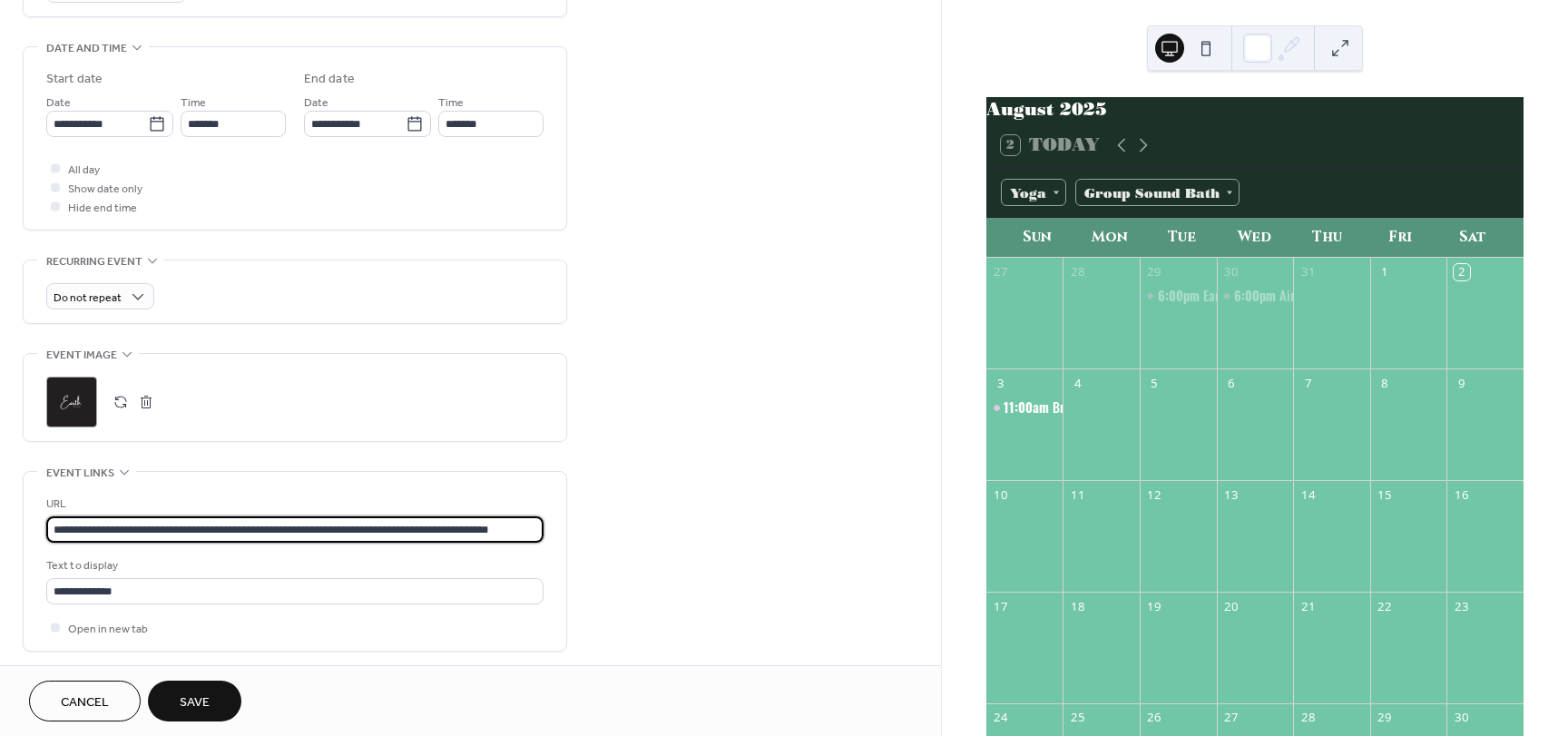 scroll, scrollTop: 0, scrollLeft: 24, axis: horizontal 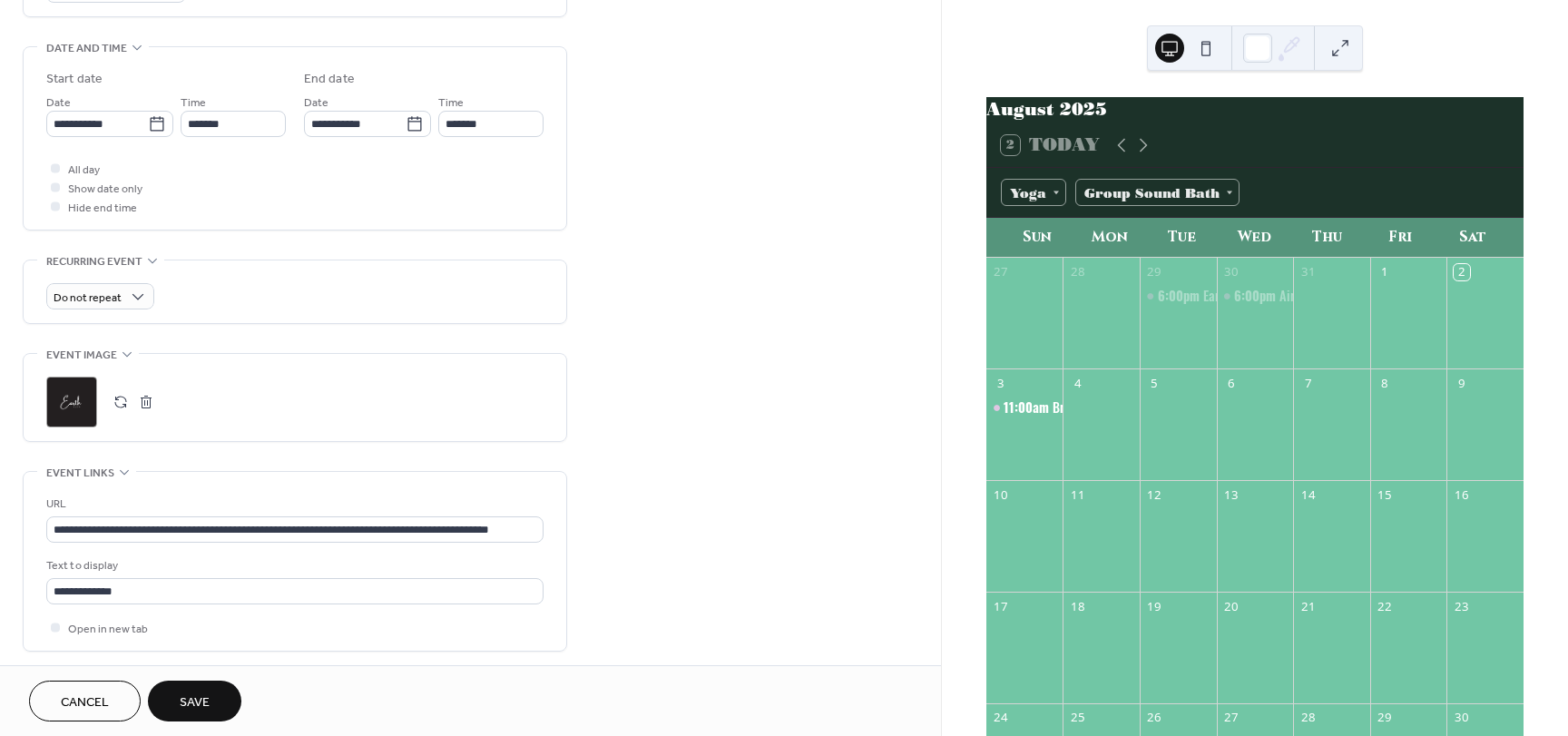 click on "Save" at bounding box center [194, 702] 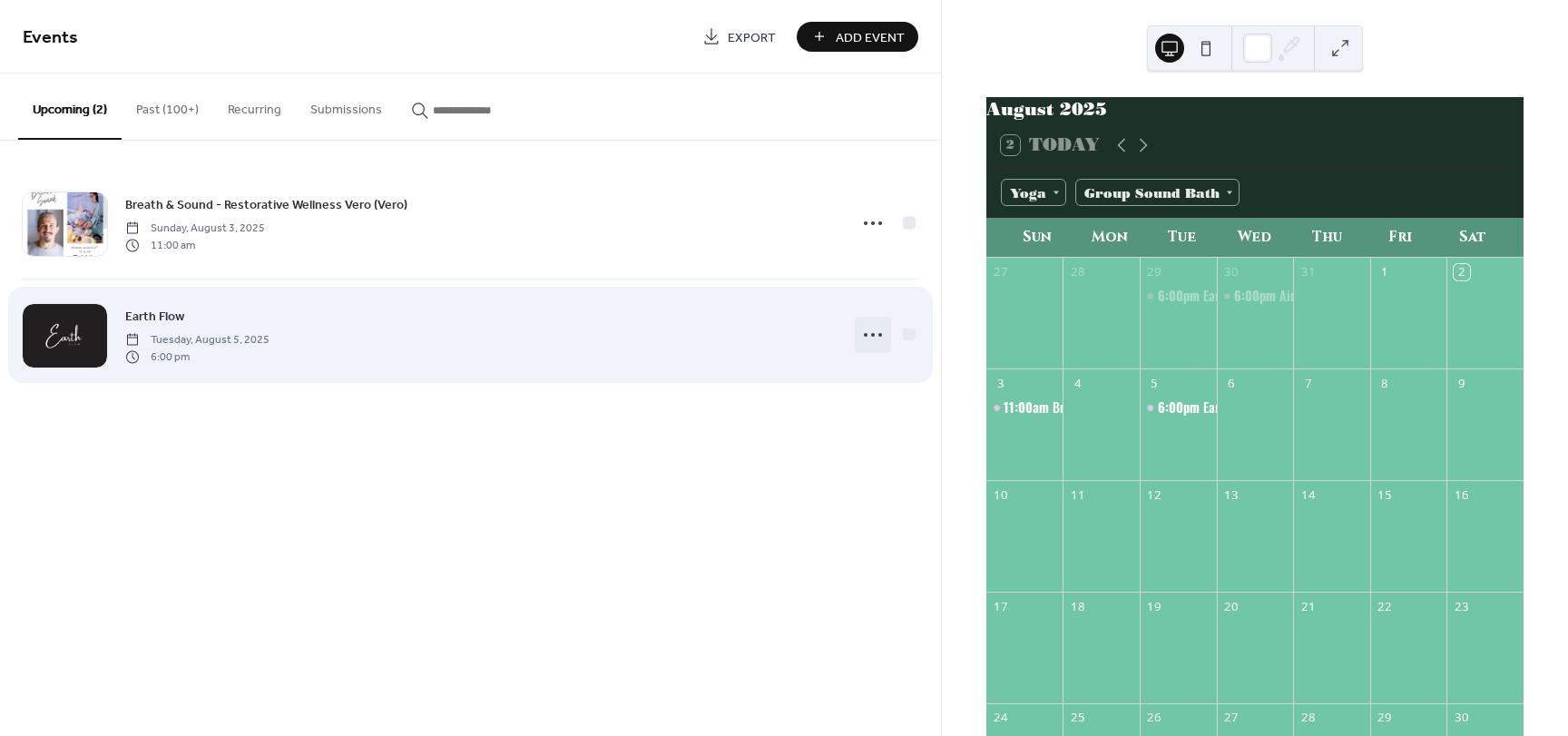 click 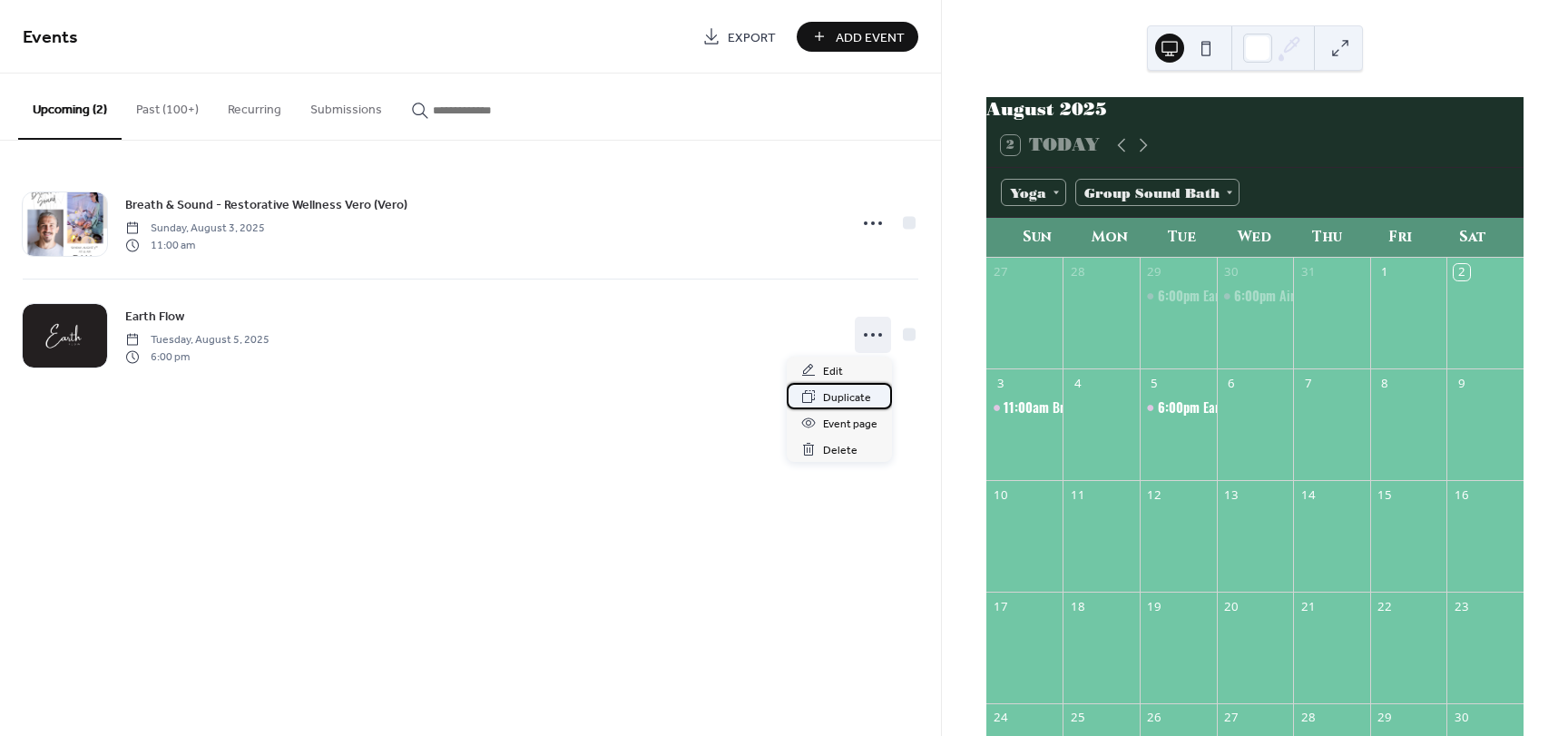 click on "Duplicate" at bounding box center (847, 397) 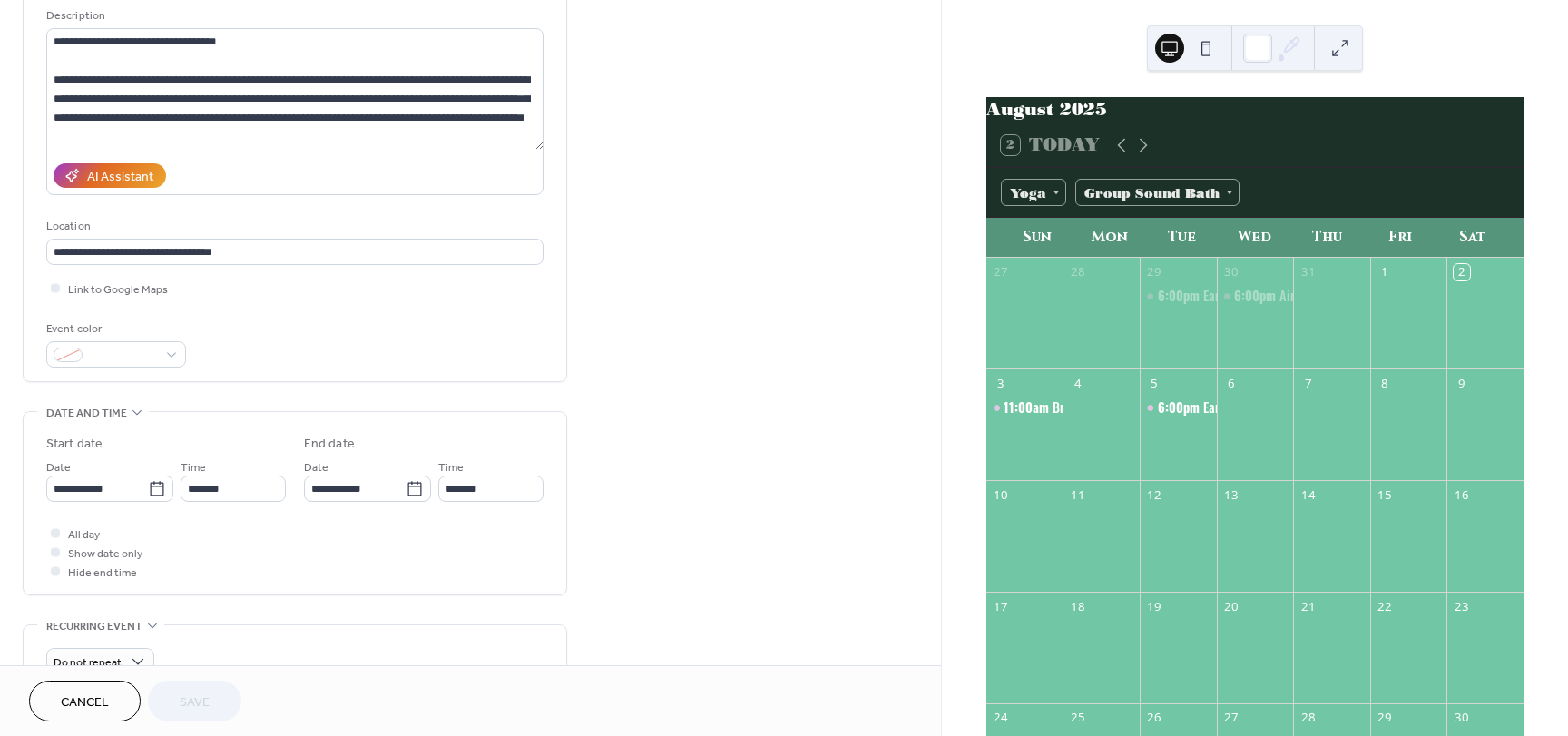 scroll, scrollTop: 182, scrollLeft: 0, axis: vertical 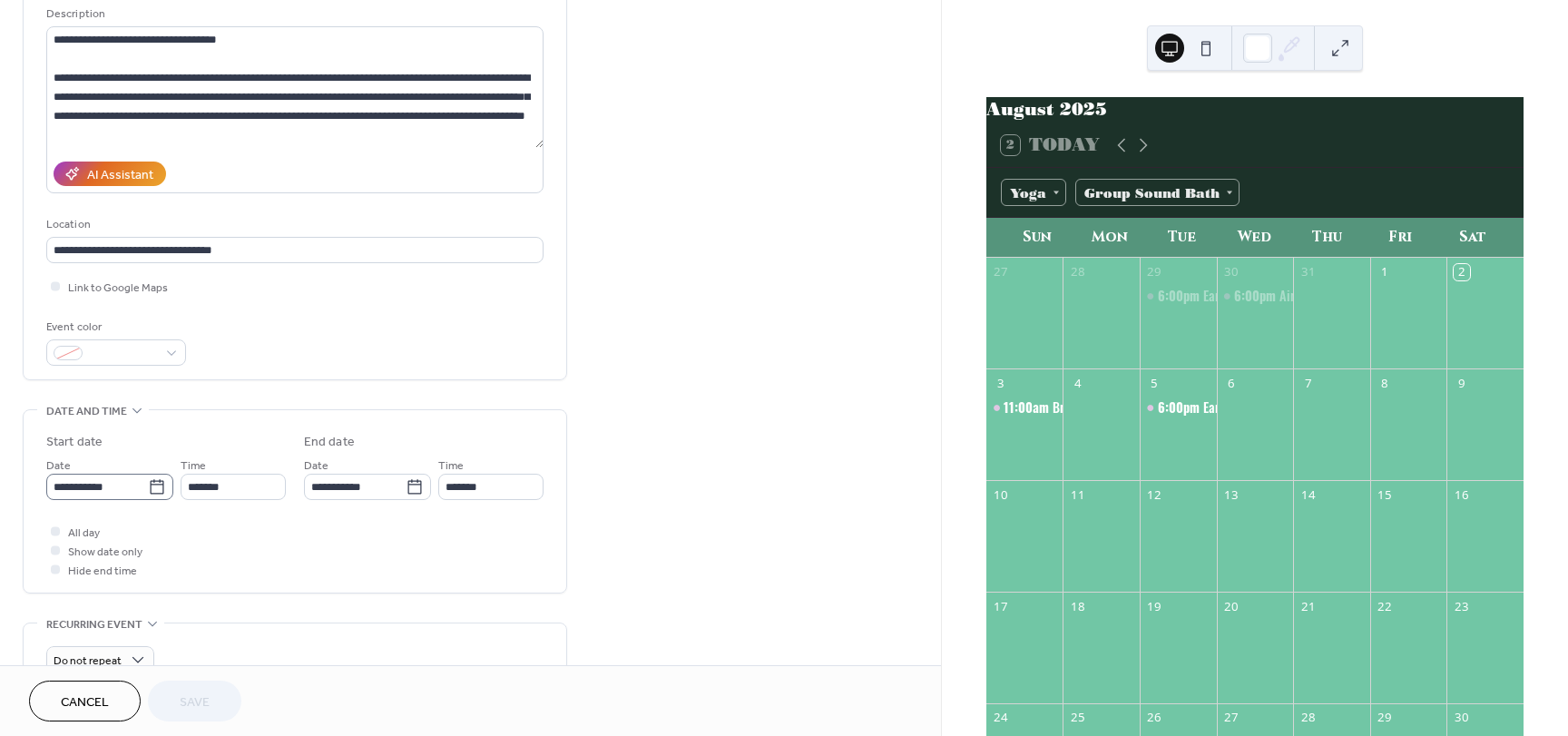 click 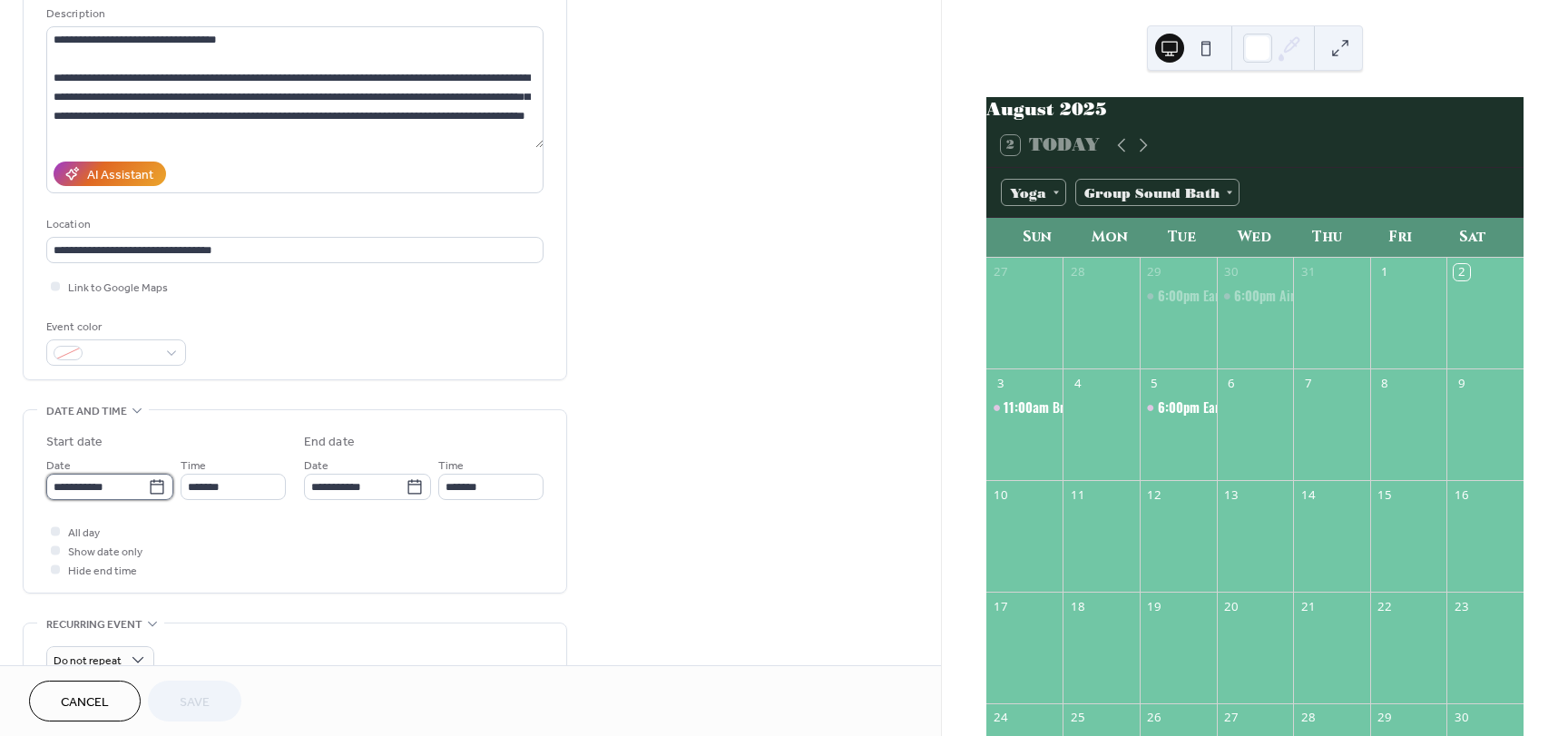 click on "**********" at bounding box center [97, 486] 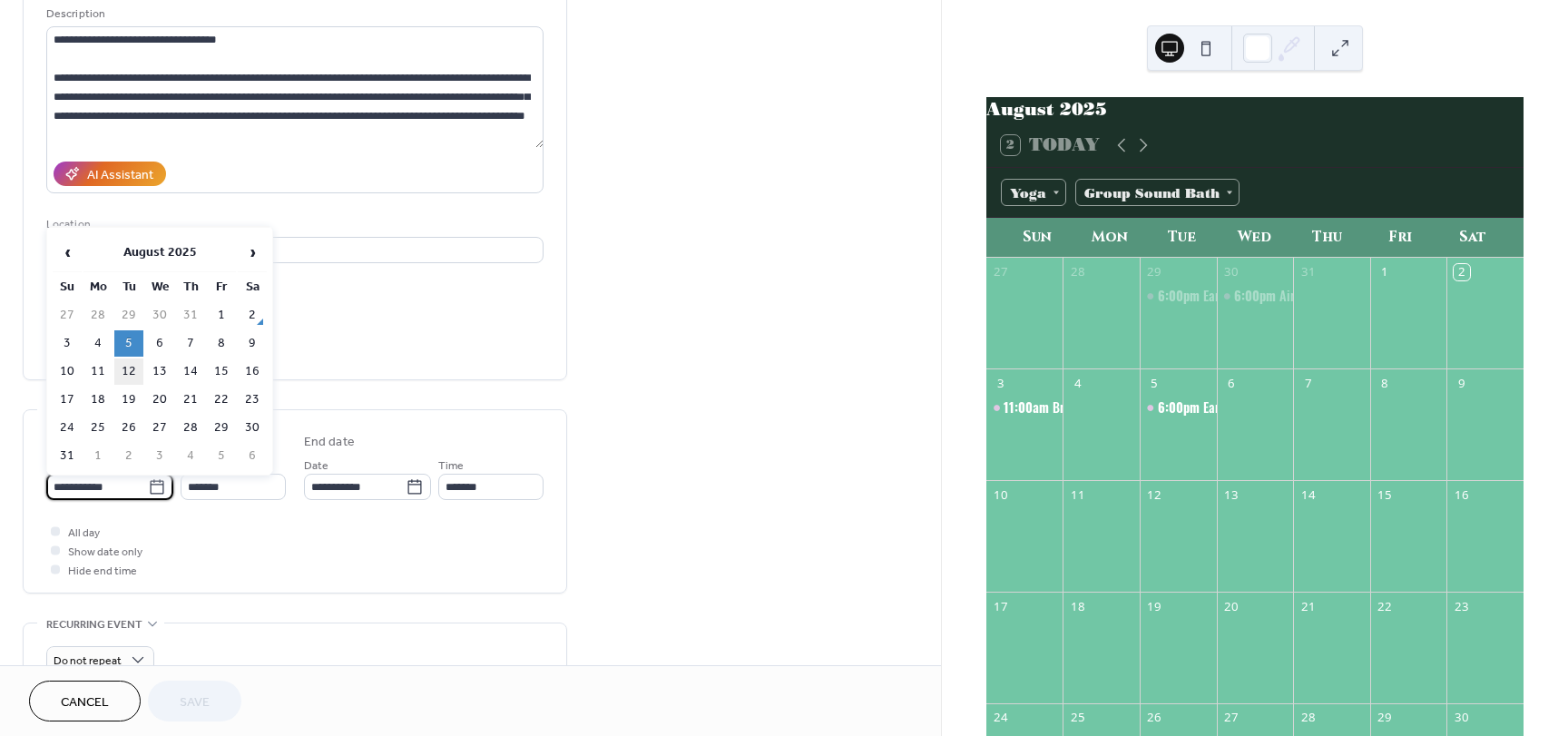 click on "12" at bounding box center (129, 371) 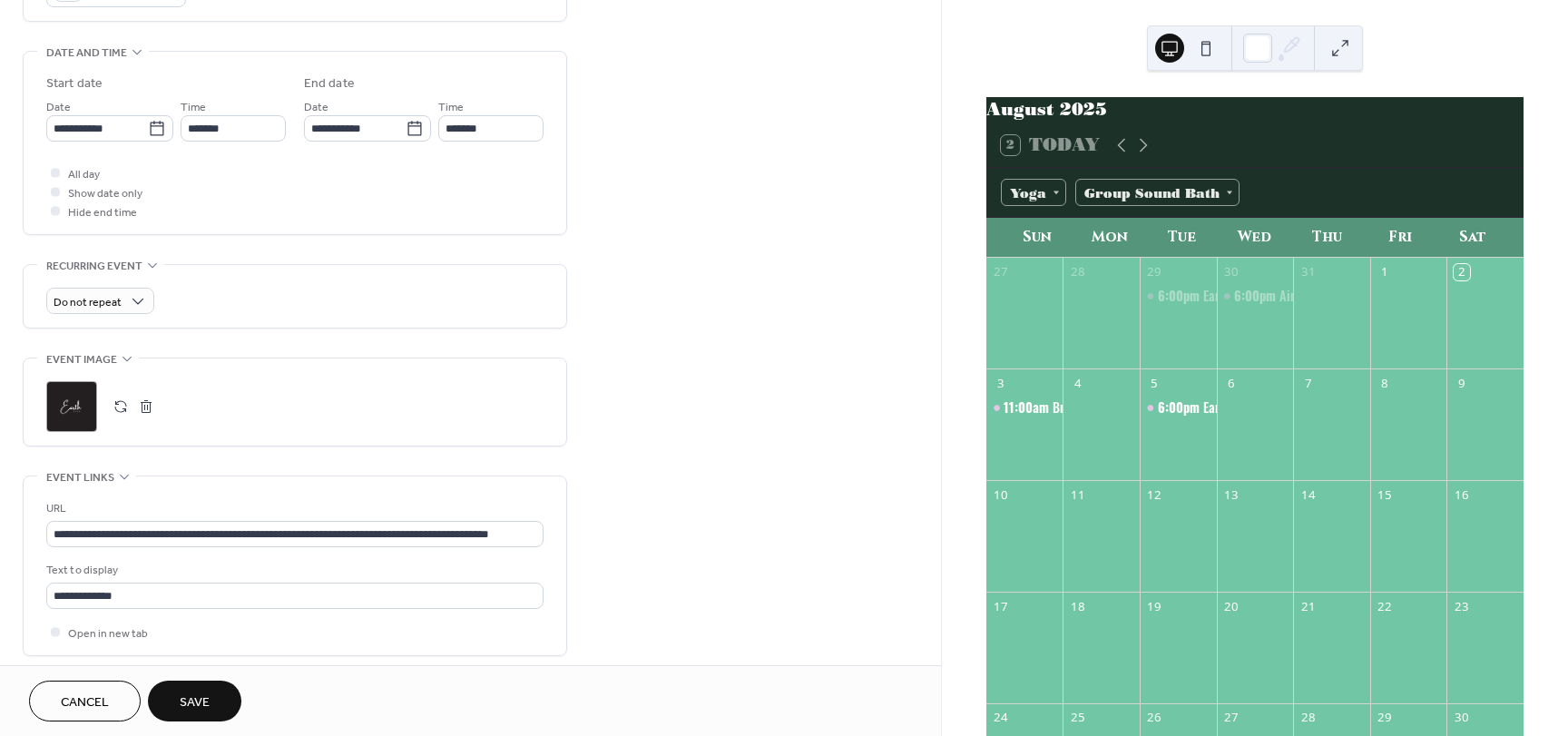 scroll, scrollTop: 545, scrollLeft: 0, axis: vertical 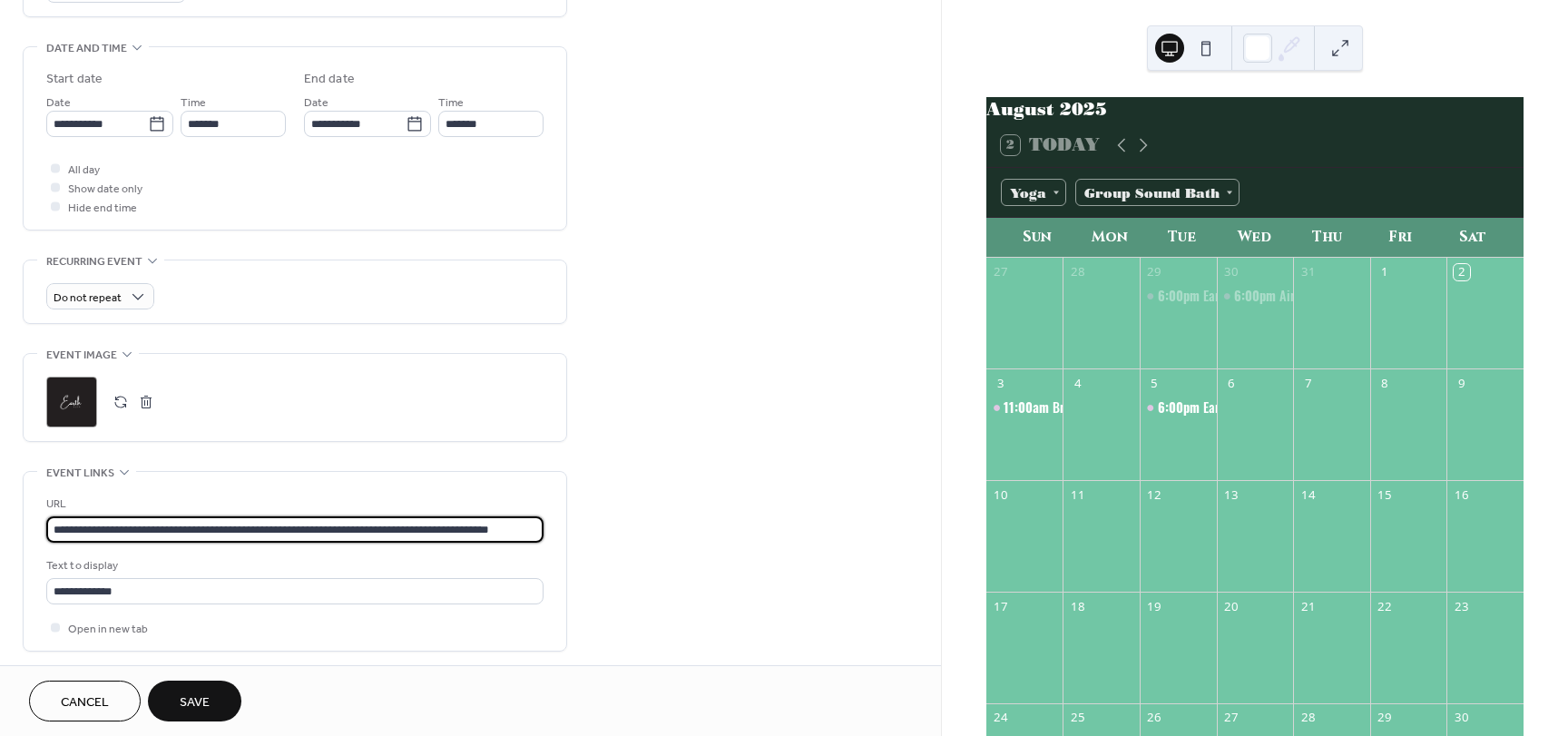 drag, startPoint x: 53, startPoint y: 536, endPoint x: 619, endPoint y: 524, distance: 566.12719 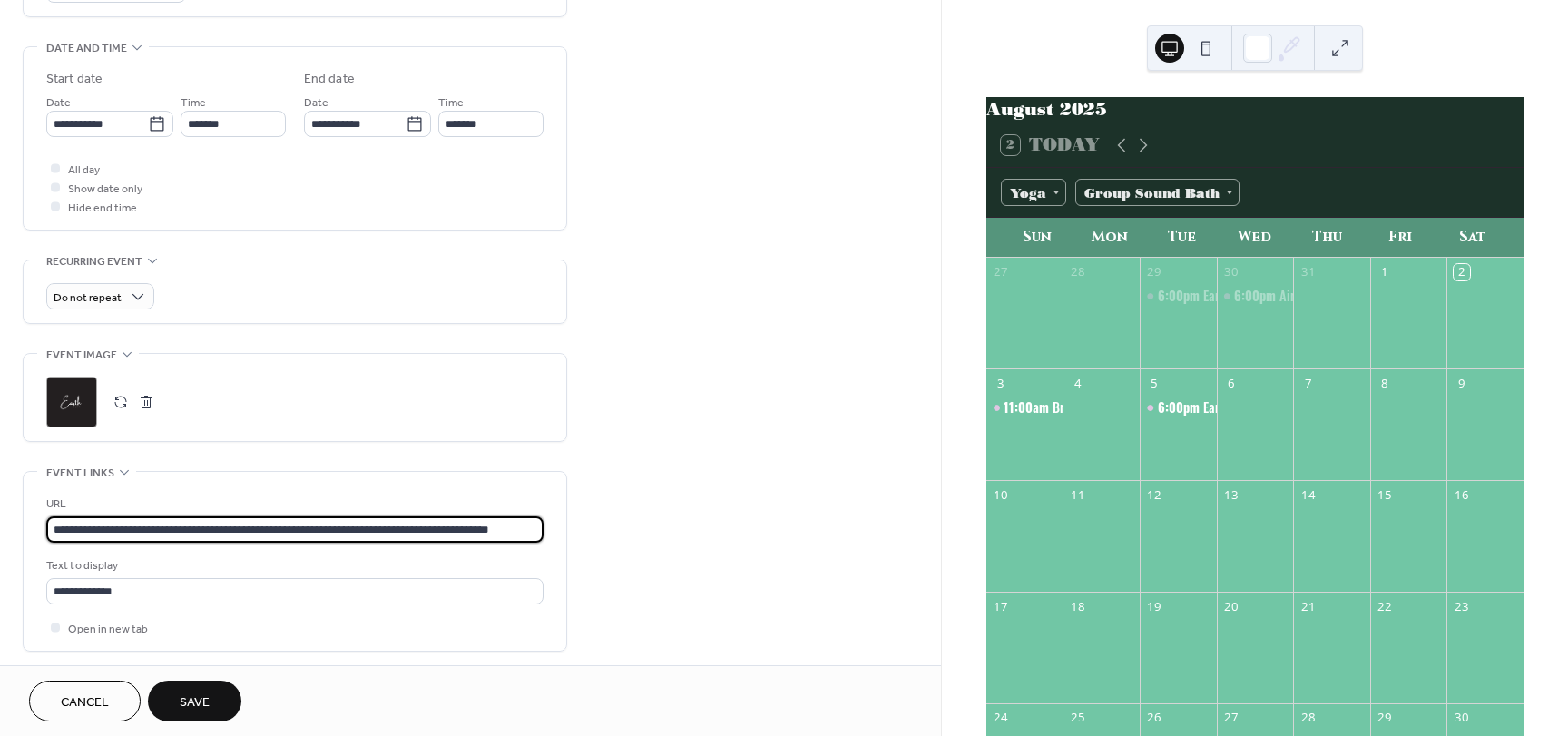 scroll, scrollTop: 0, scrollLeft: 0, axis: both 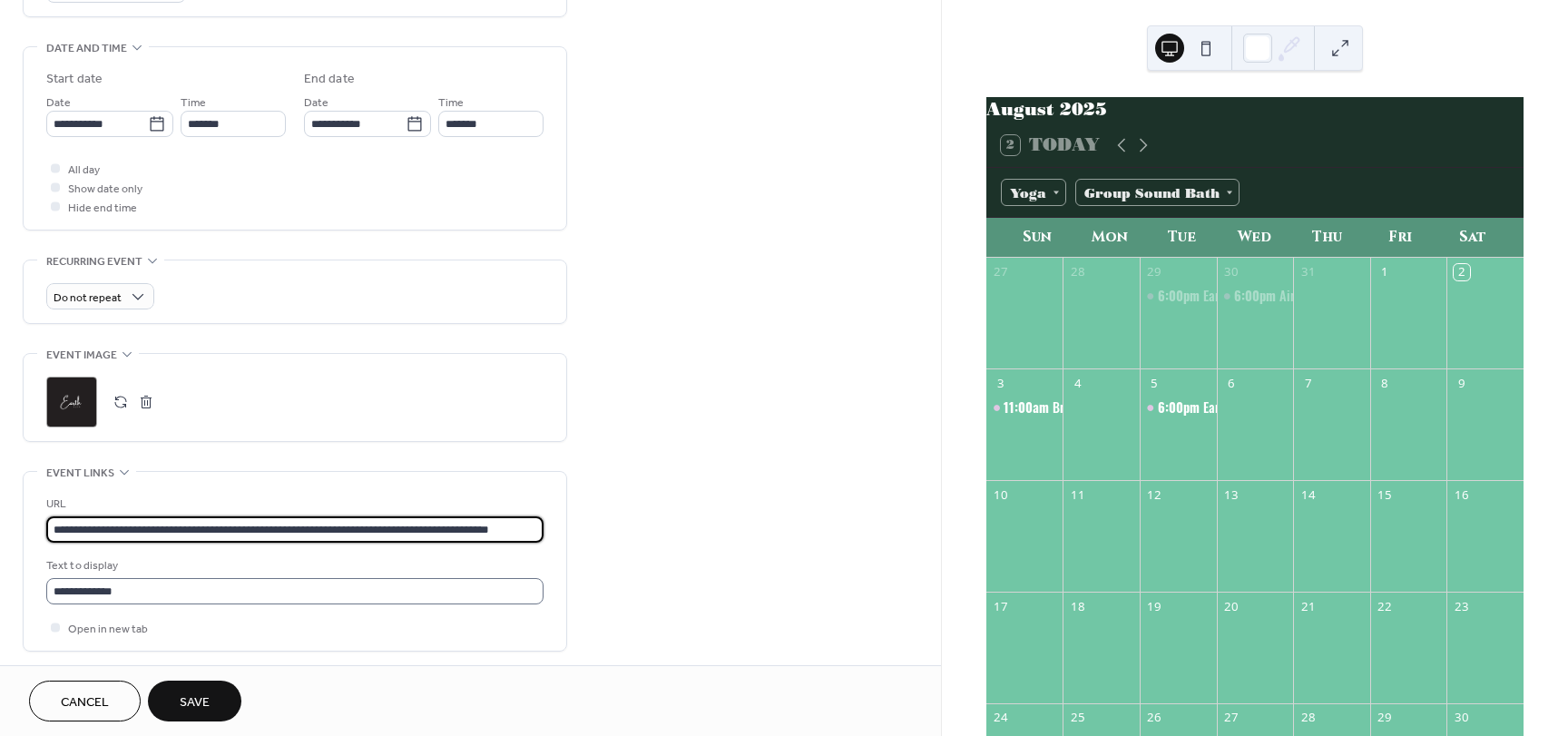 paste 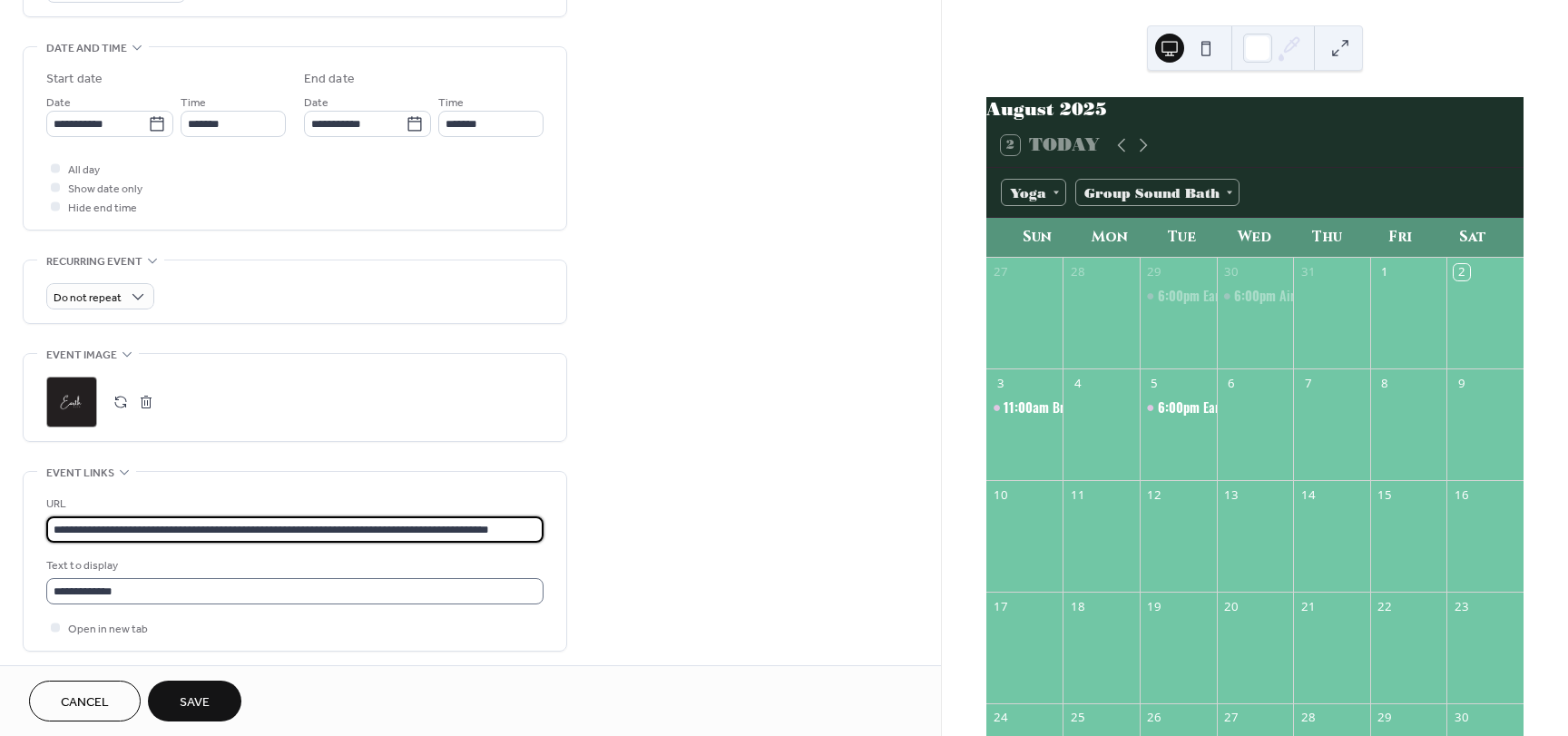 scroll, scrollTop: 0, scrollLeft: 17, axis: horizontal 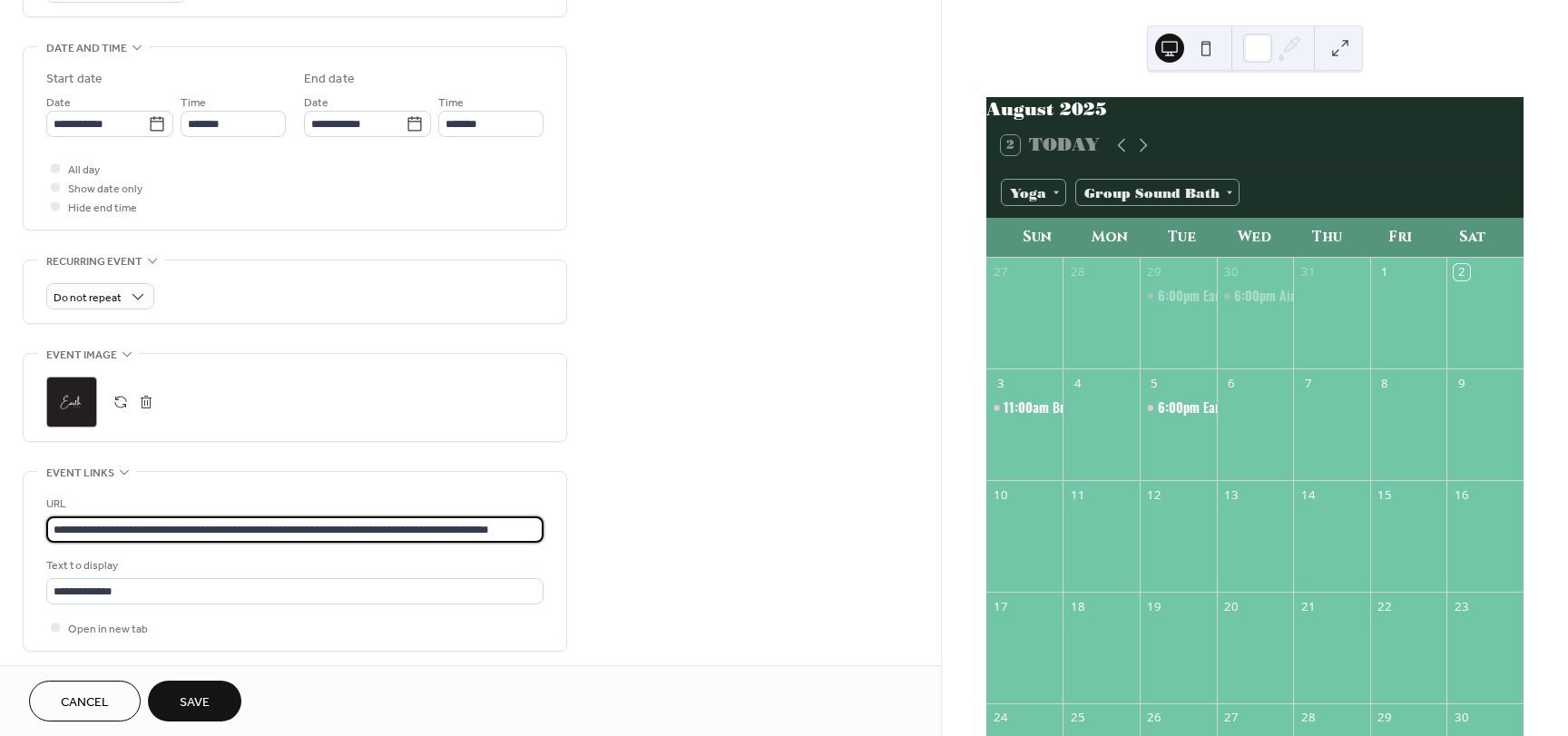 type on "**********" 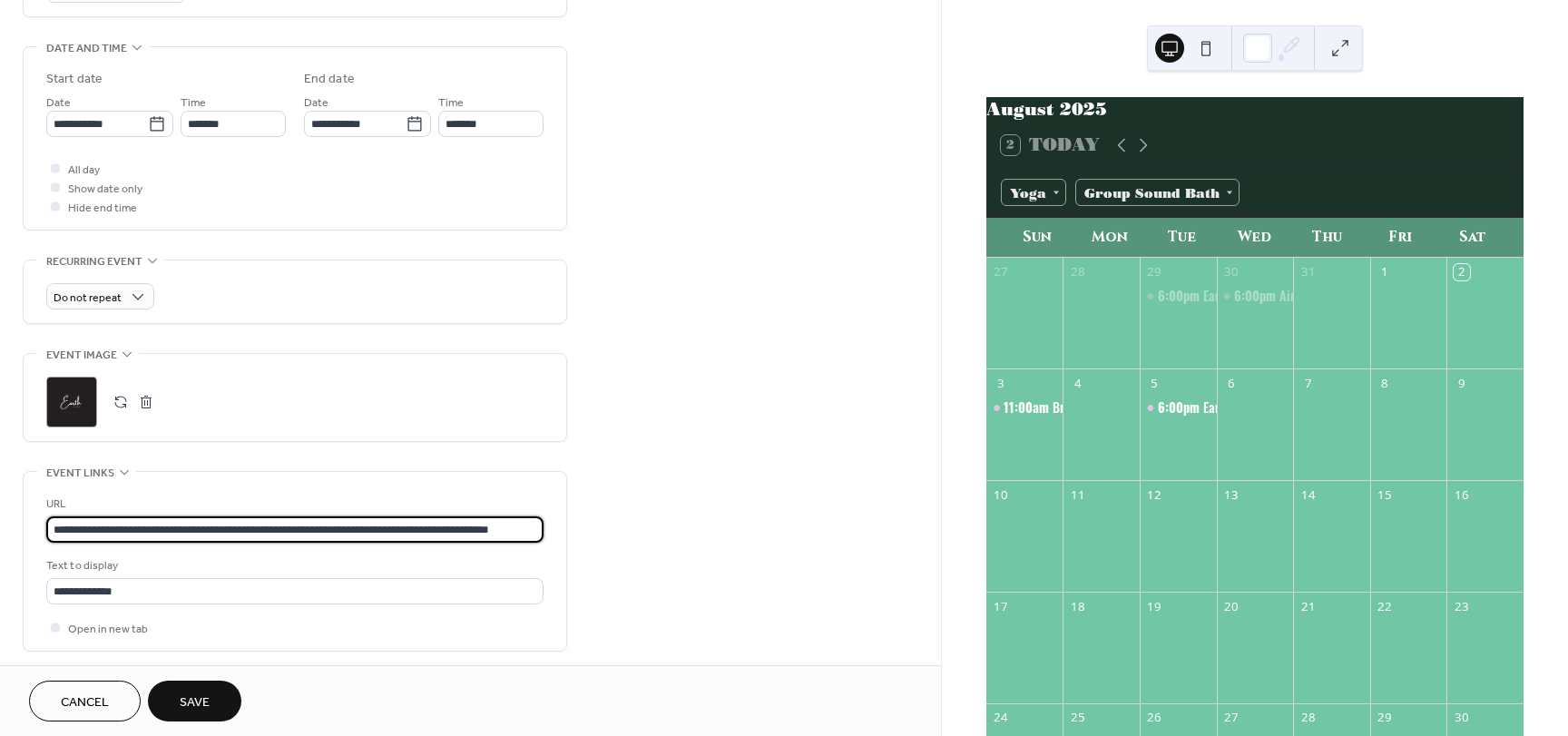 scroll, scrollTop: 0, scrollLeft: 0, axis: both 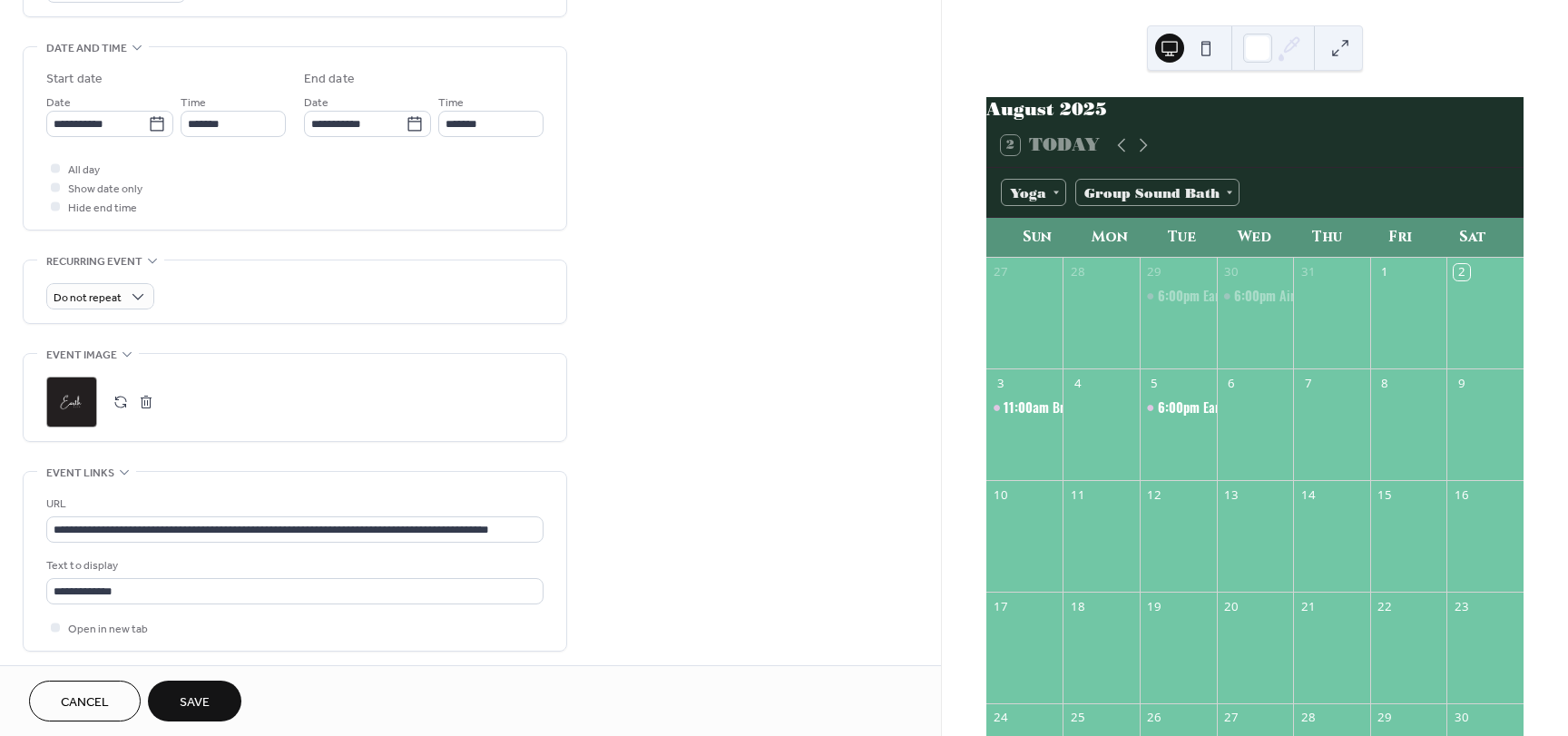 click on "Save" at bounding box center (194, 702) 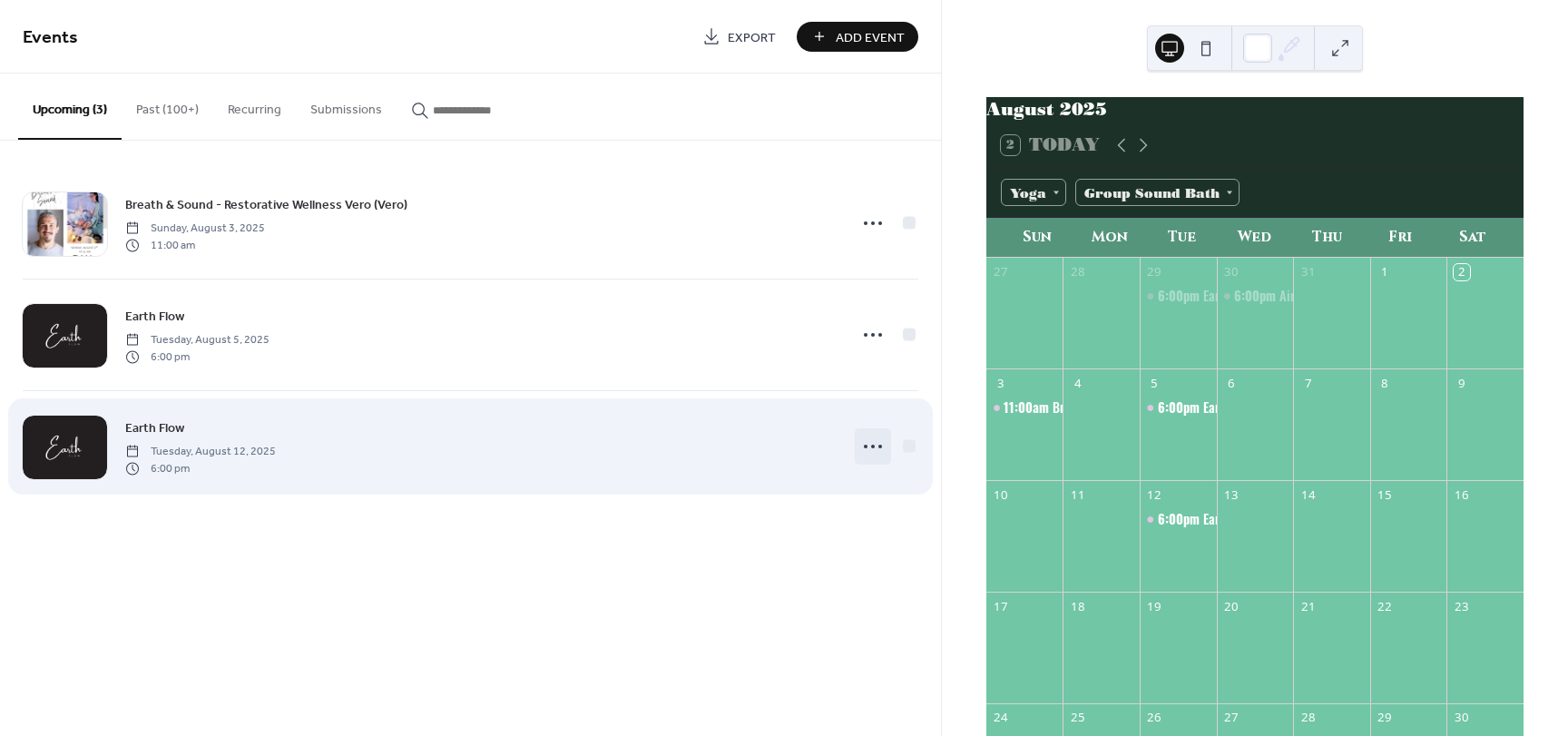click 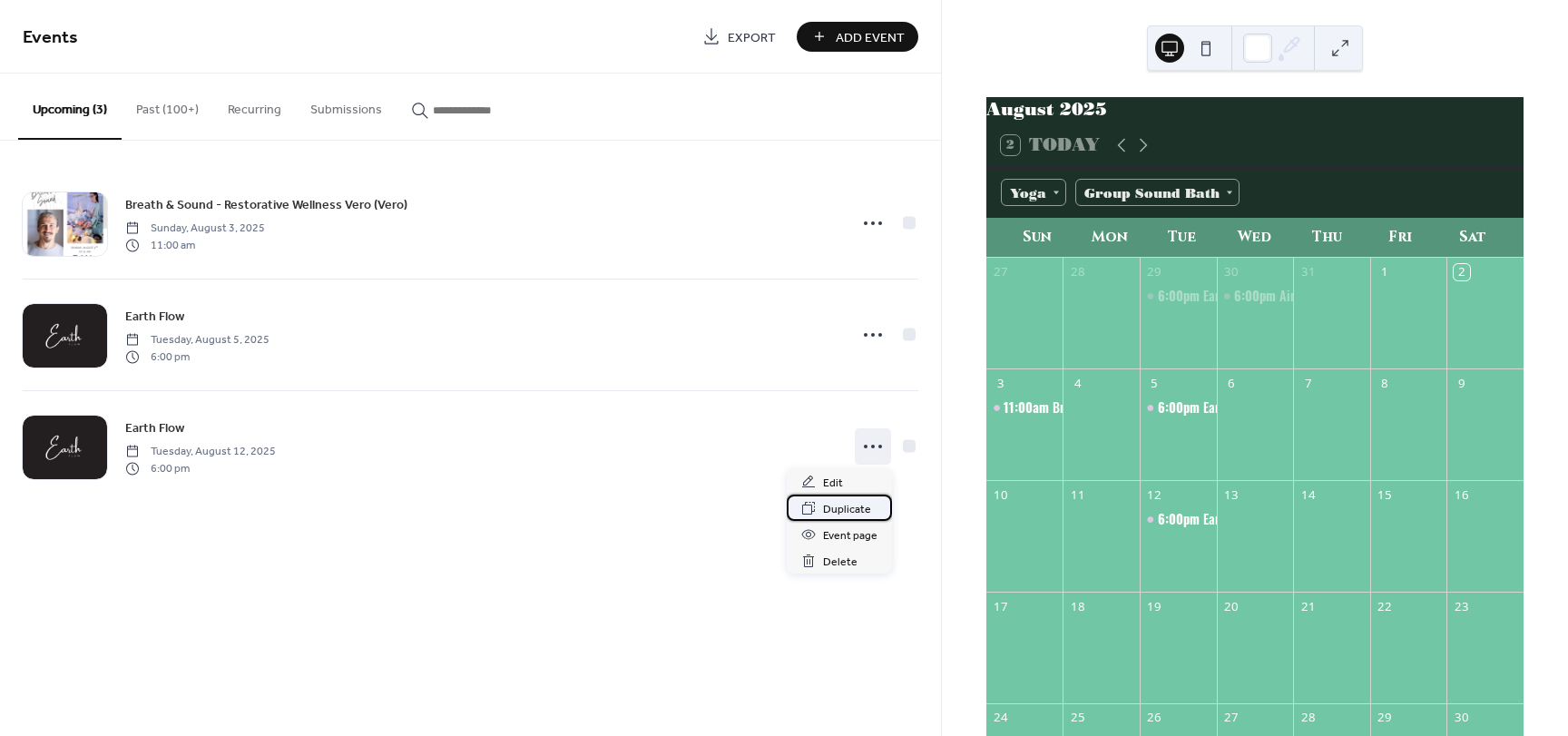 click on "Duplicate" at bounding box center [847, 509] 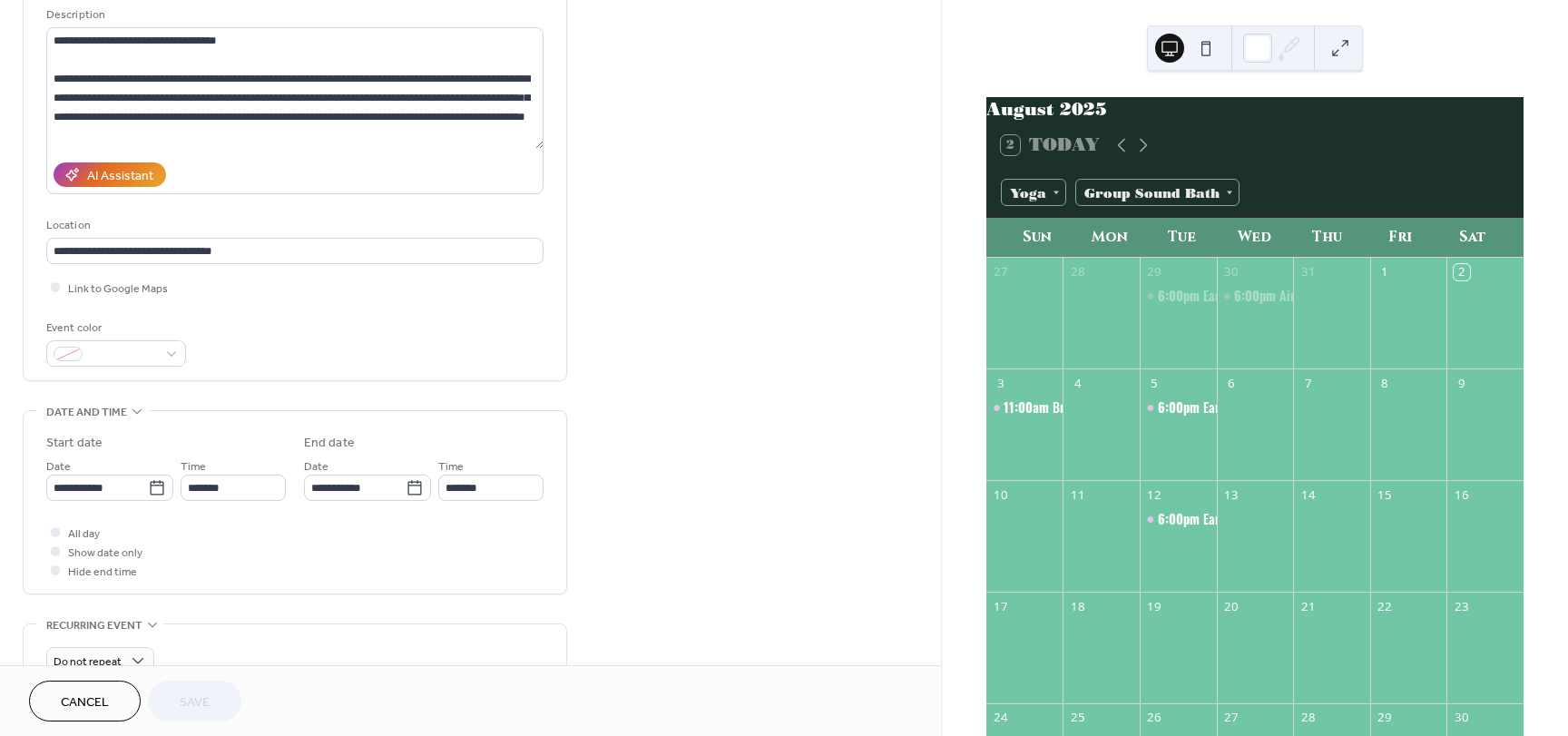 scroll, scrollTop: 182, scrollLeft: 0, axis: vertical 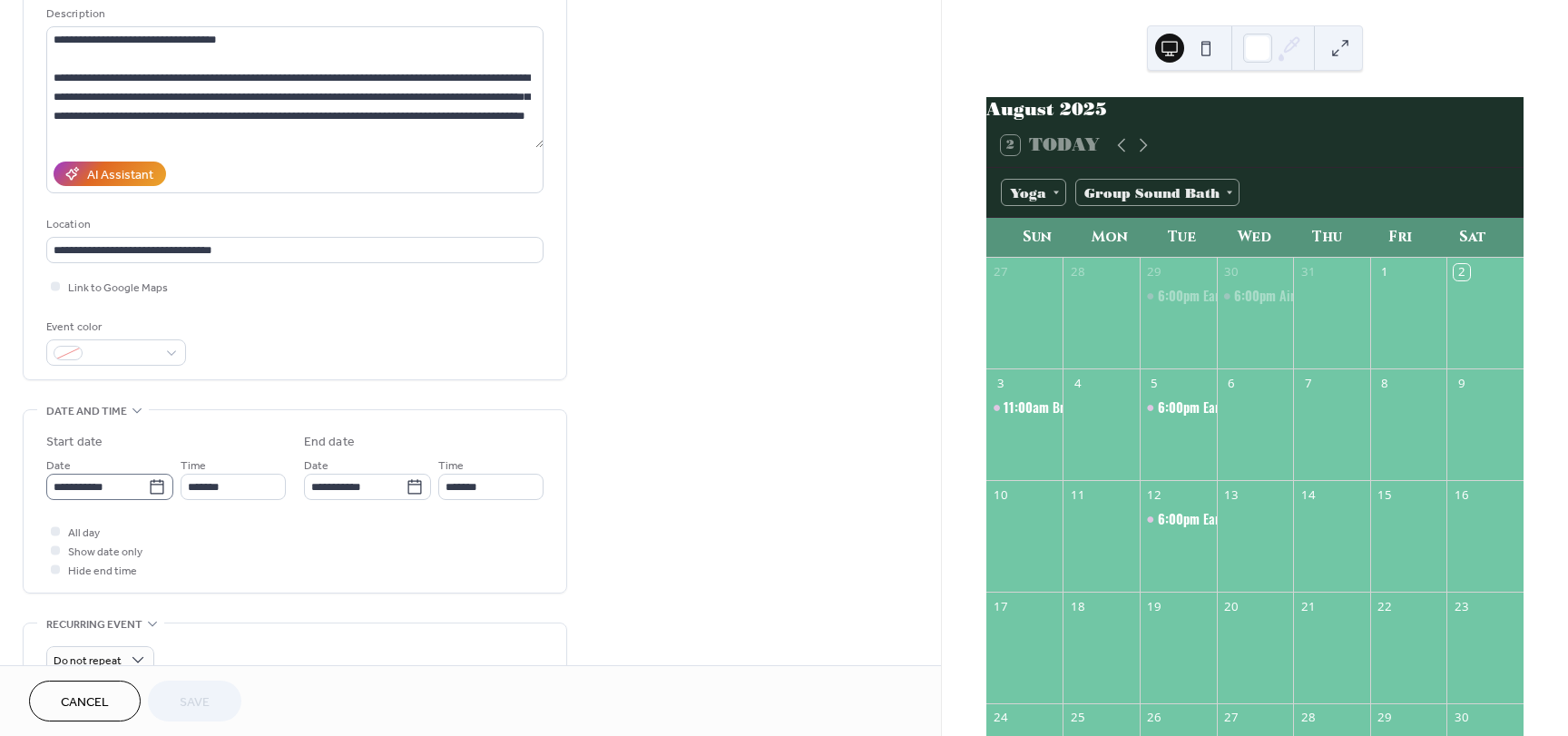 click 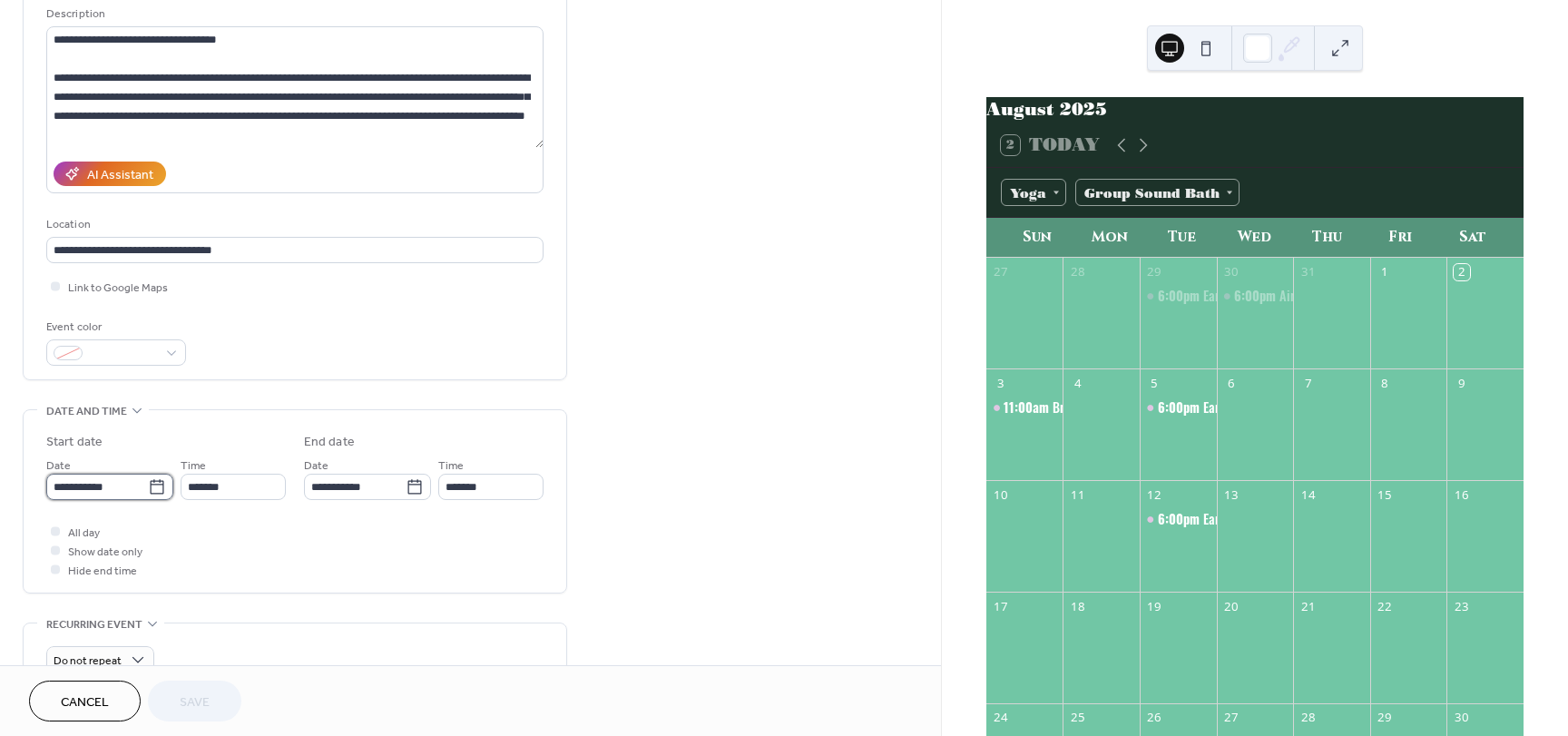 click on "**********" at bounding box center (97, 486) 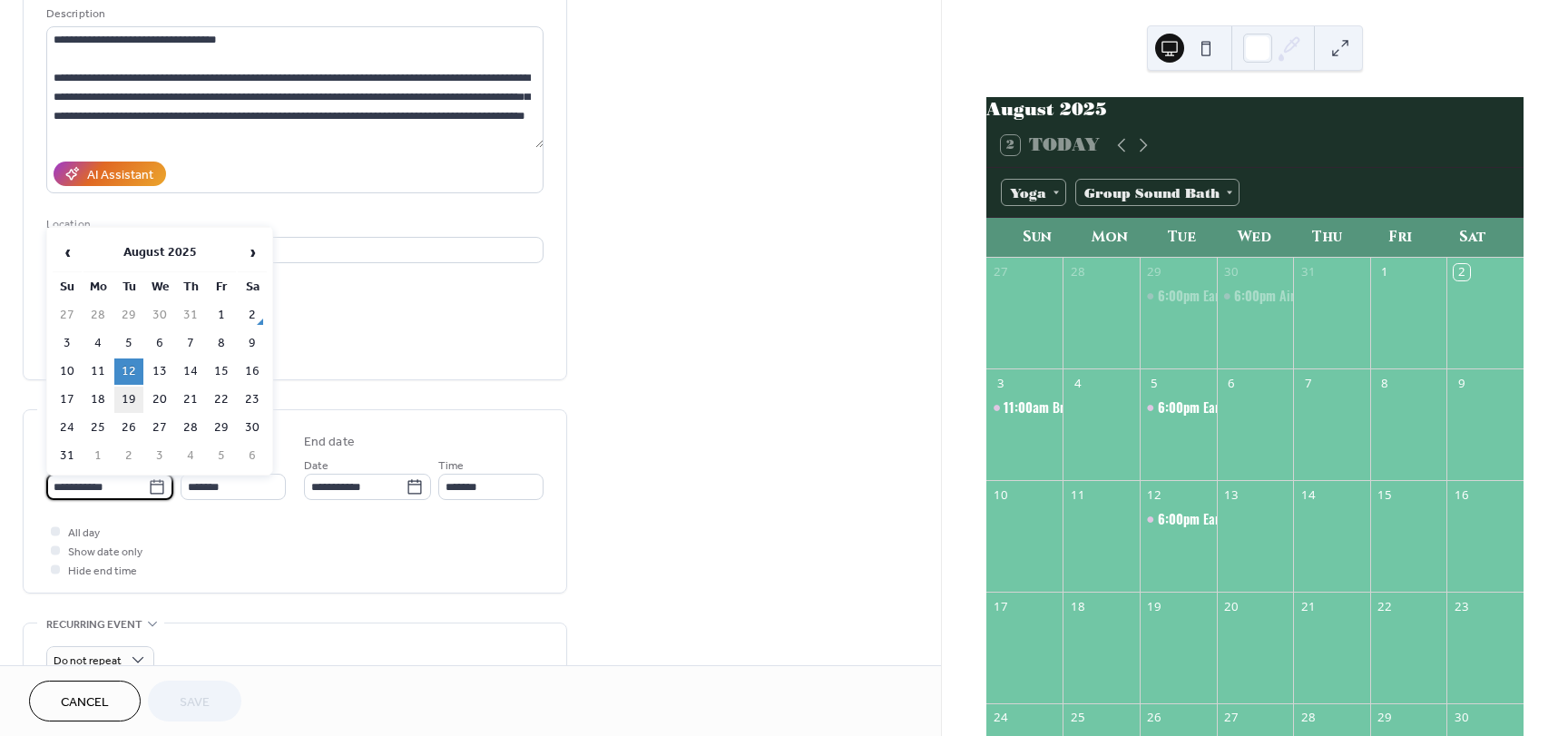 click on "19" at bounding box center (129, 399) 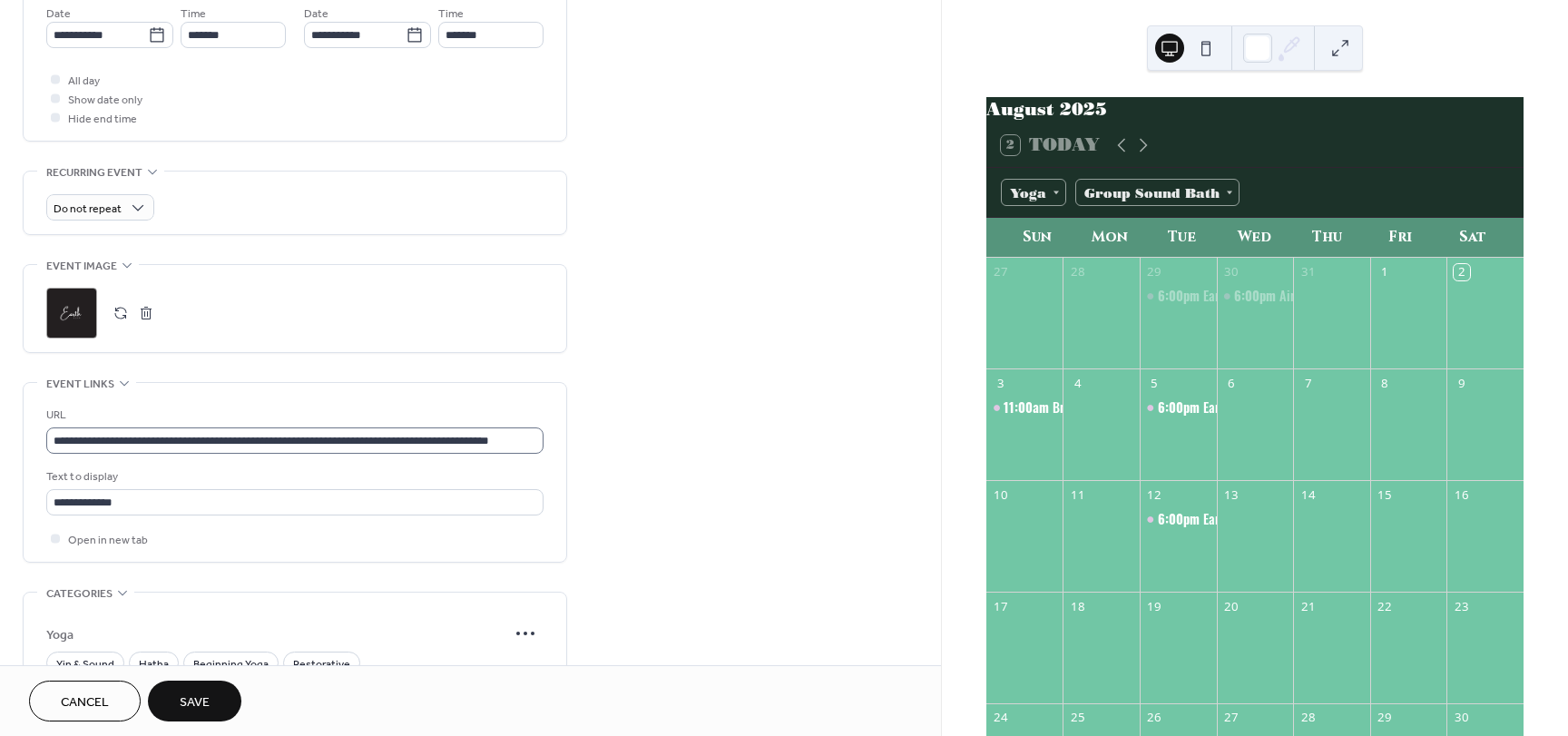 scroll, scrollTop: 635, scrollLeft: 0, axis: vertical 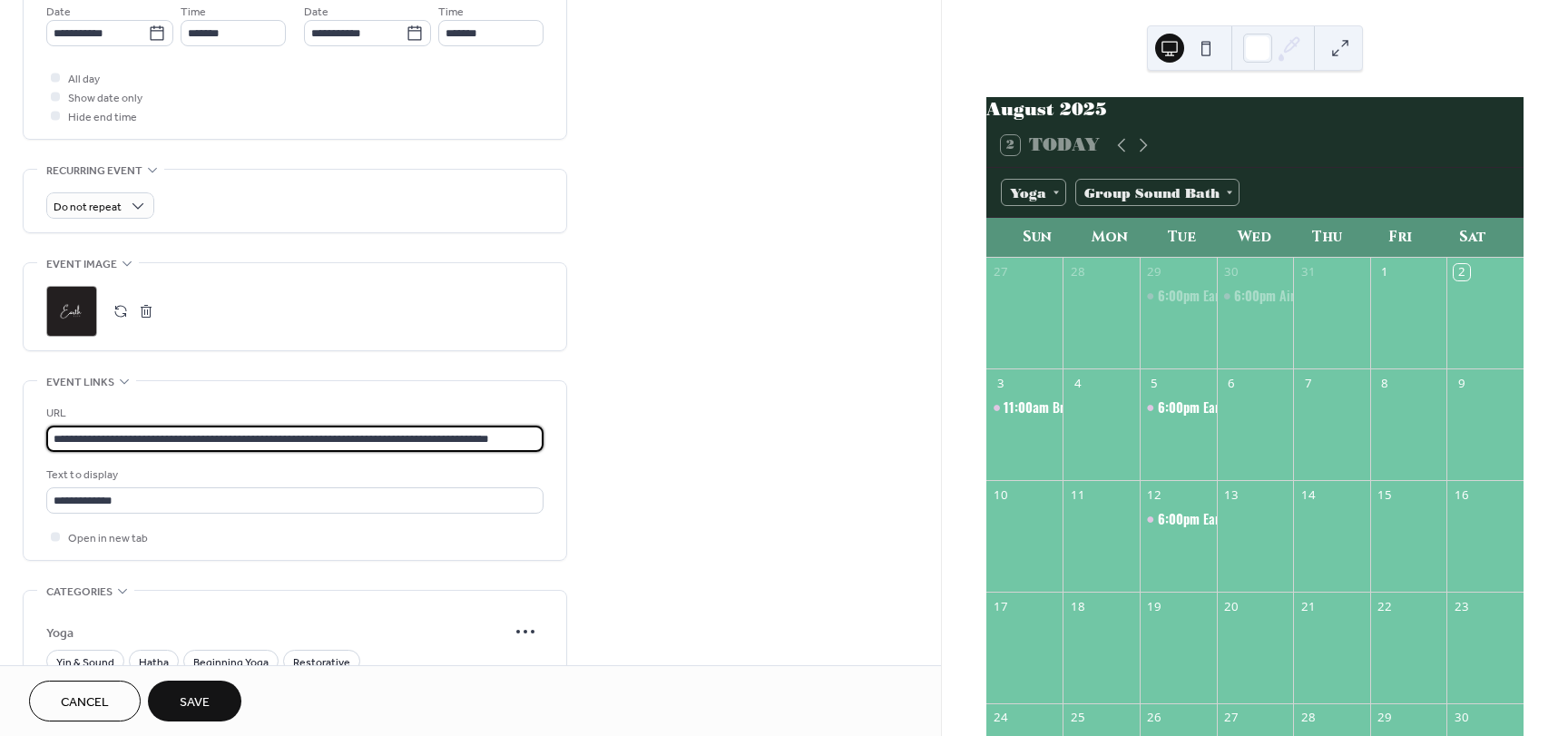 drag, startPoint x: 54, startPoint y: 446, endPoint x: 643, endPoint y: 471, distance: 589.5303 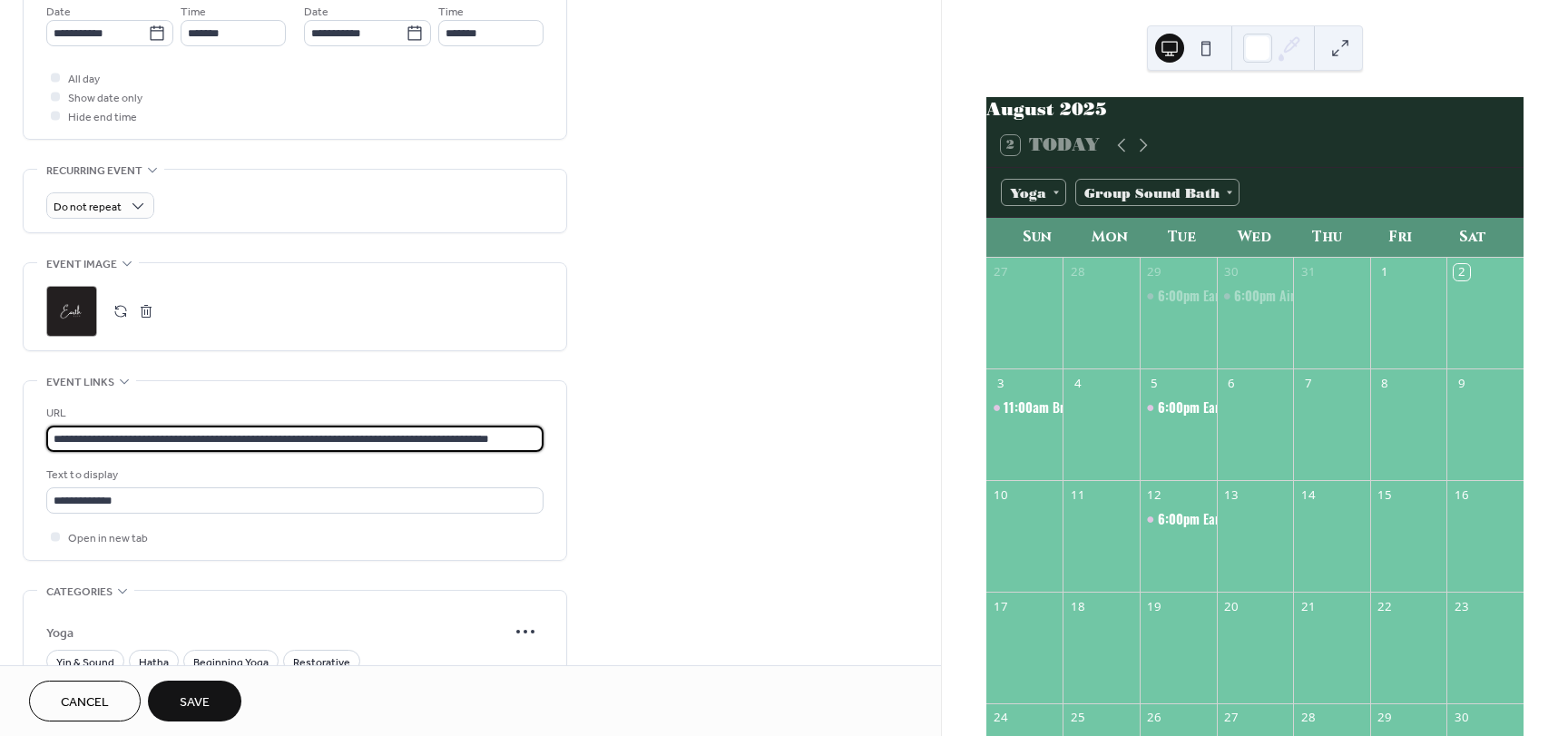 click on "**********" at bounding box center [470, 213] 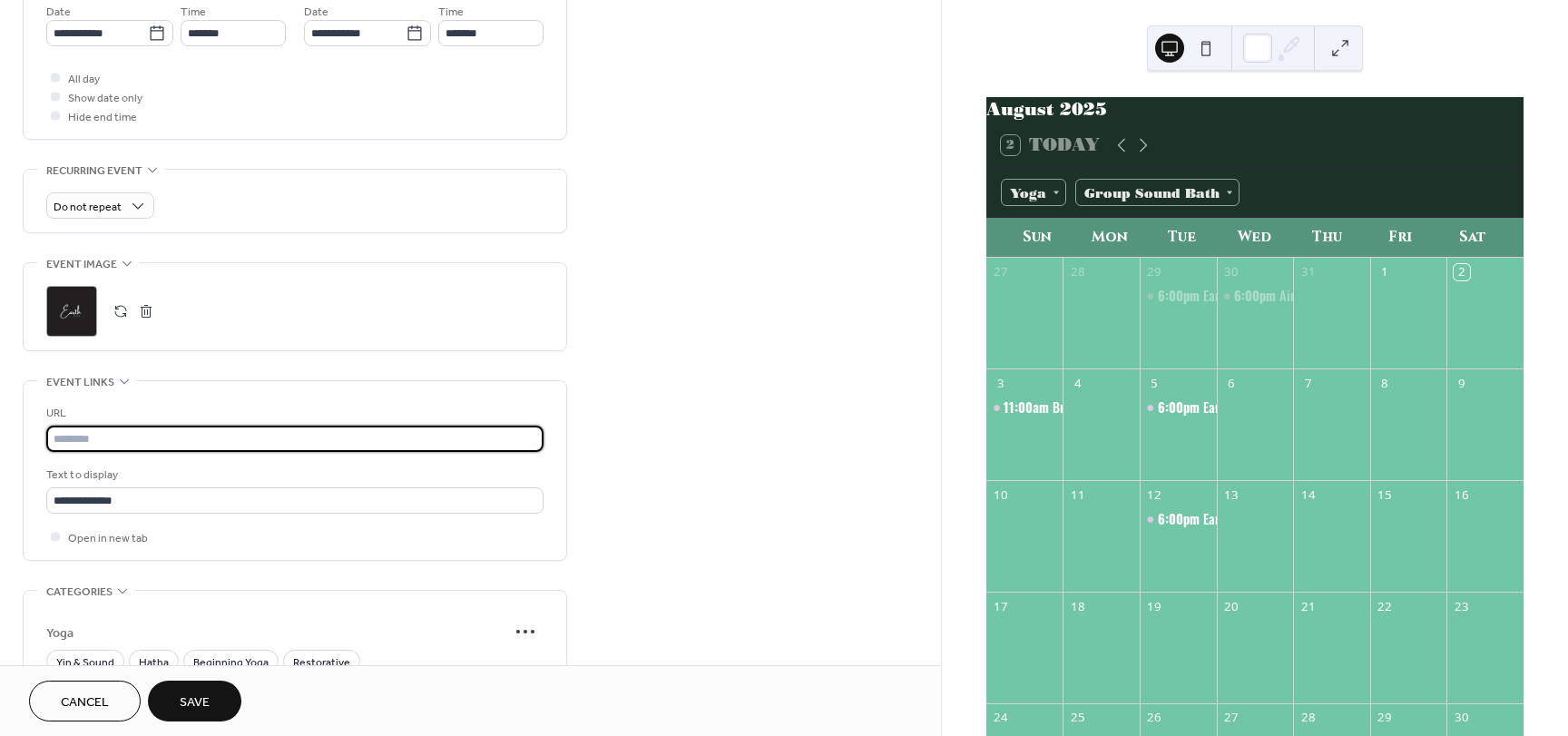 scroll, scrollTop: 0, scrollLeft: 0, axis: both 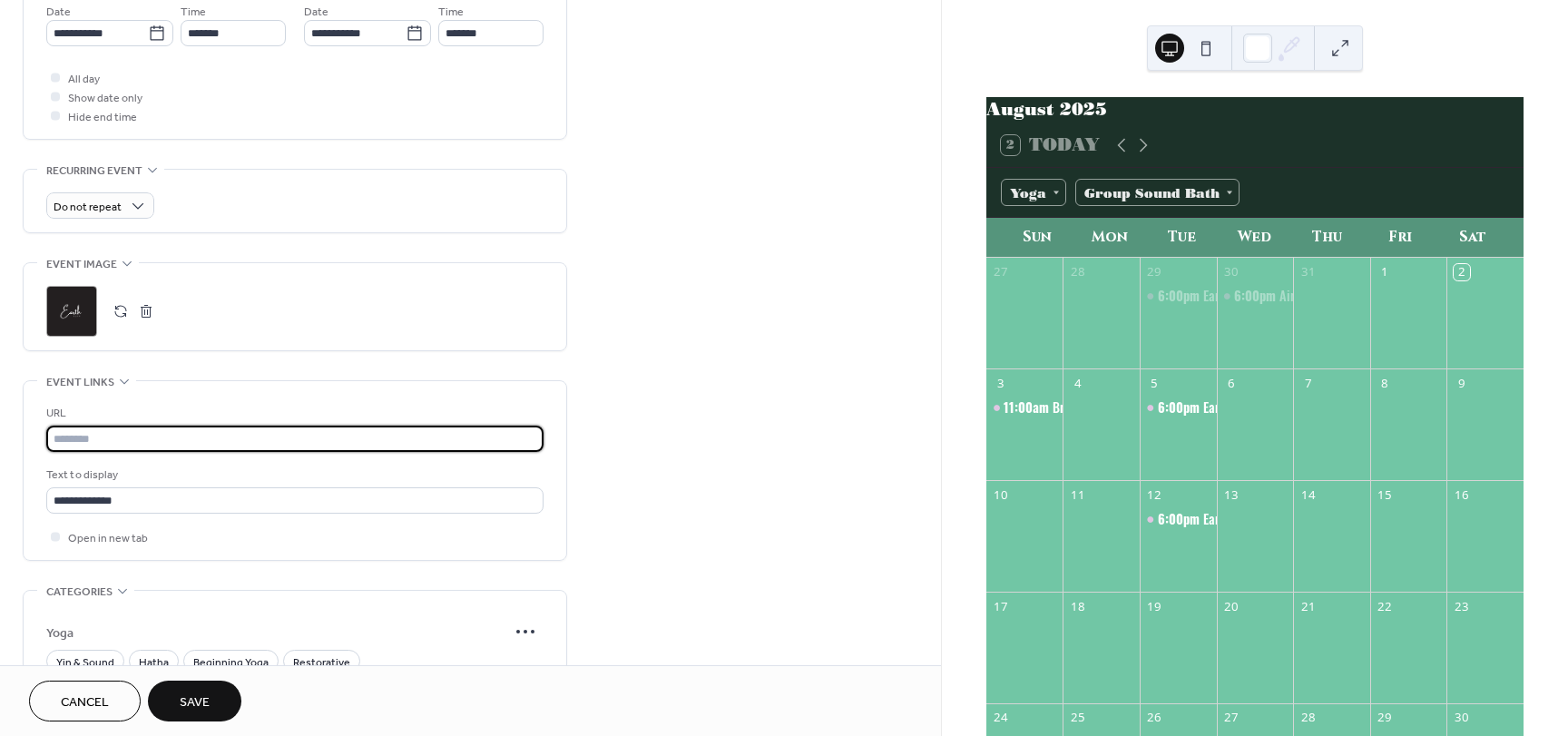 click at bounding box center [295, 438] 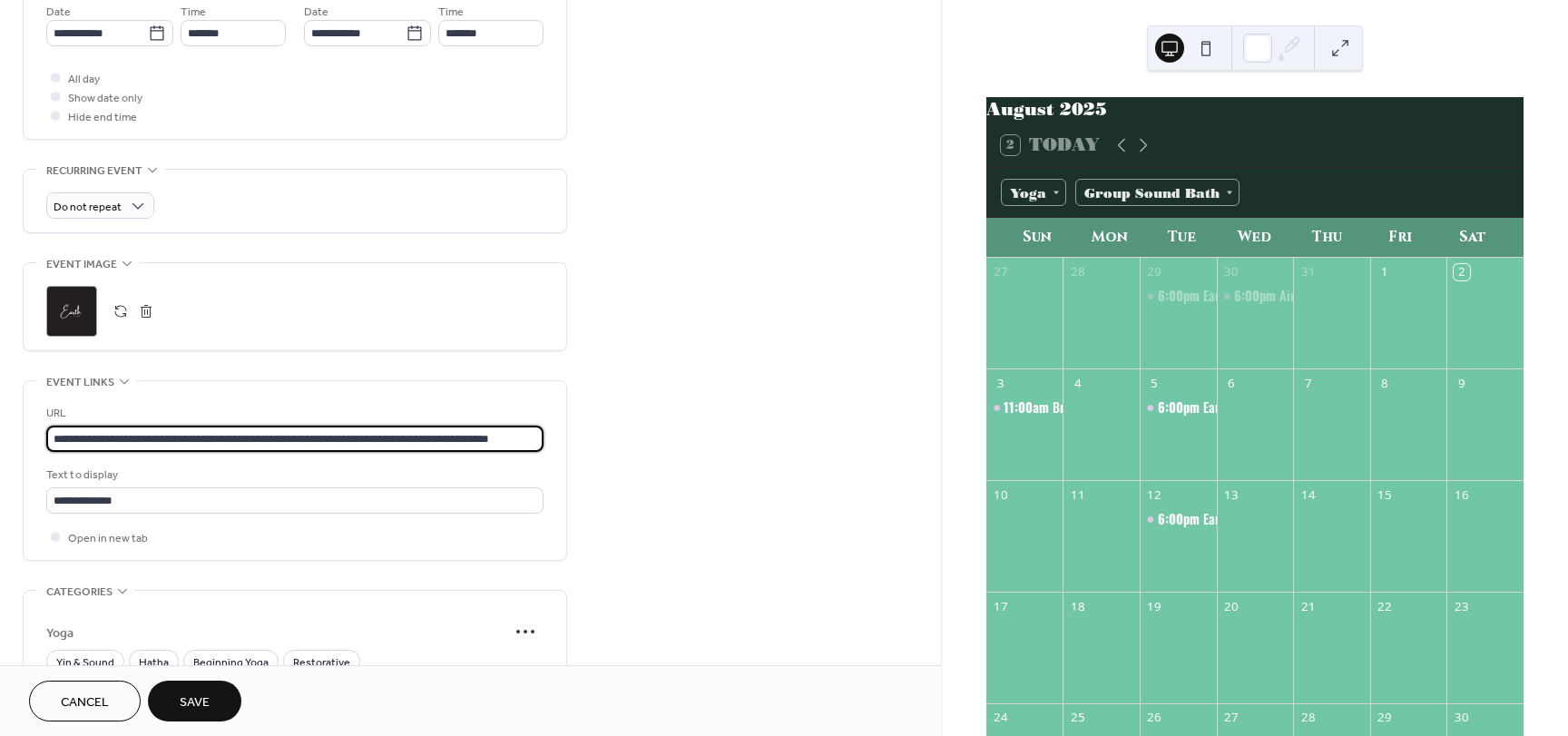 scroll, scrollTop: 0, scrollLeft: 16, axis: horizontal 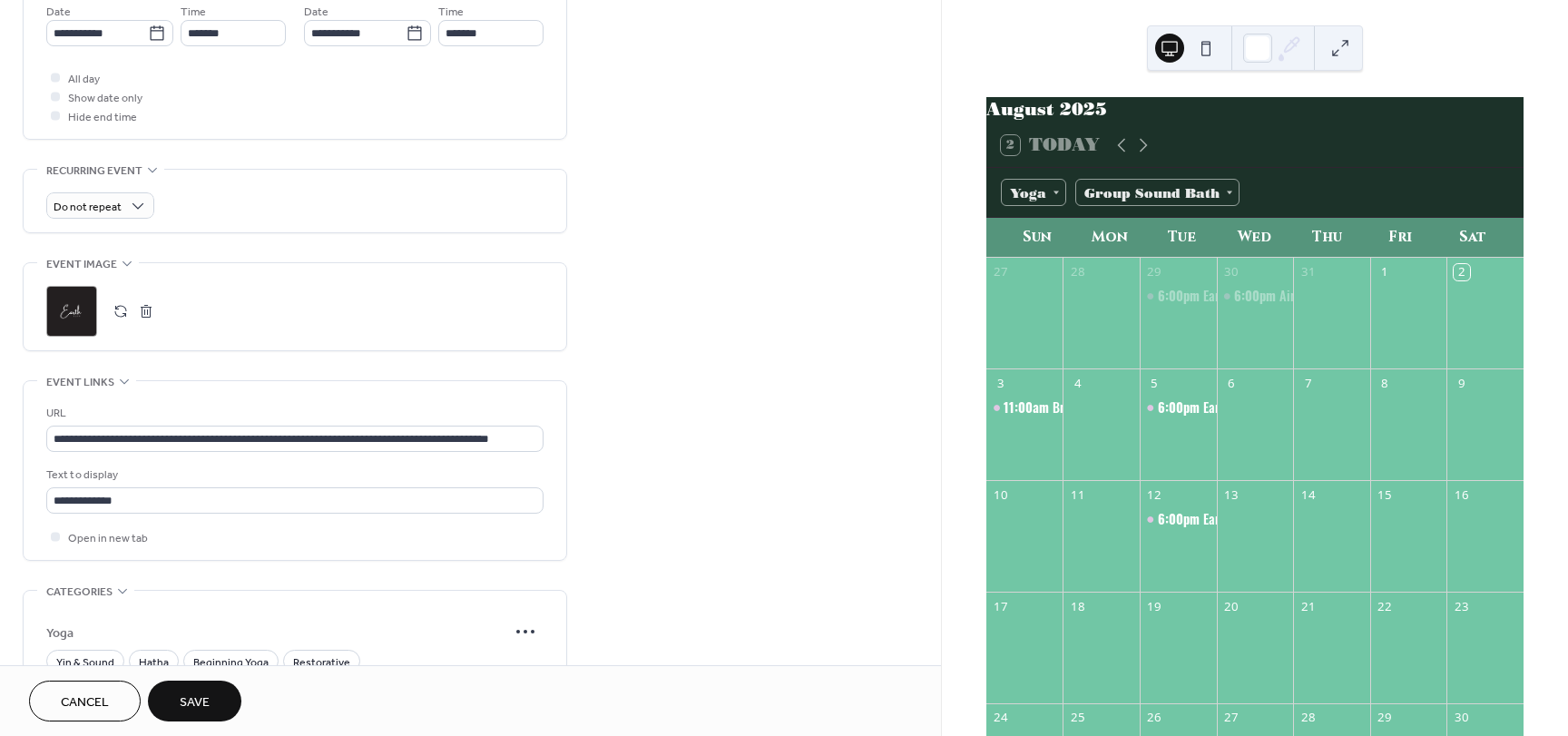 click on "Save" at bounding box center (194, 701) 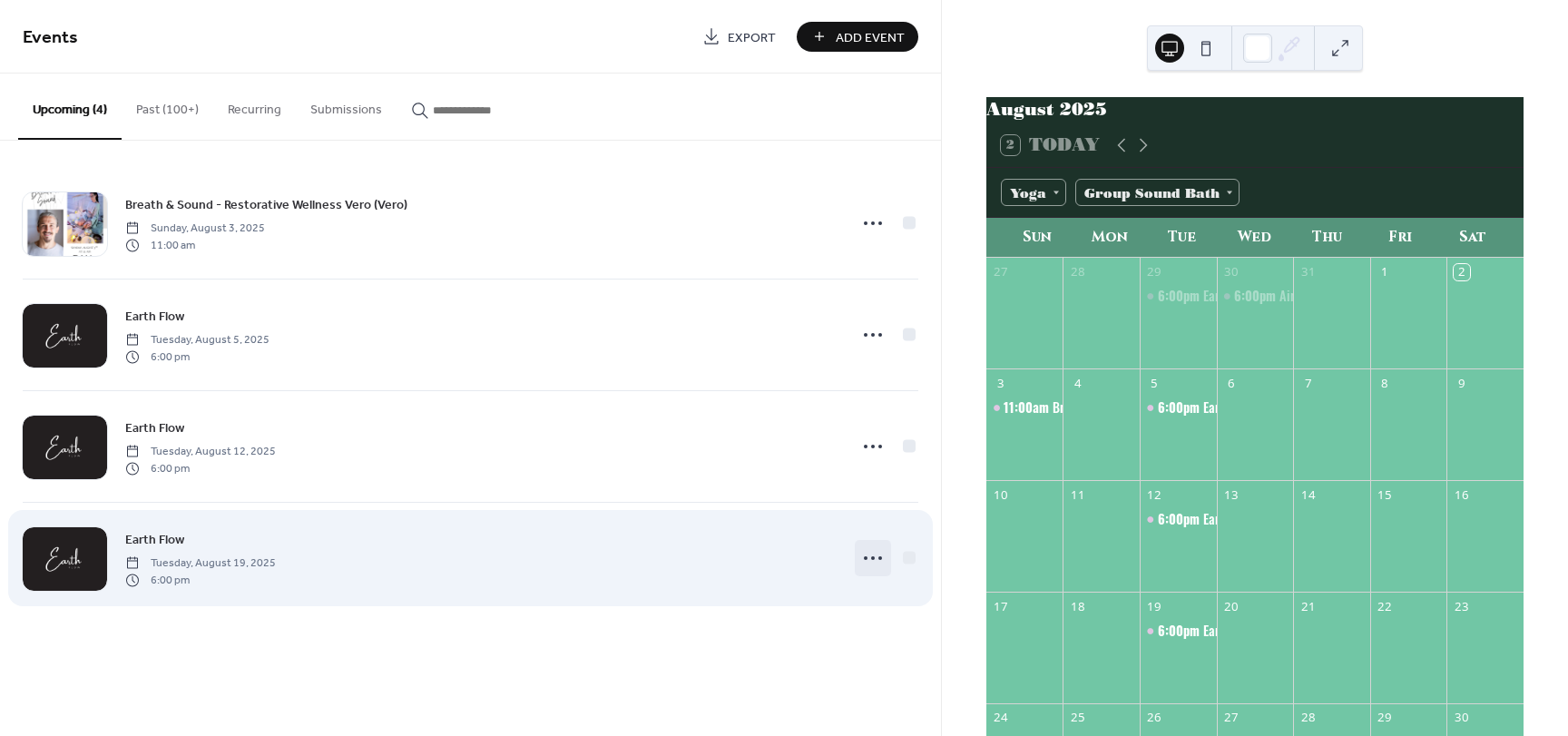 click 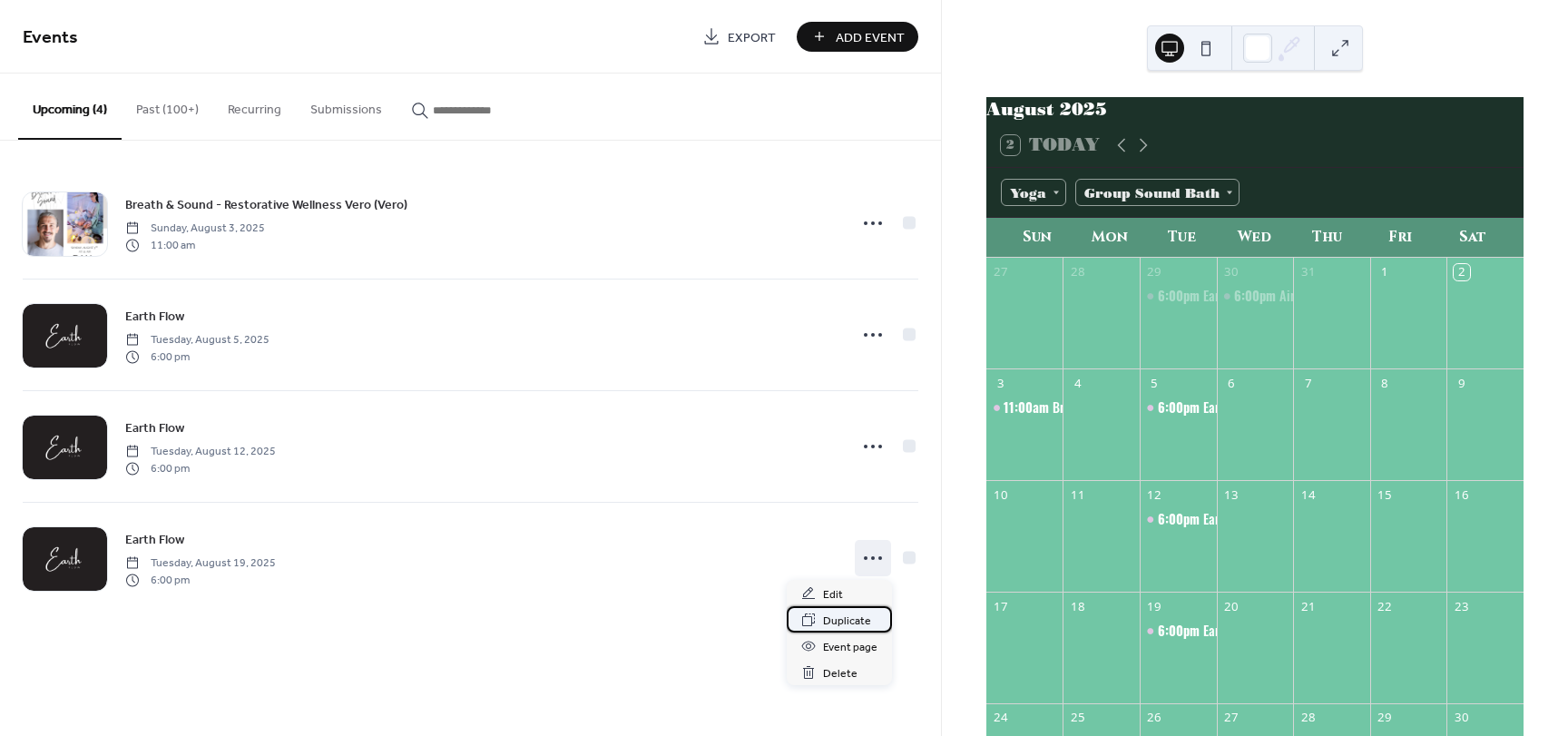 click on "Duplicate" at bounding box center [847, 621] 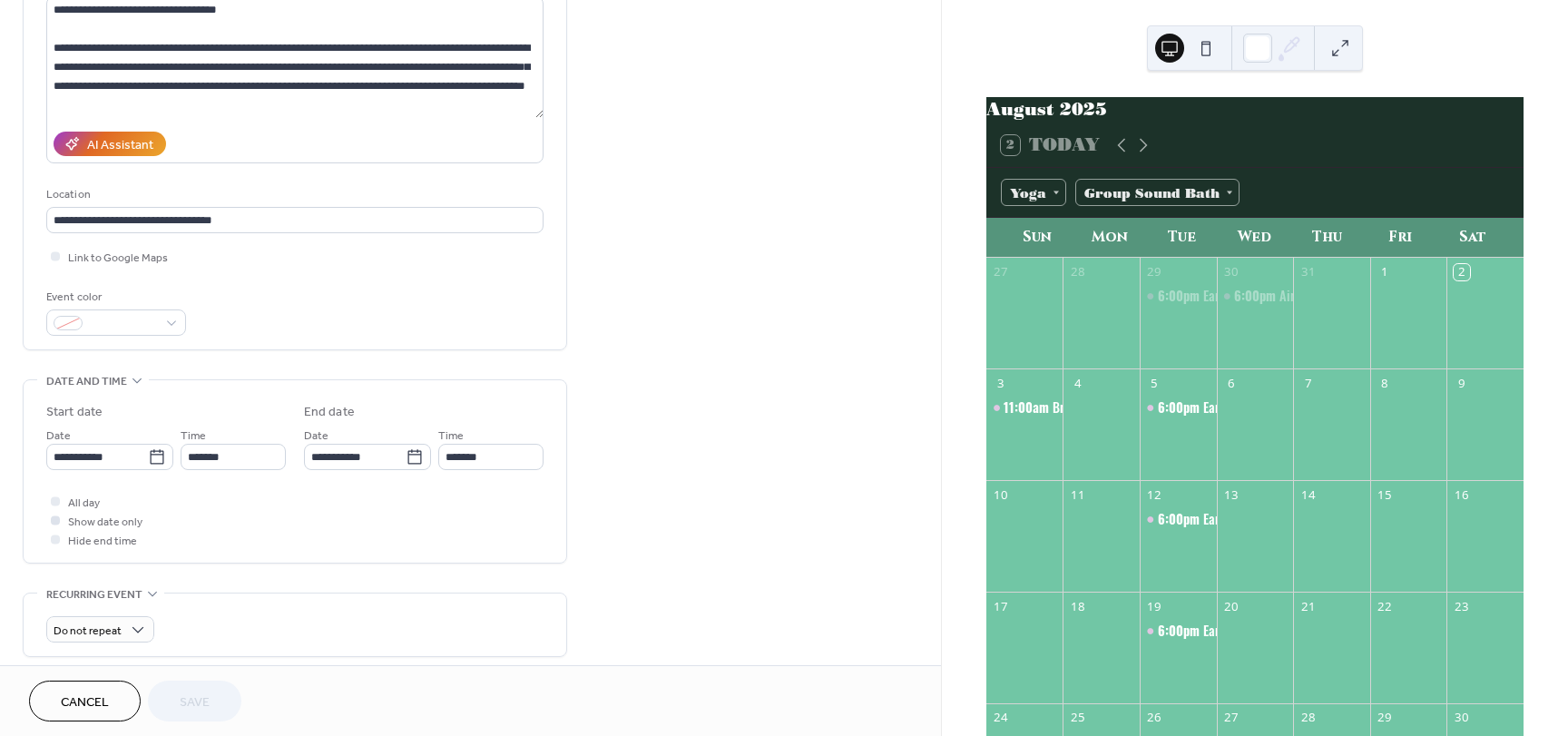 scroll, scrollTop: 272, scrollLeft: 0, axis: vertical 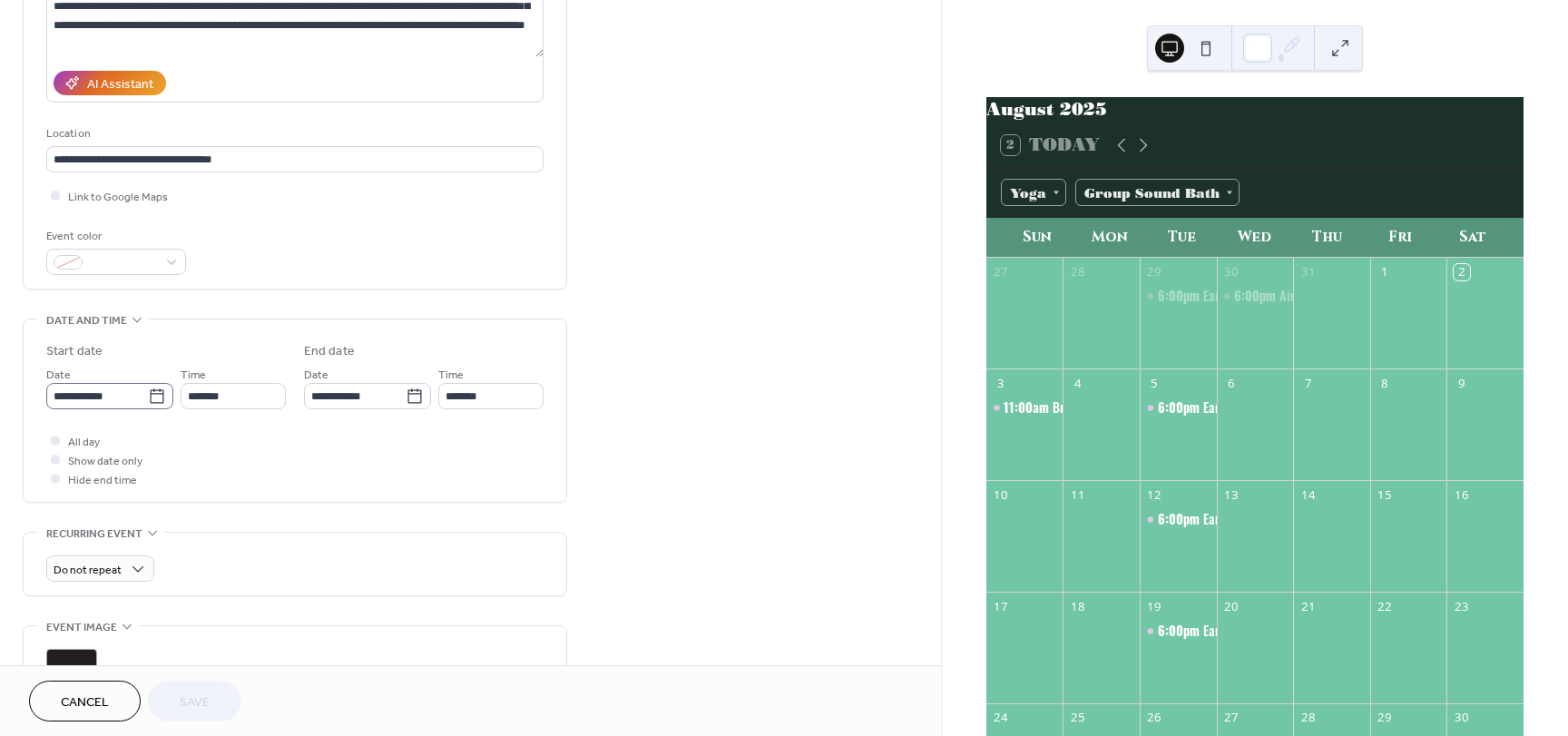 click 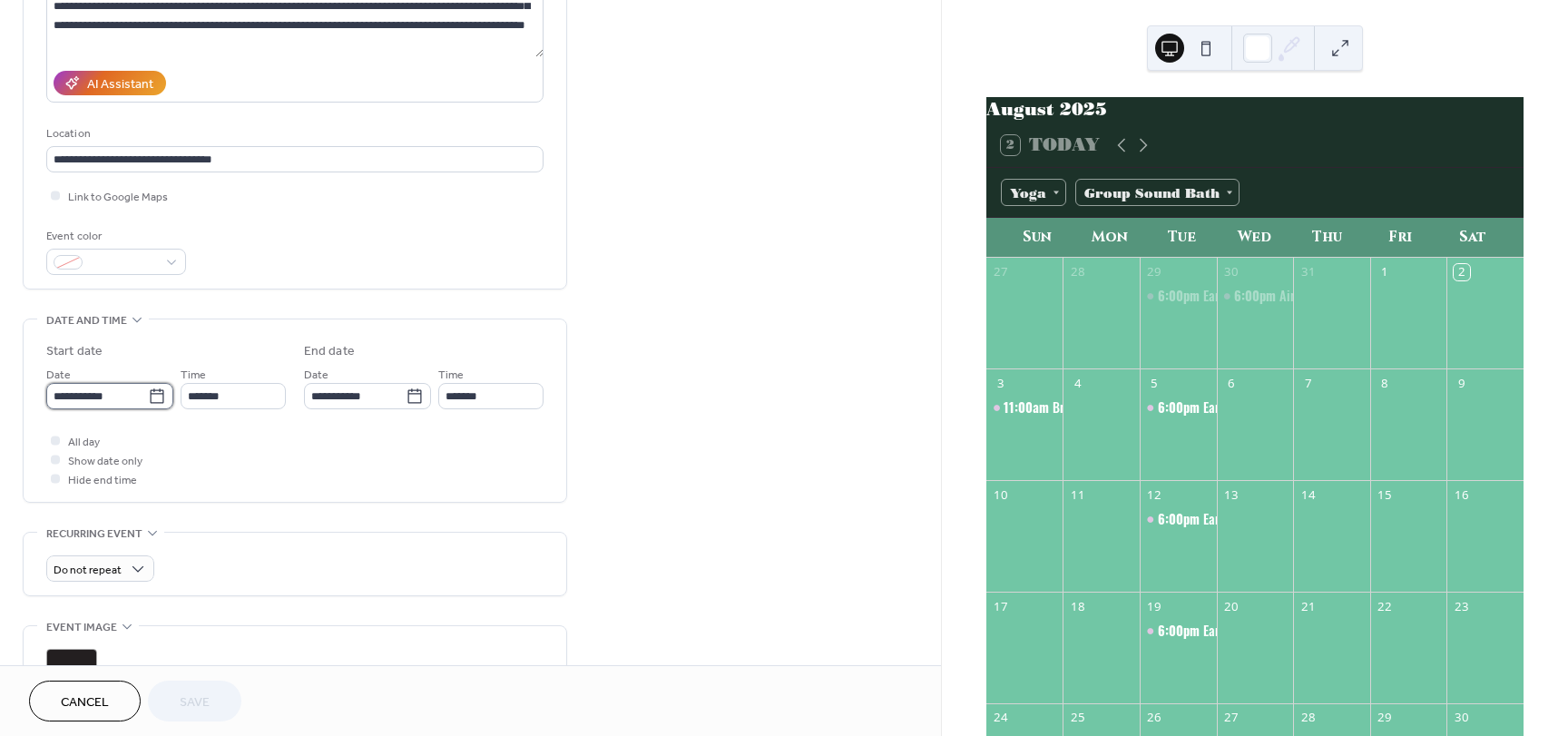 click on "**********" at bounding box center (97, 396) 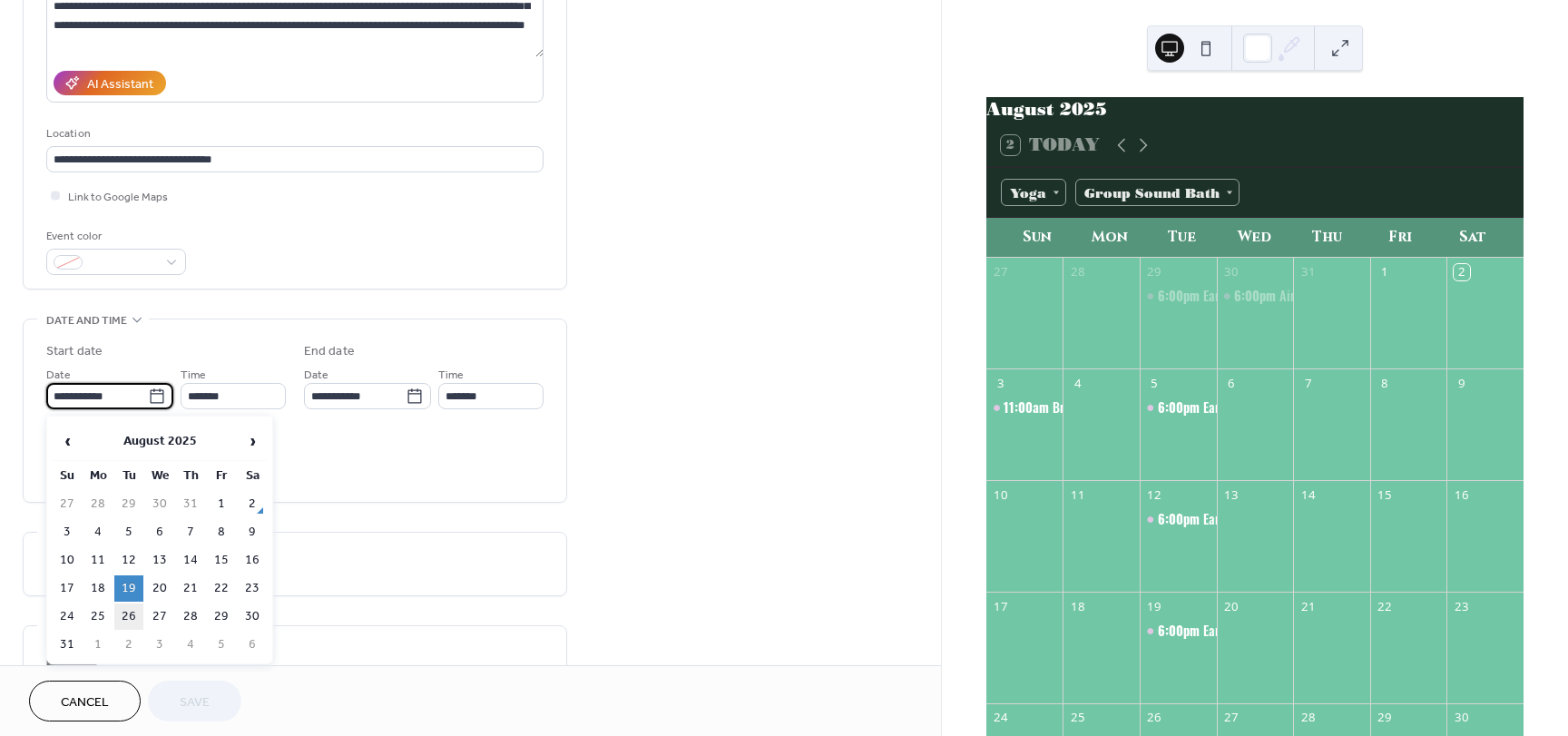 click on "26" at bounding box center [129, 616] 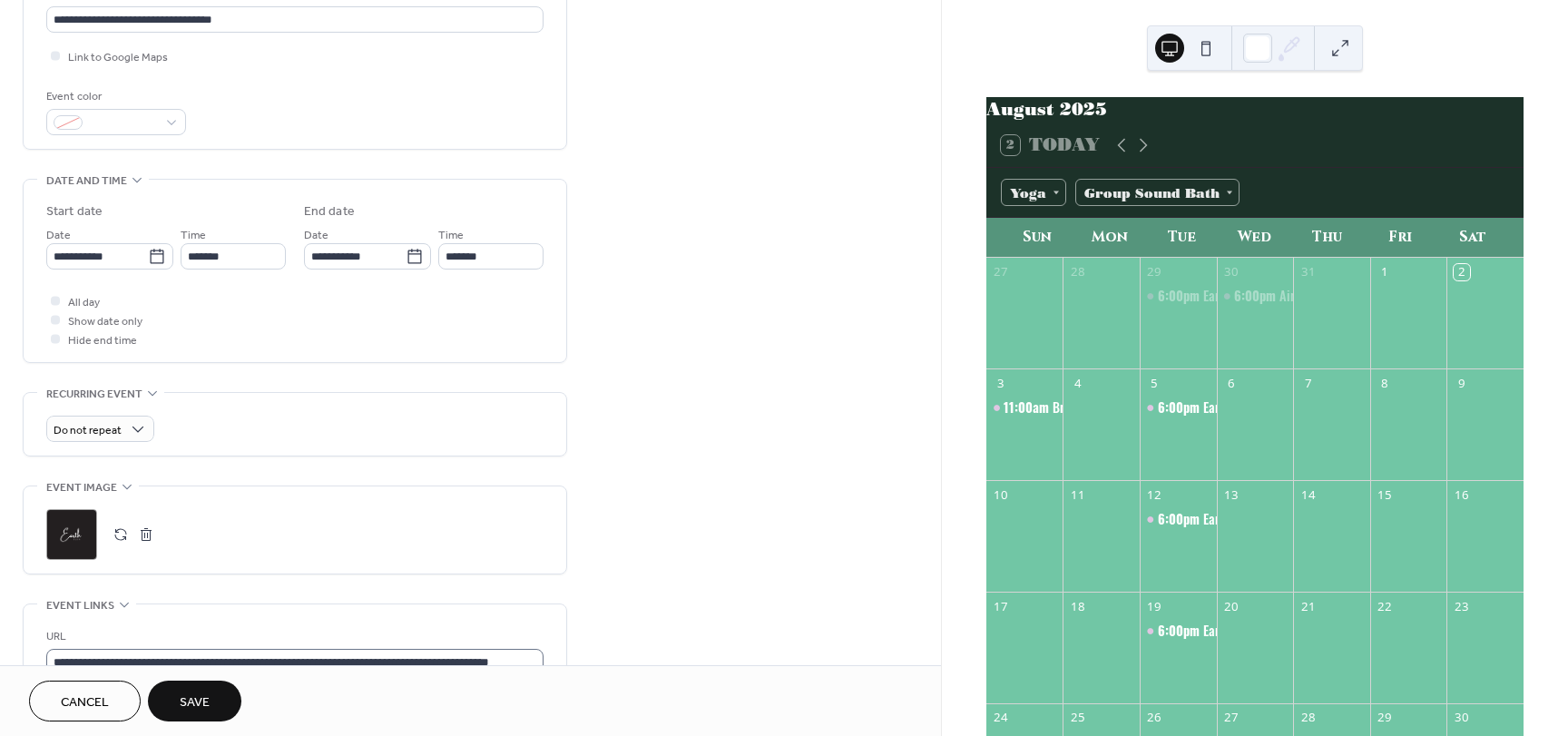 scroll, scrollTop: 545, scrollLeft: 0, axis: vertical 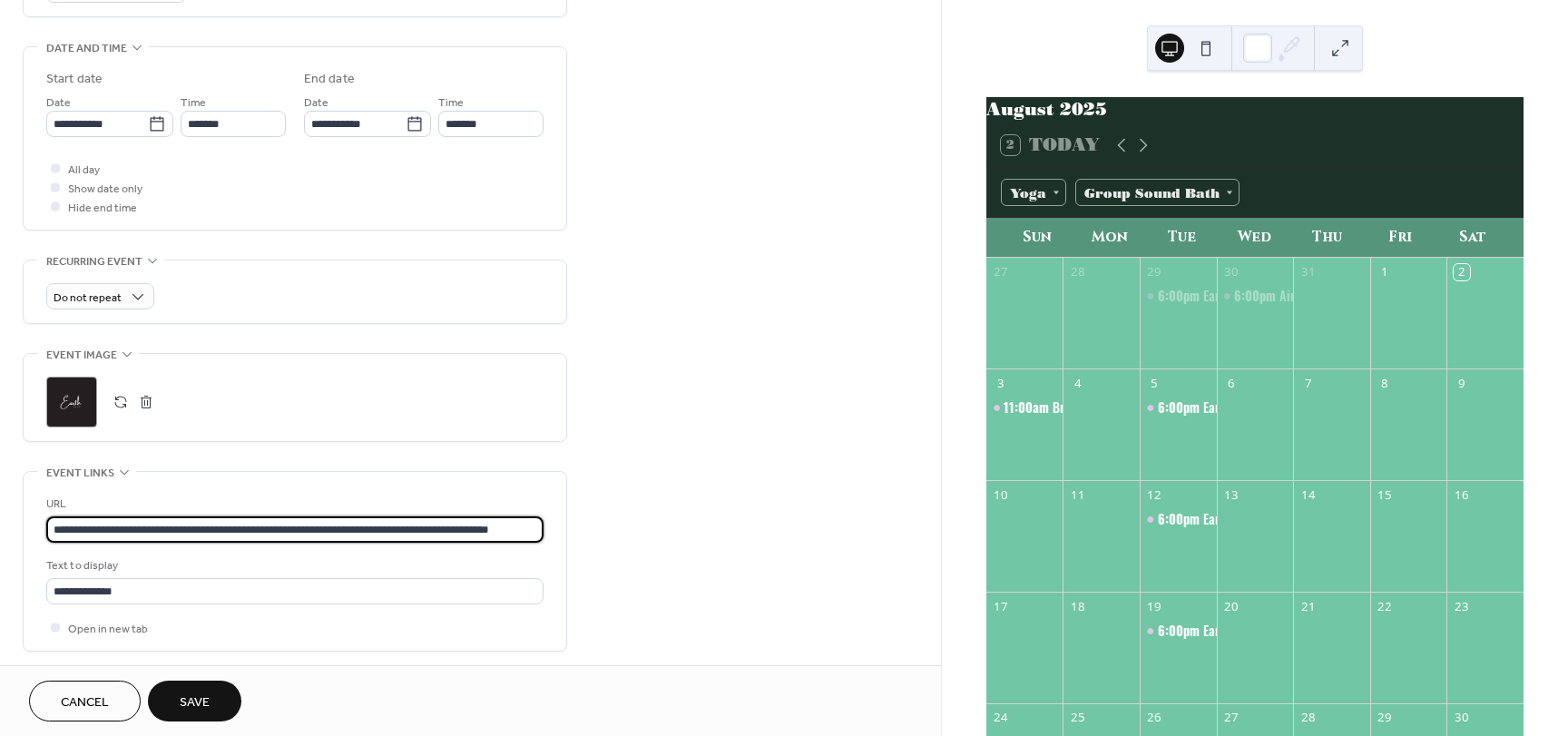 drag, startPoint x: 50, startPoint y: 536, endPoint x: 608, endPoint y: 533, distance: 558.008 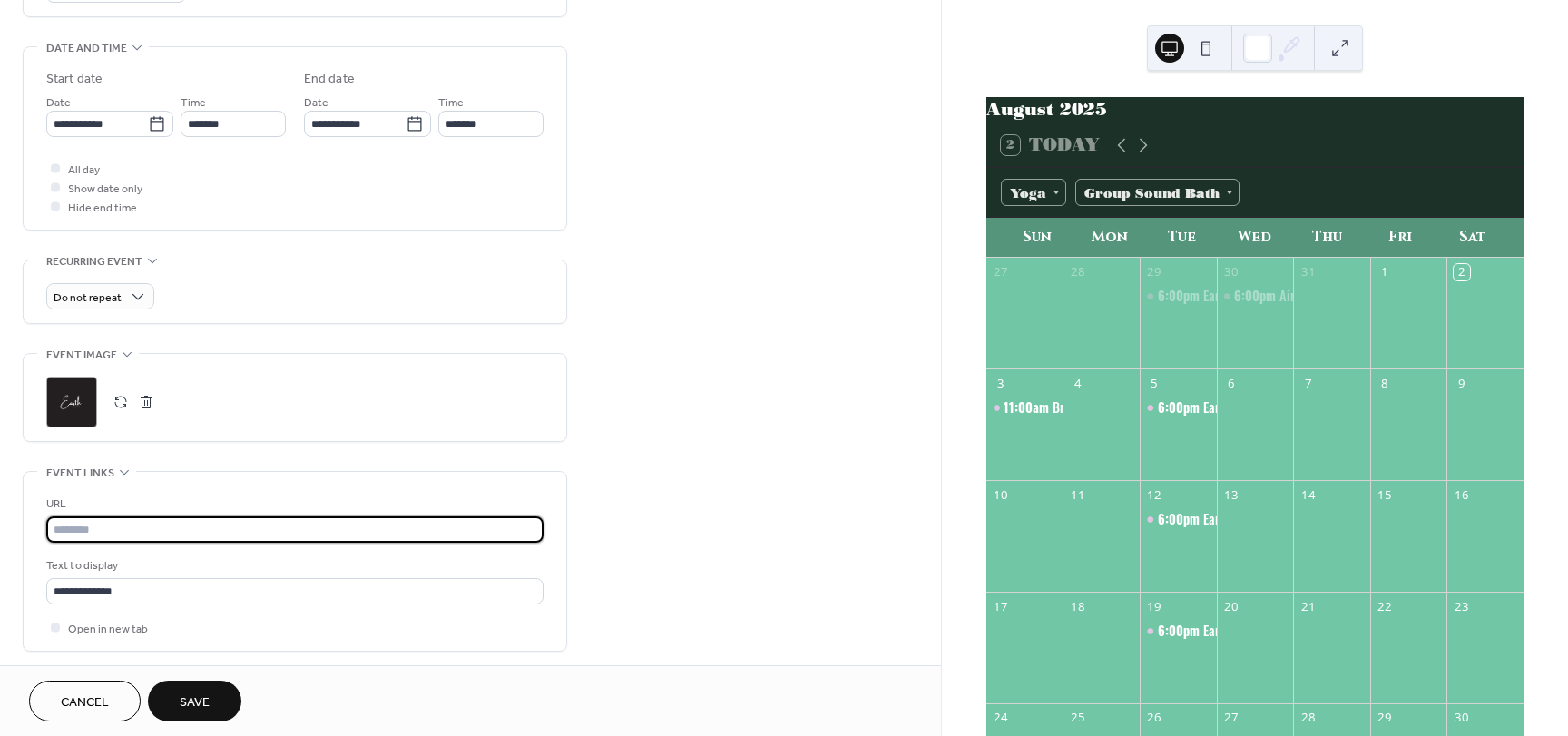 scroll, scrollTop: 0, scrollLeft: 0, axis: both 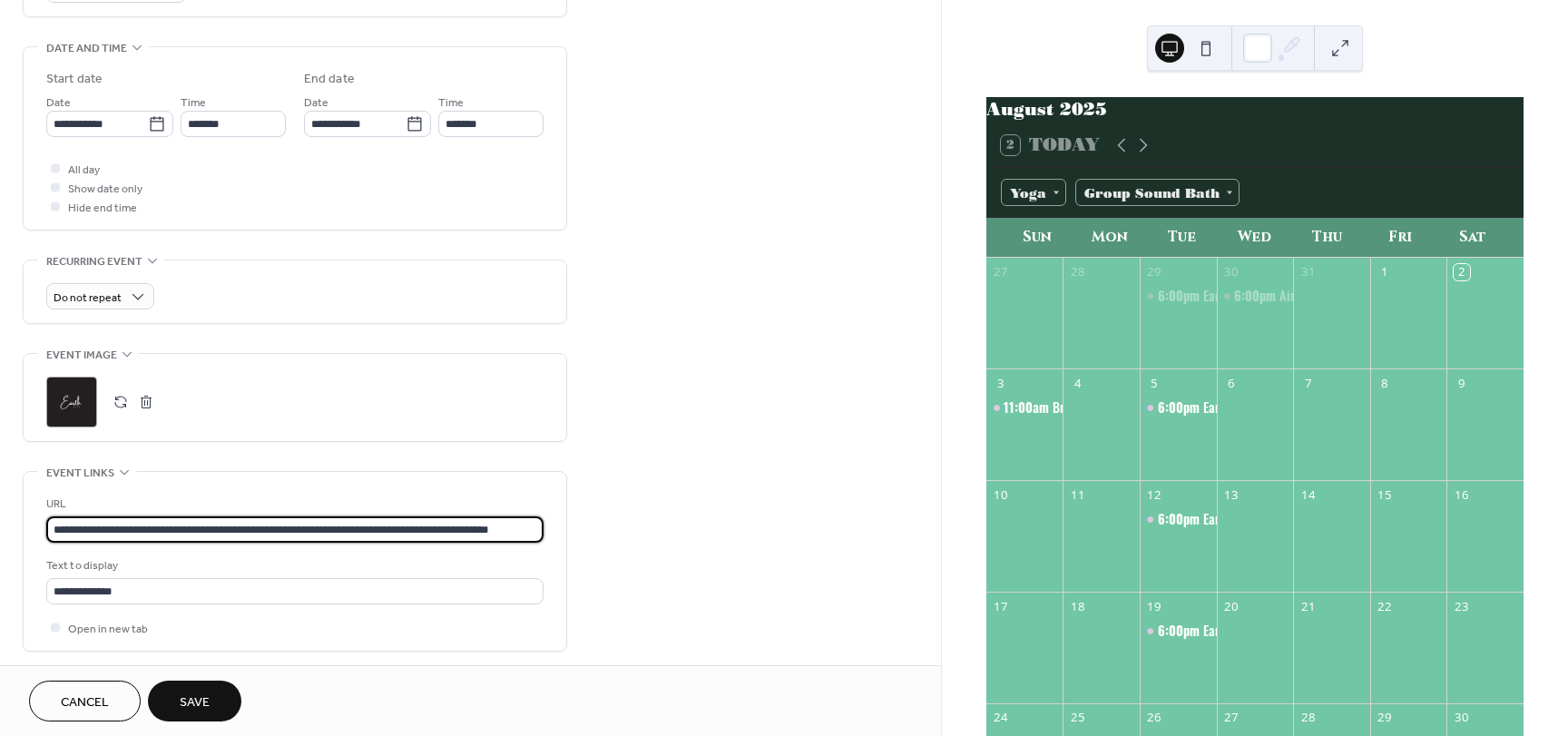 type on "**********" 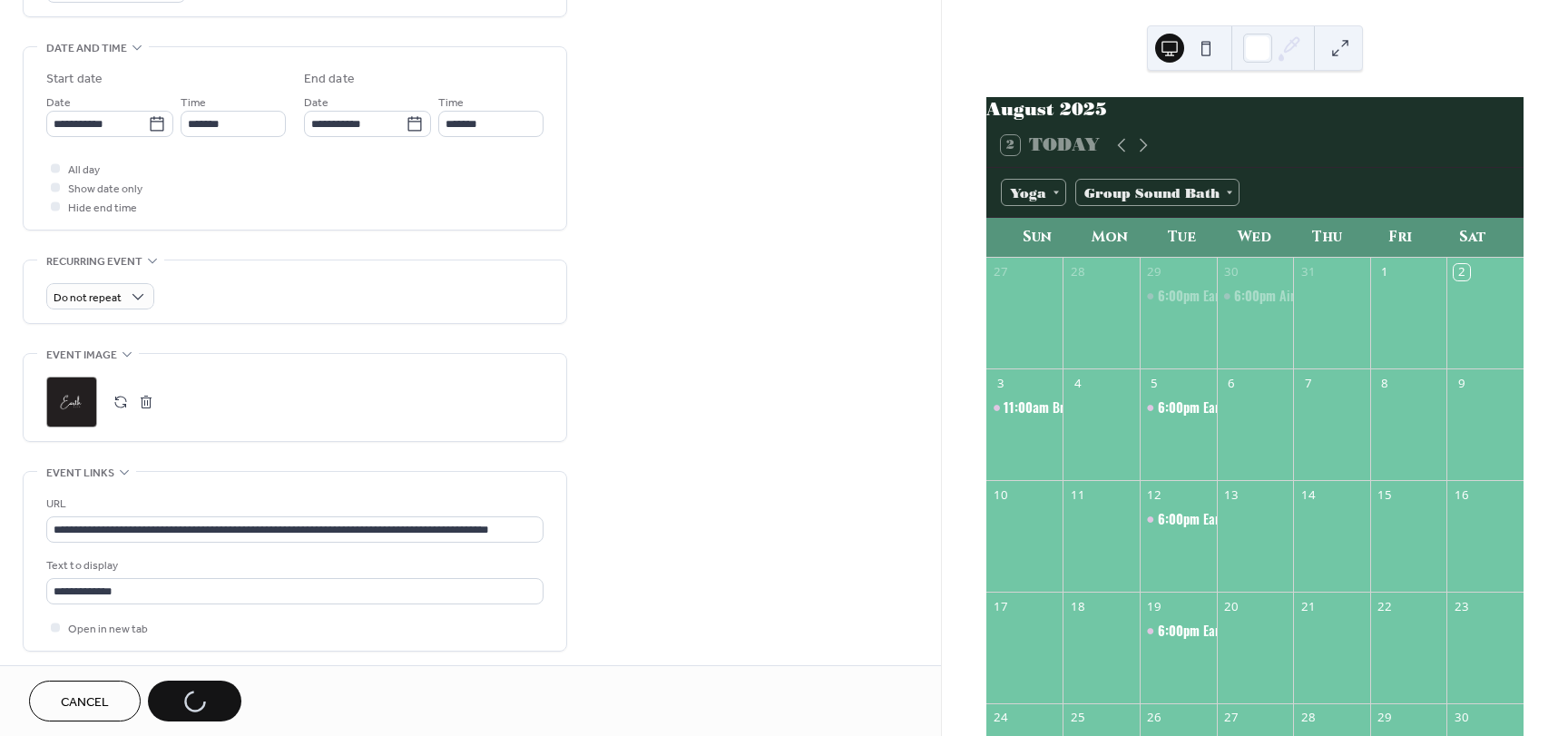 scroll, scrollTop: 0, scrollLeft: 0, axis: both 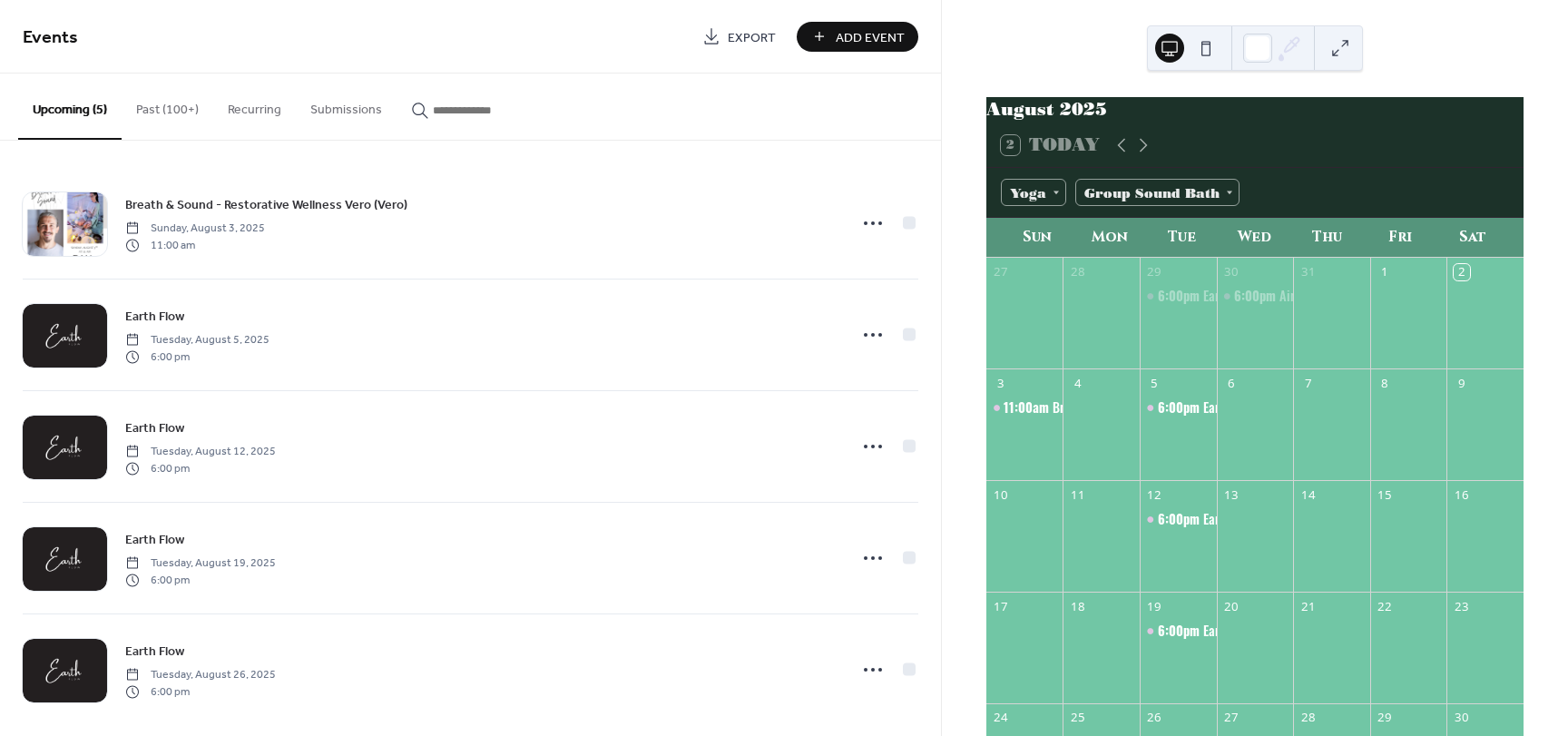 click on "Past (100+)" at bounding box center (167, 105) 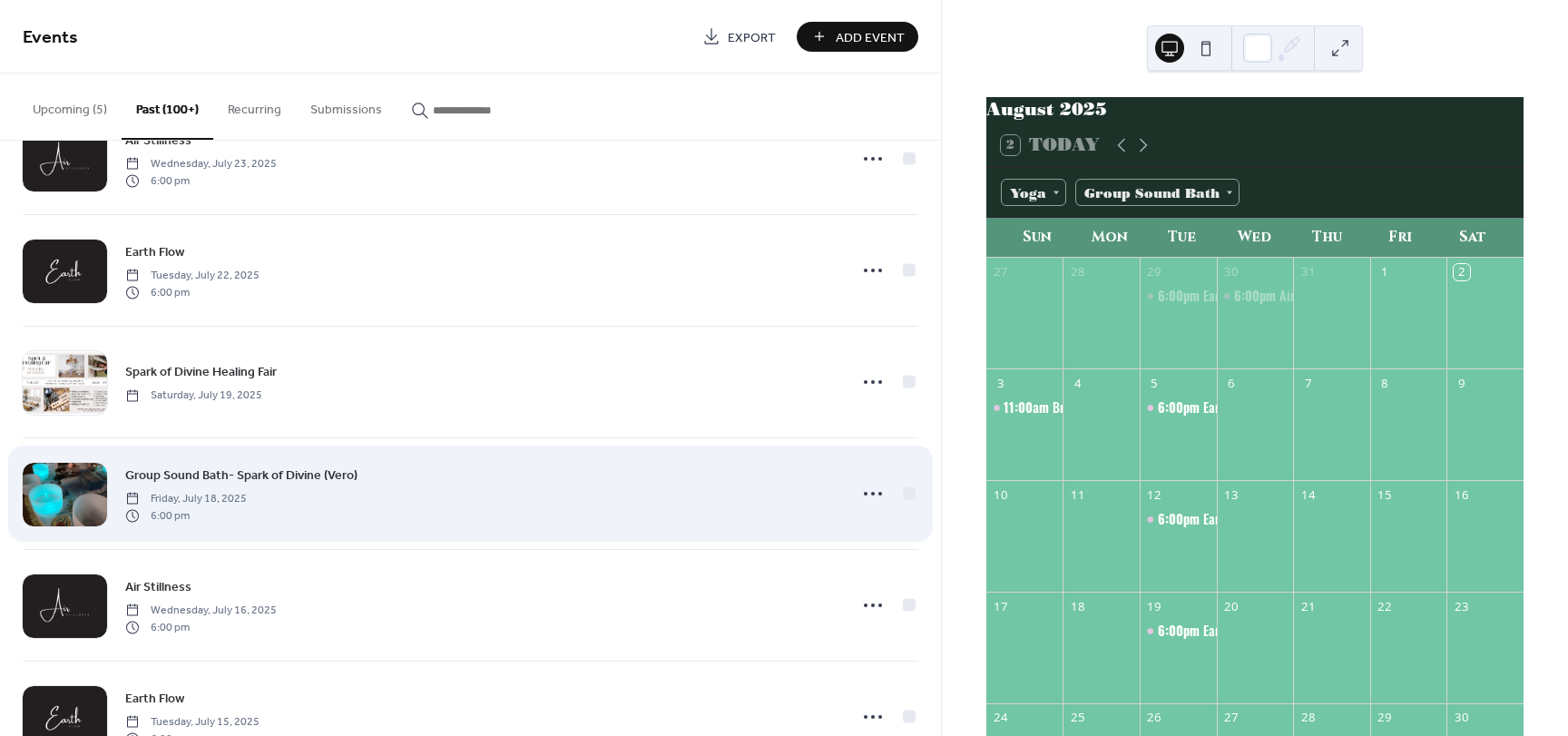 scroll, scrollTop: 363, scrollLeft: 0, axis: vertical 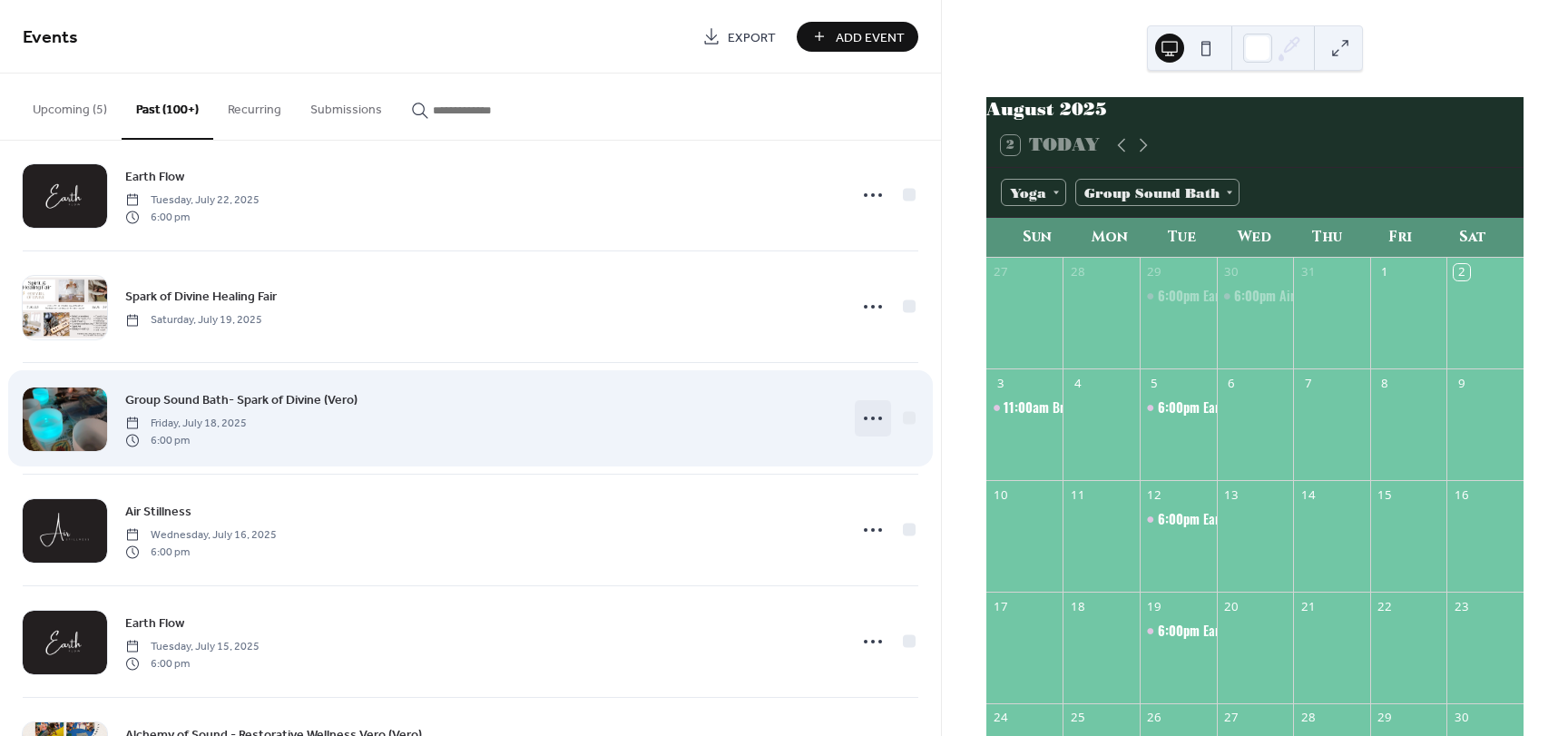 click 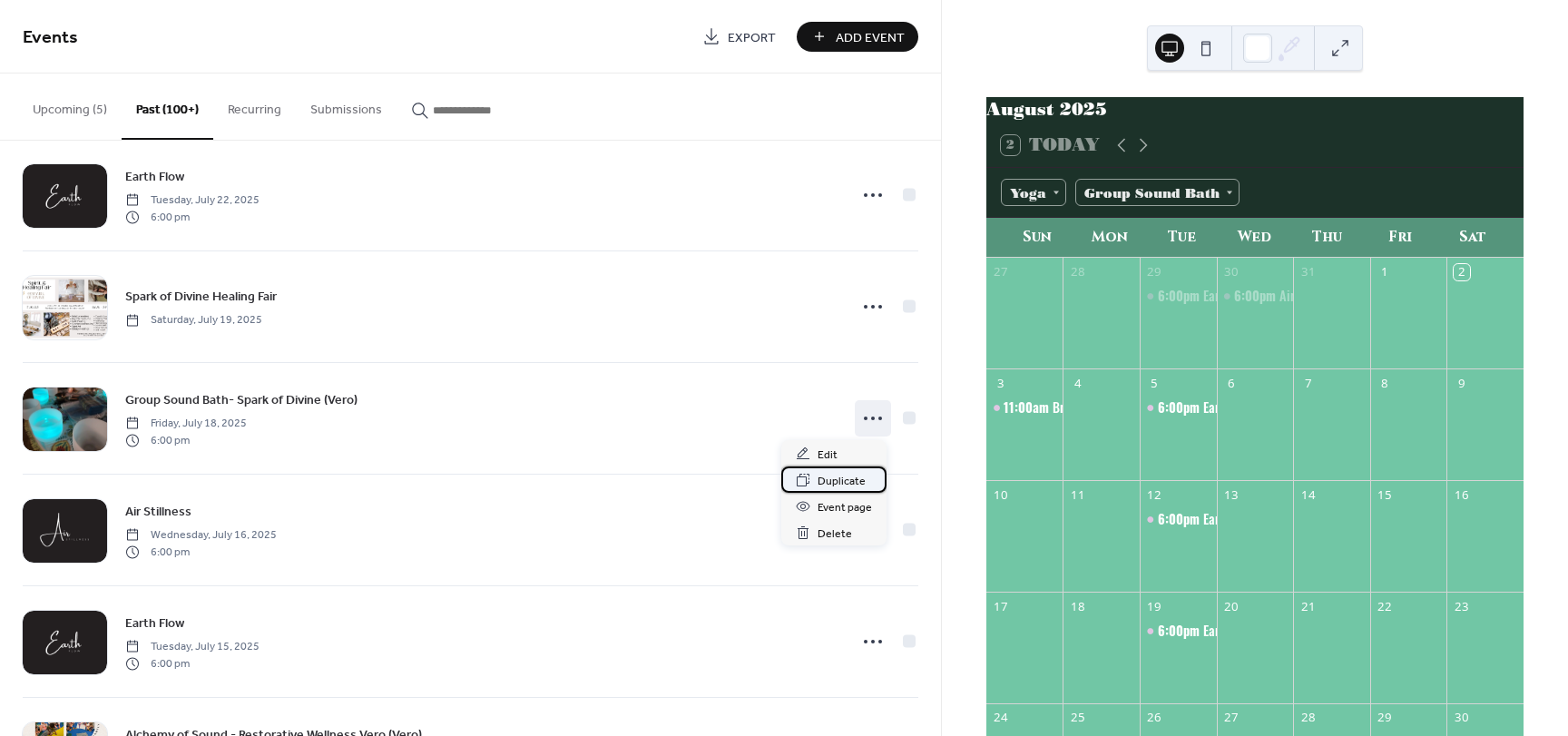 click on "Duplicate" at bounding box center (841, 481) 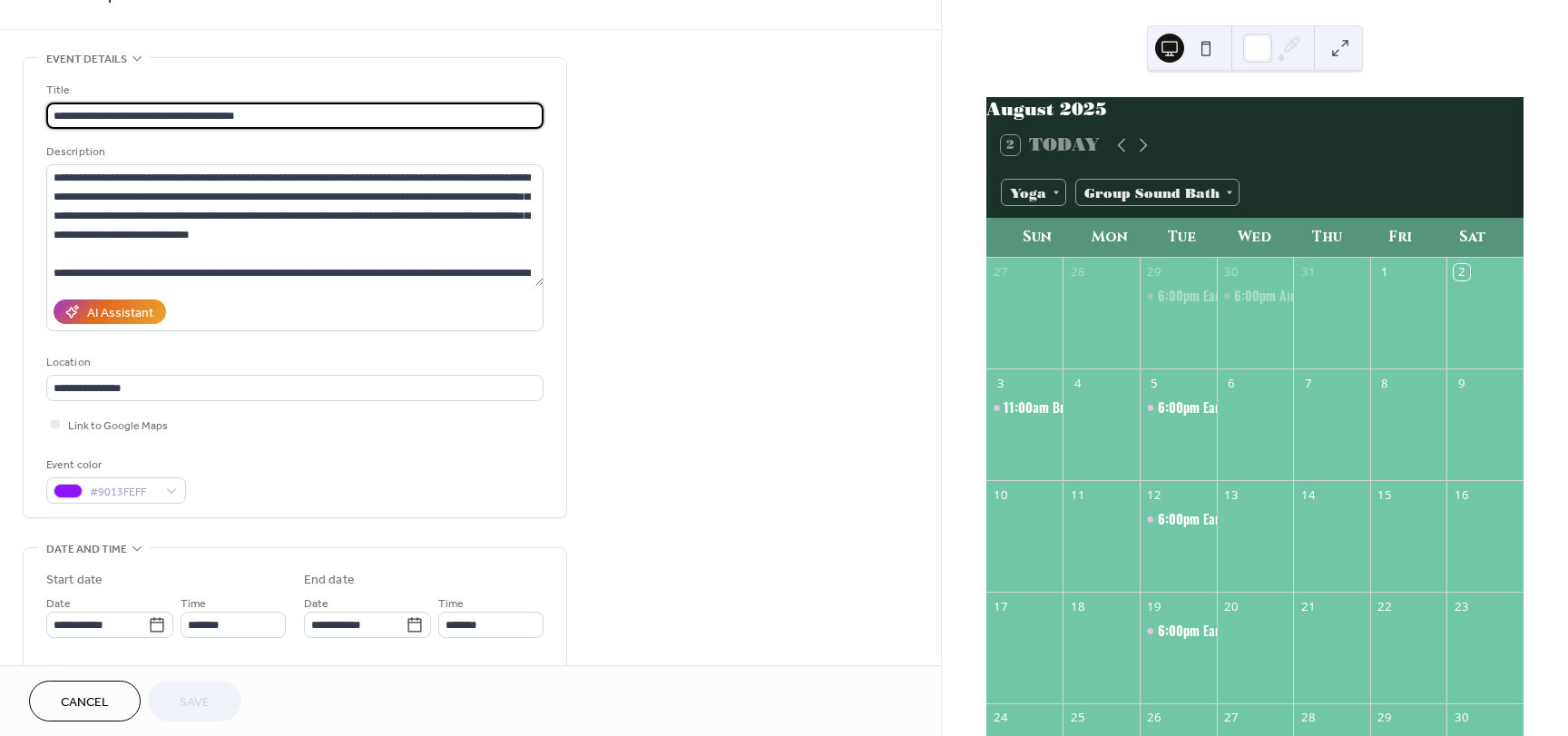 scroll, scrollTop: 272, scrollLeft: 0, axis: vertical 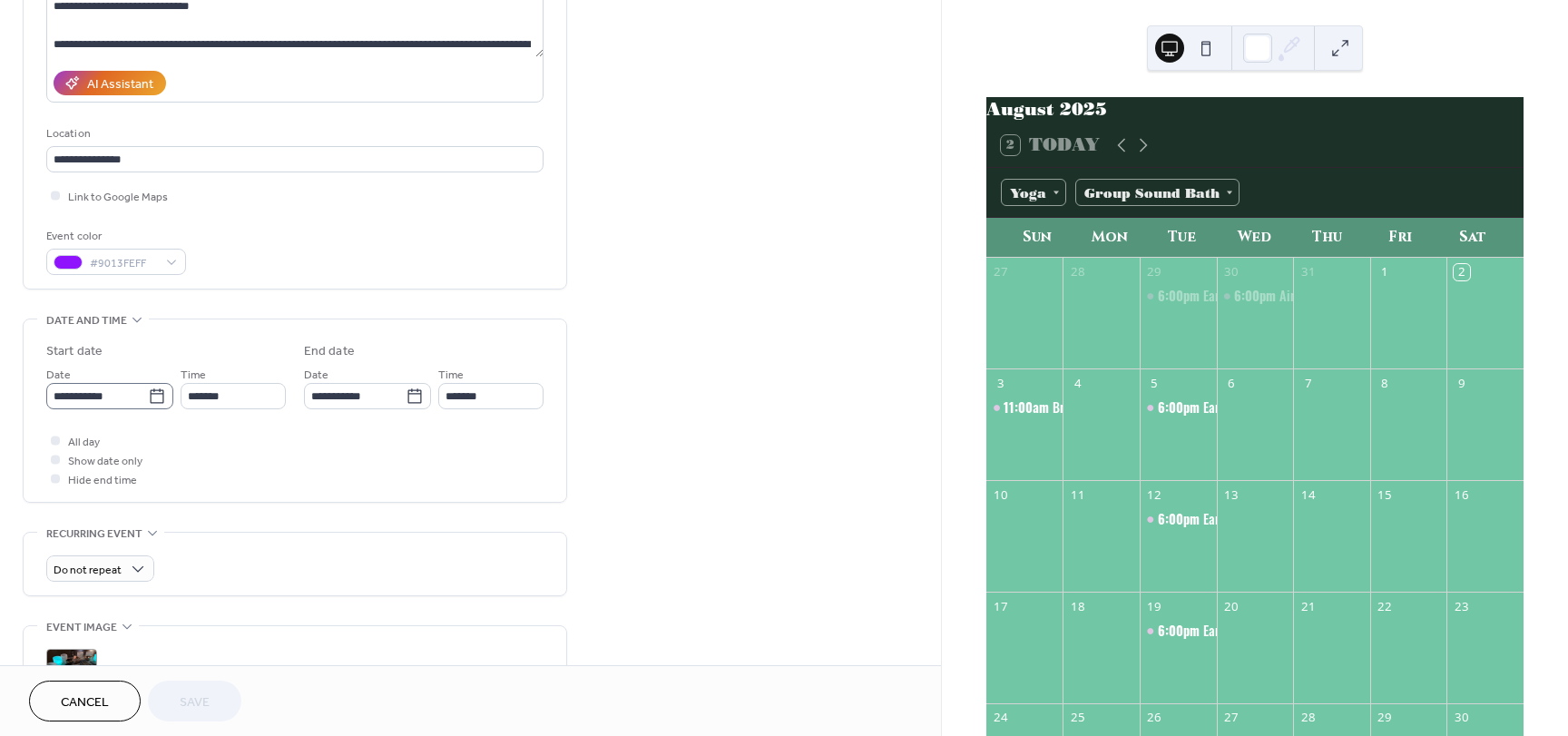click 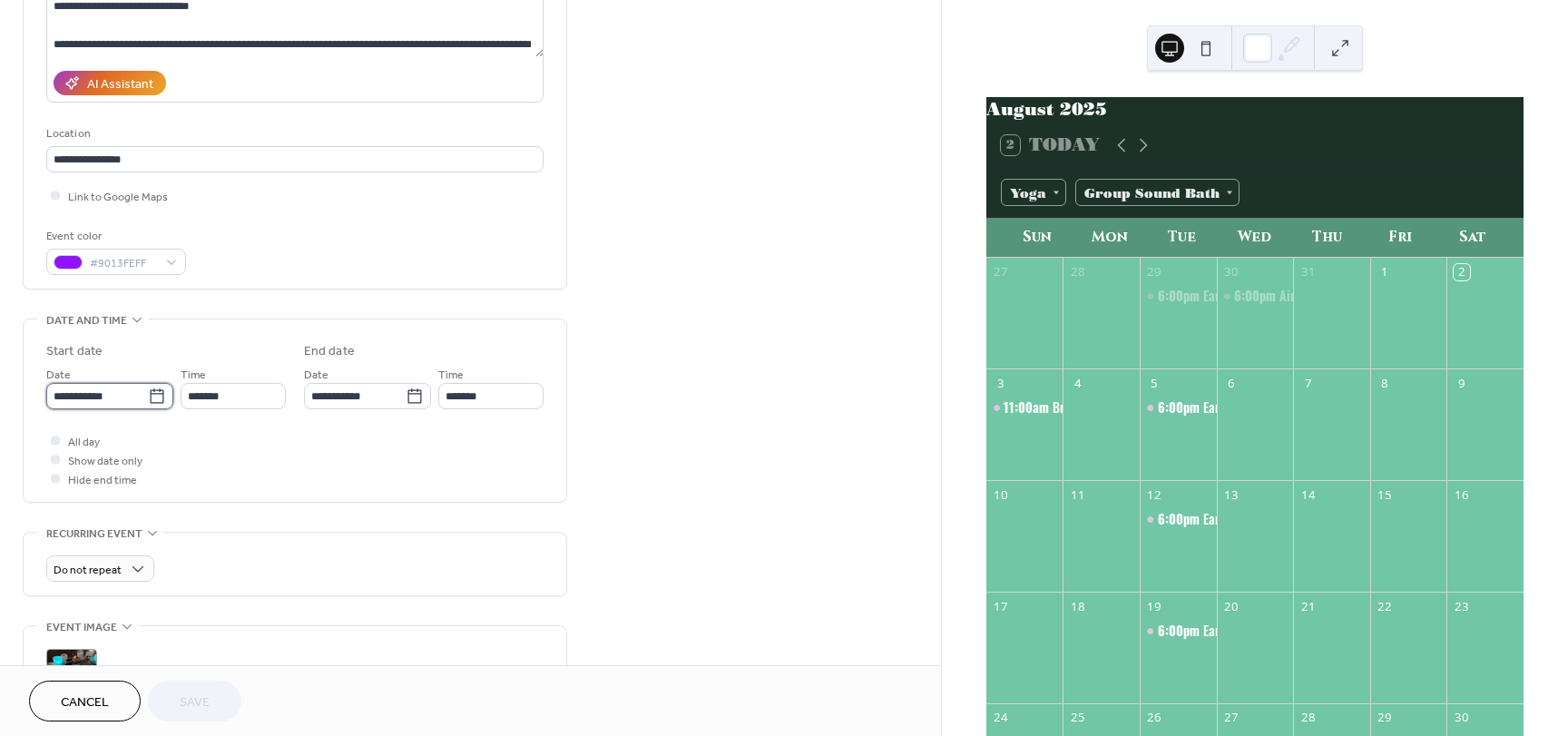 click on "**********" at bounding box center (97, 396) 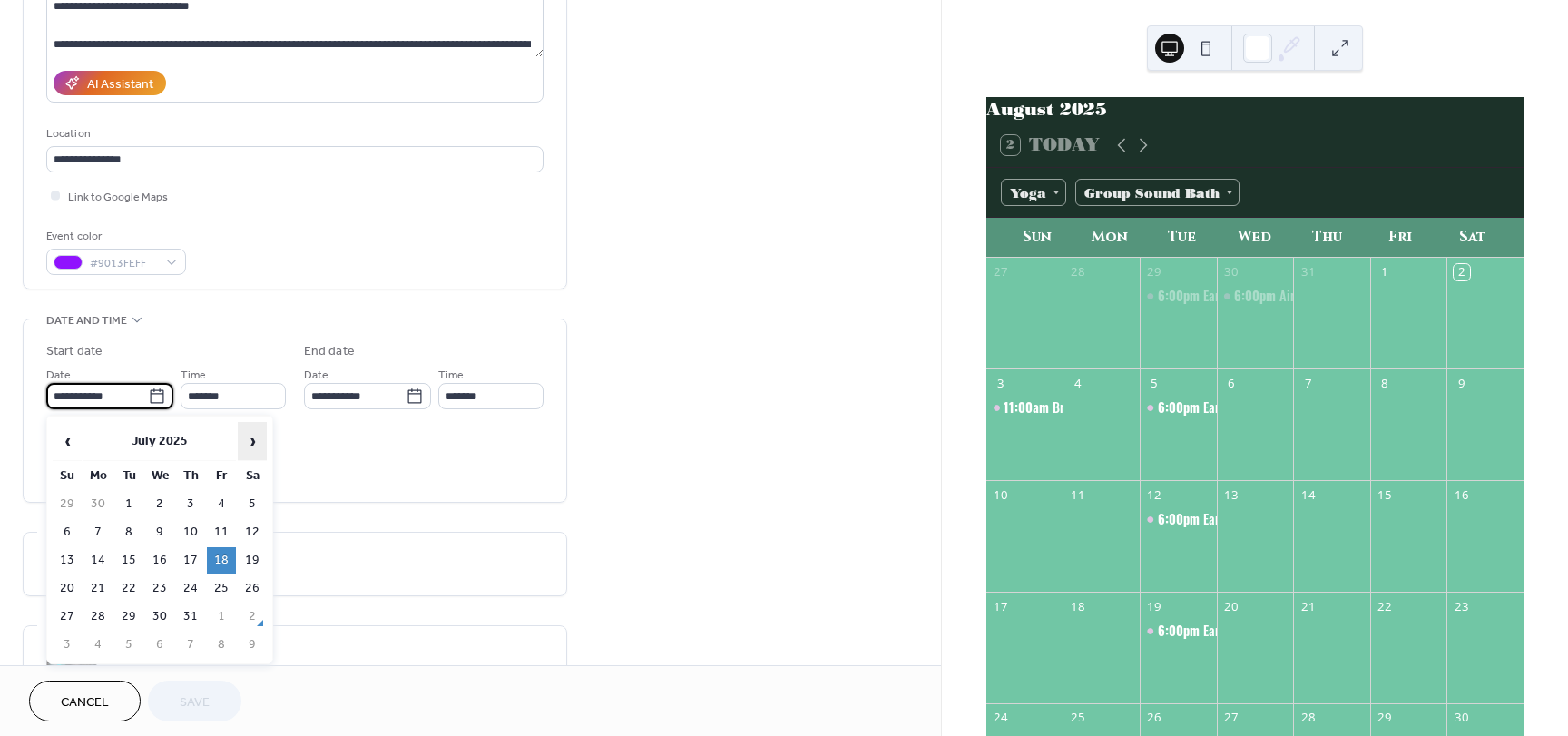 click on "›" at bounding box center (252, 441) 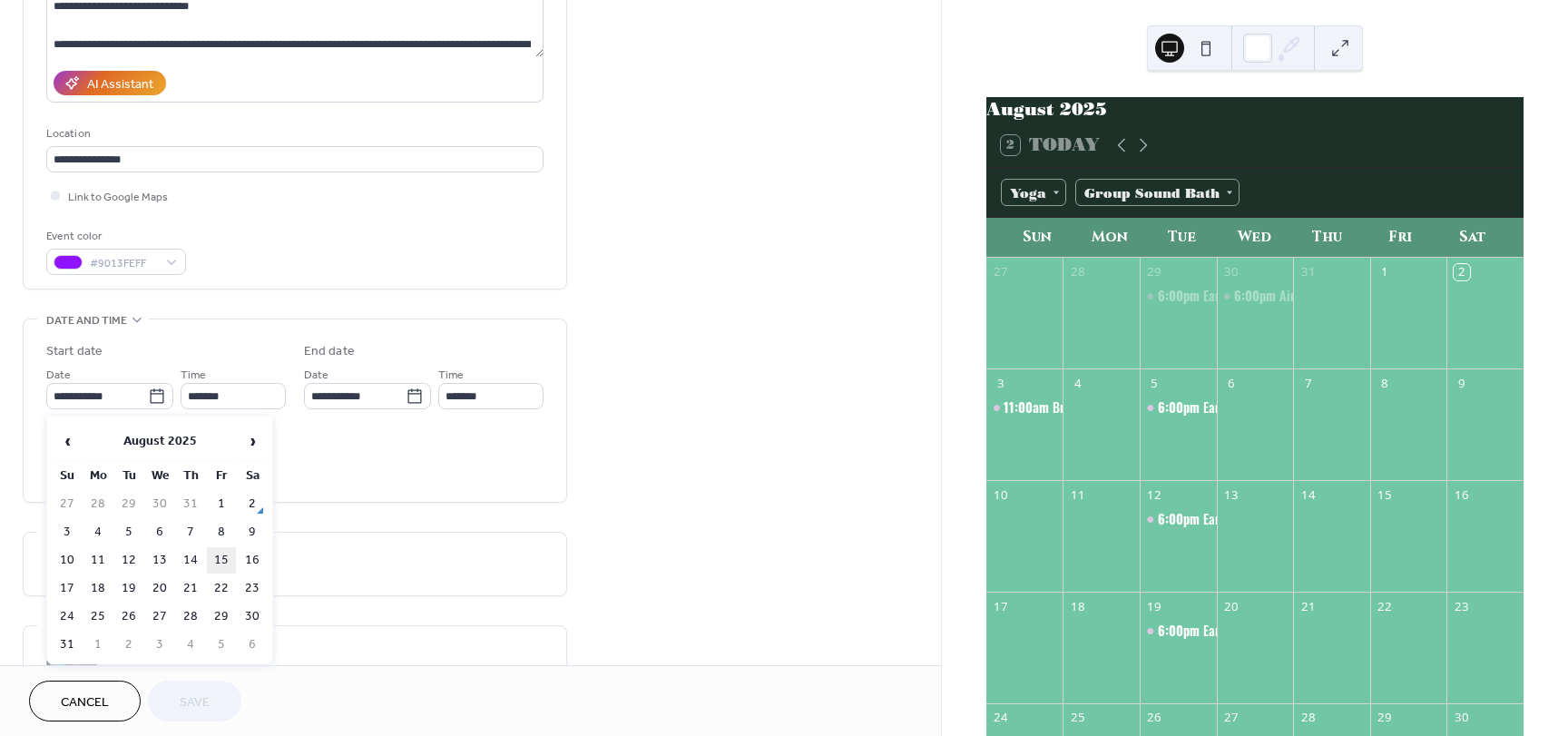 click on "15" at bounding box center [221, 560] 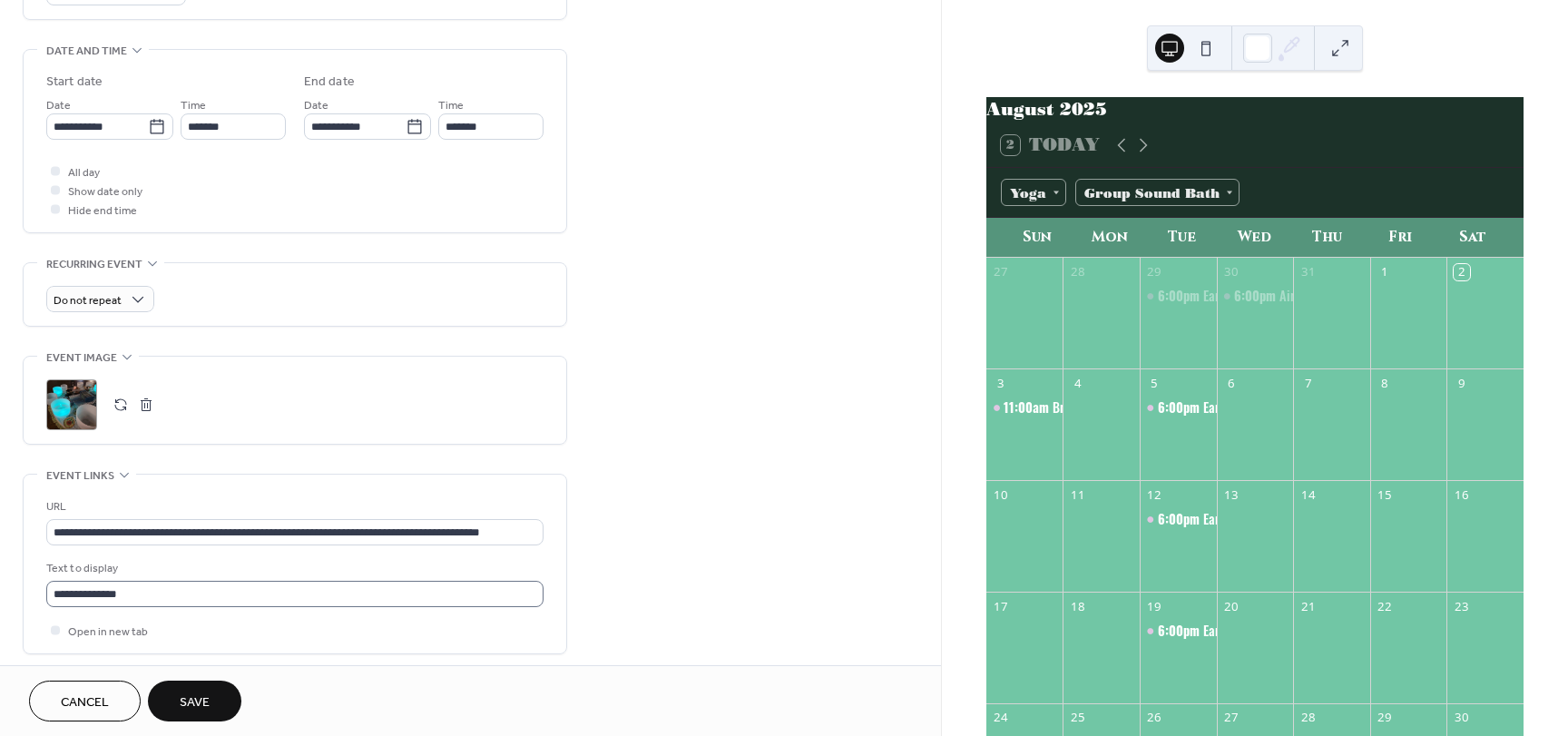 scroll, scrollTop: 545, scrollLeft: 0, axis: vertical 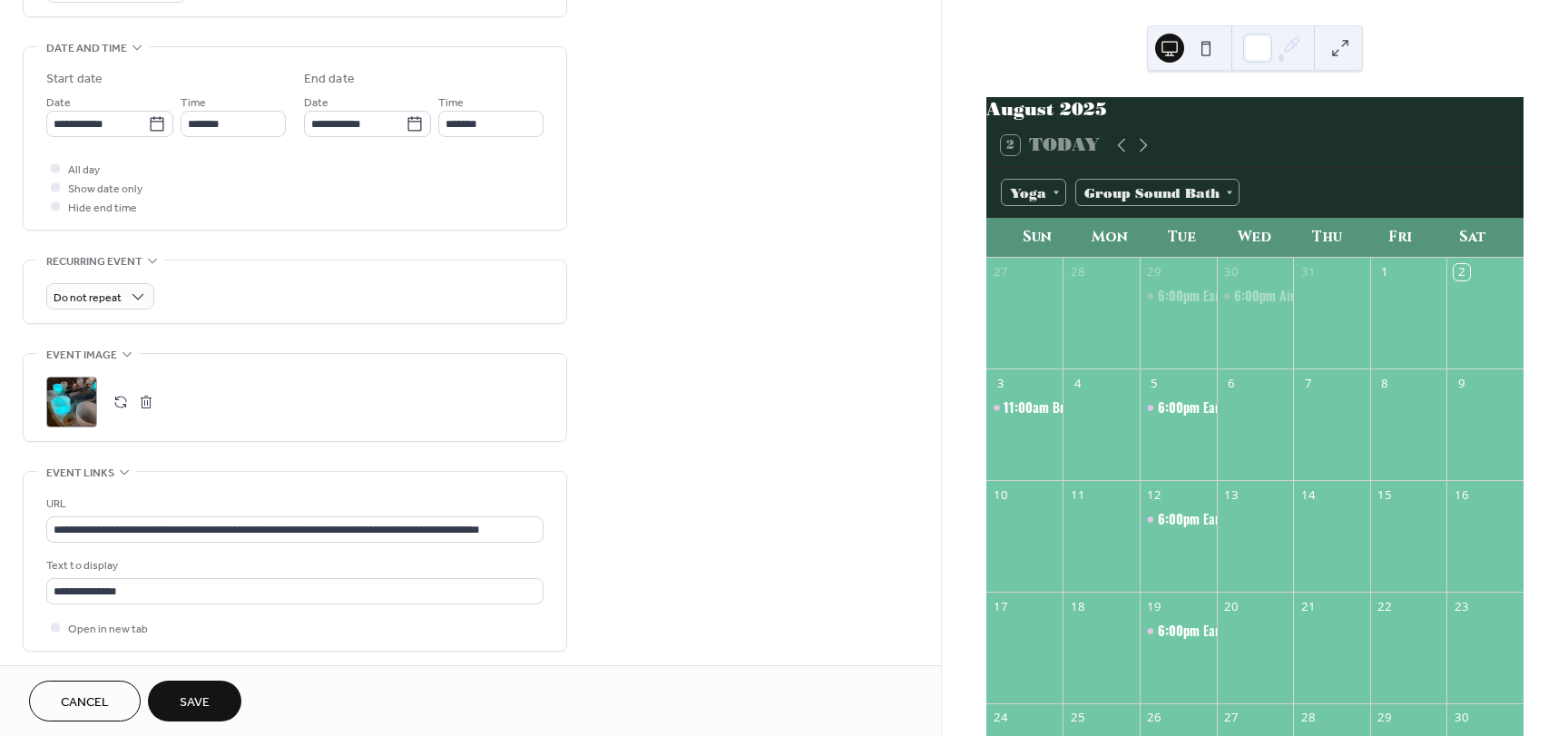 click on "Save" at bounding box center [194, 701] 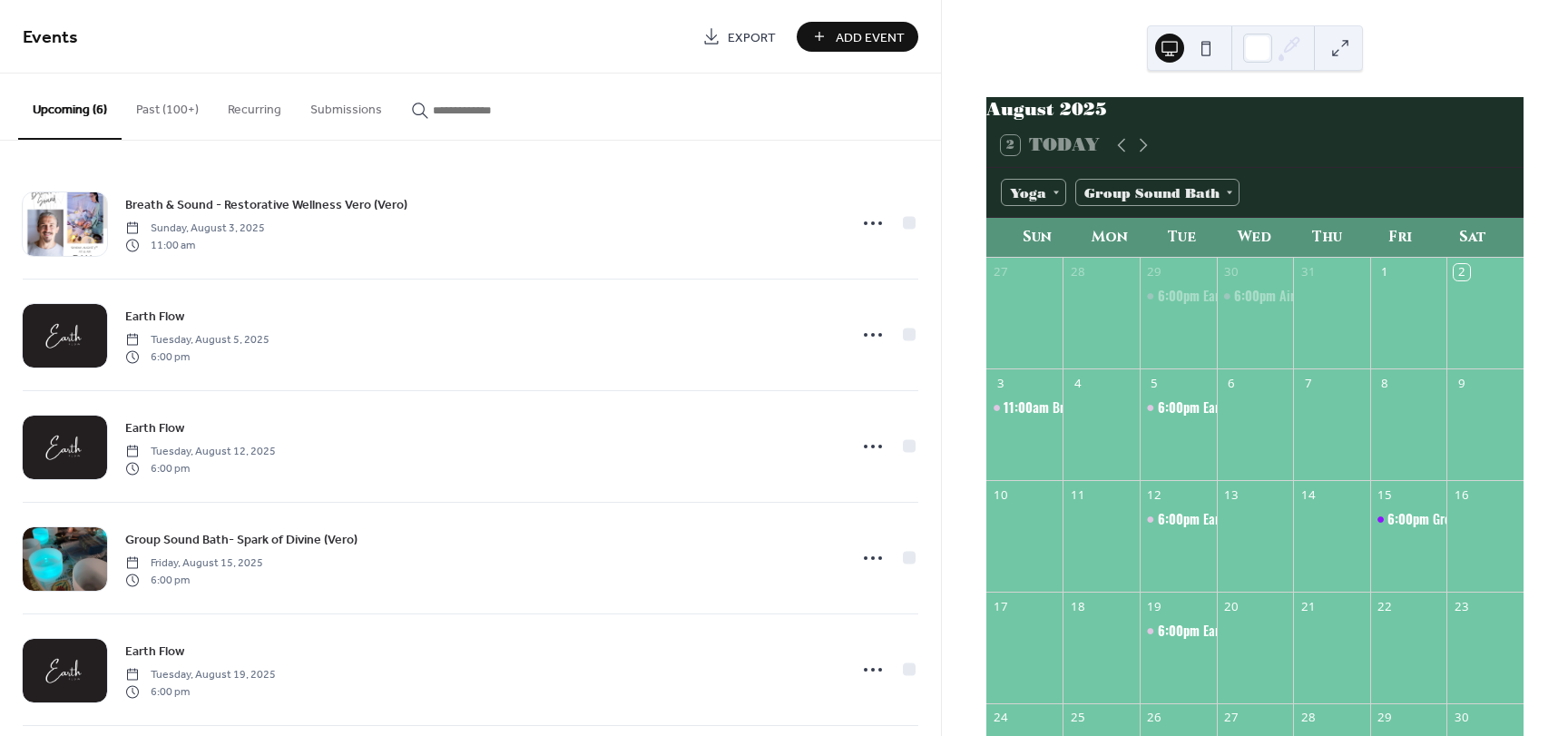 click on "Past (100+)" at bounding box center [167, 105] 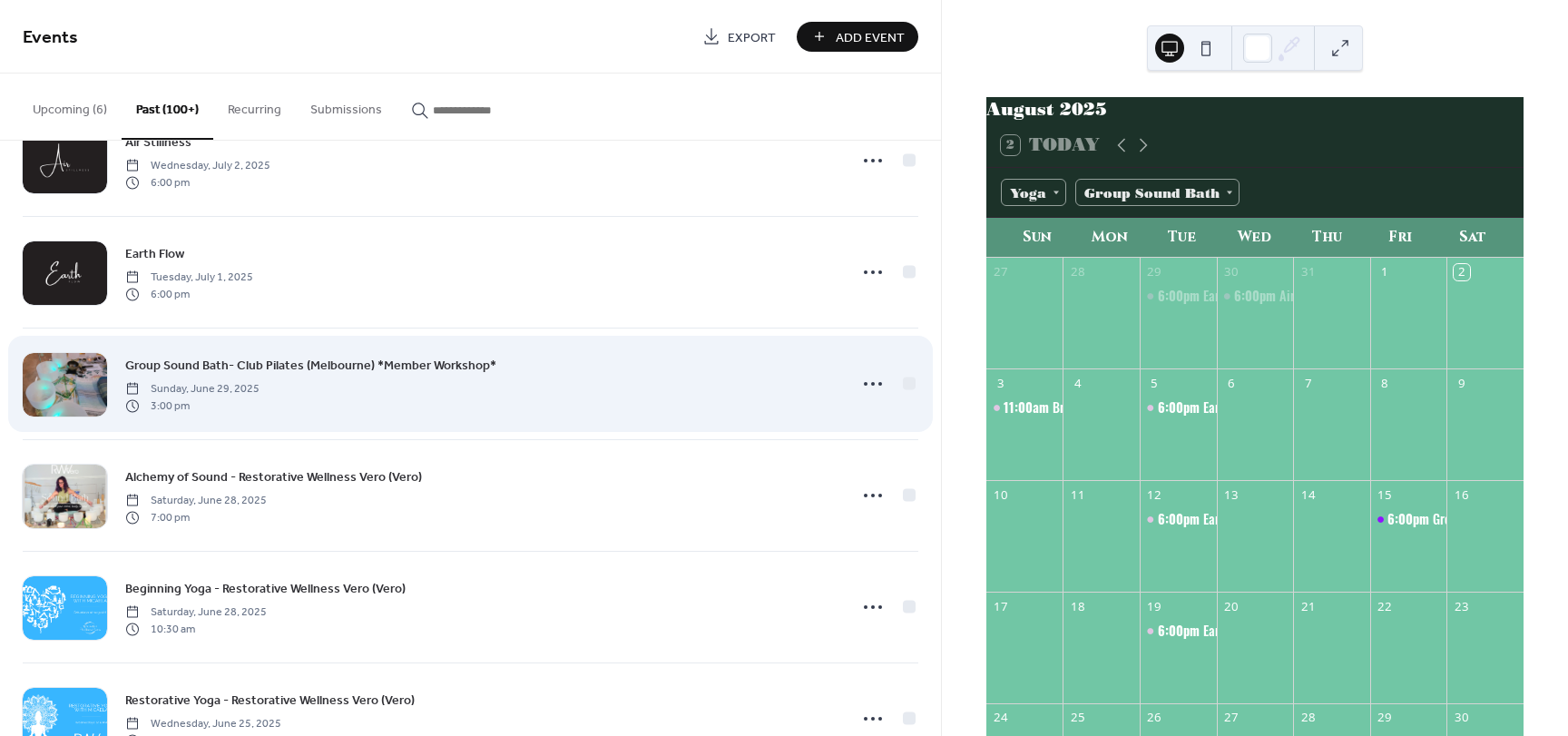 scroll, scrollTop: 1634, scrollLeft: 0, axis: vertical 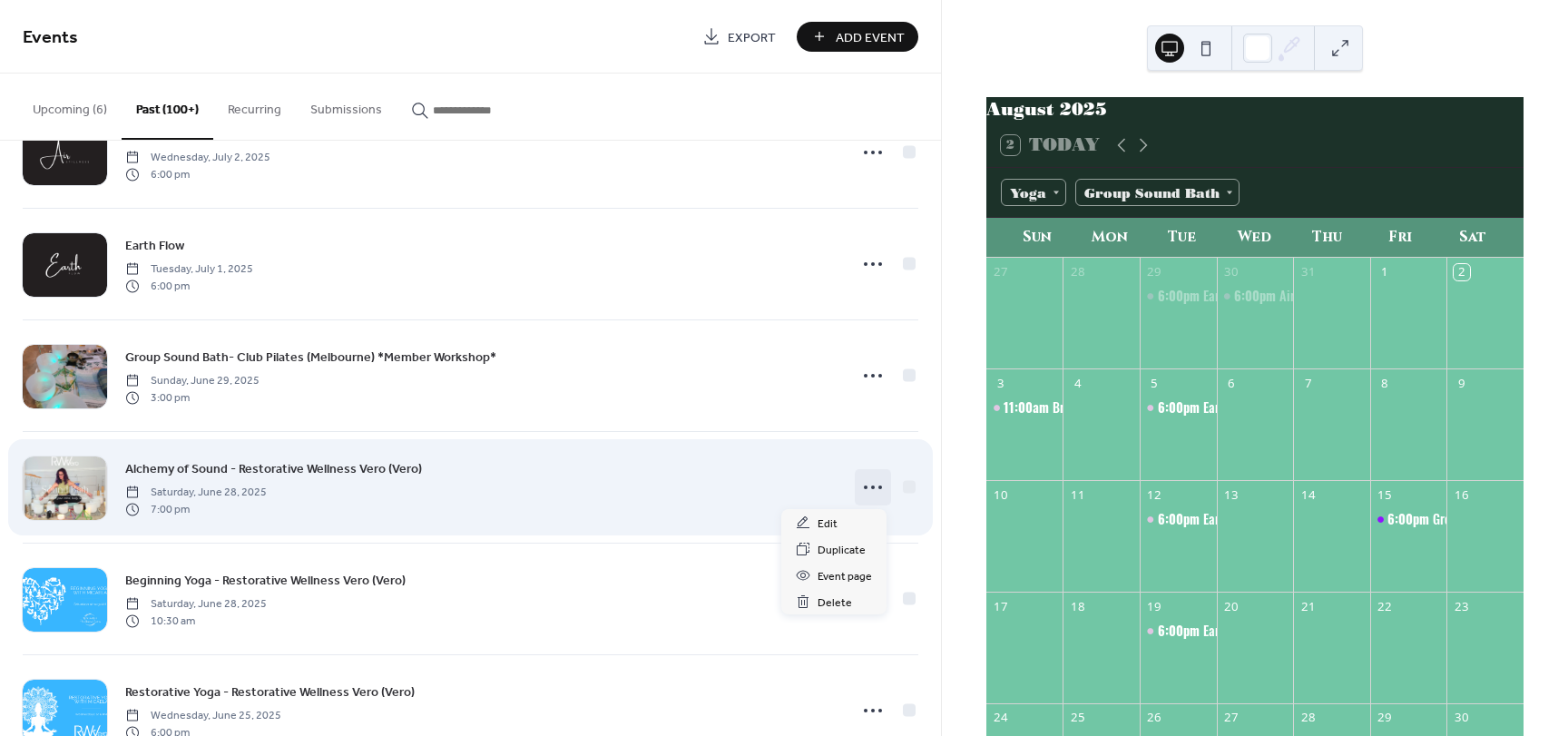 click 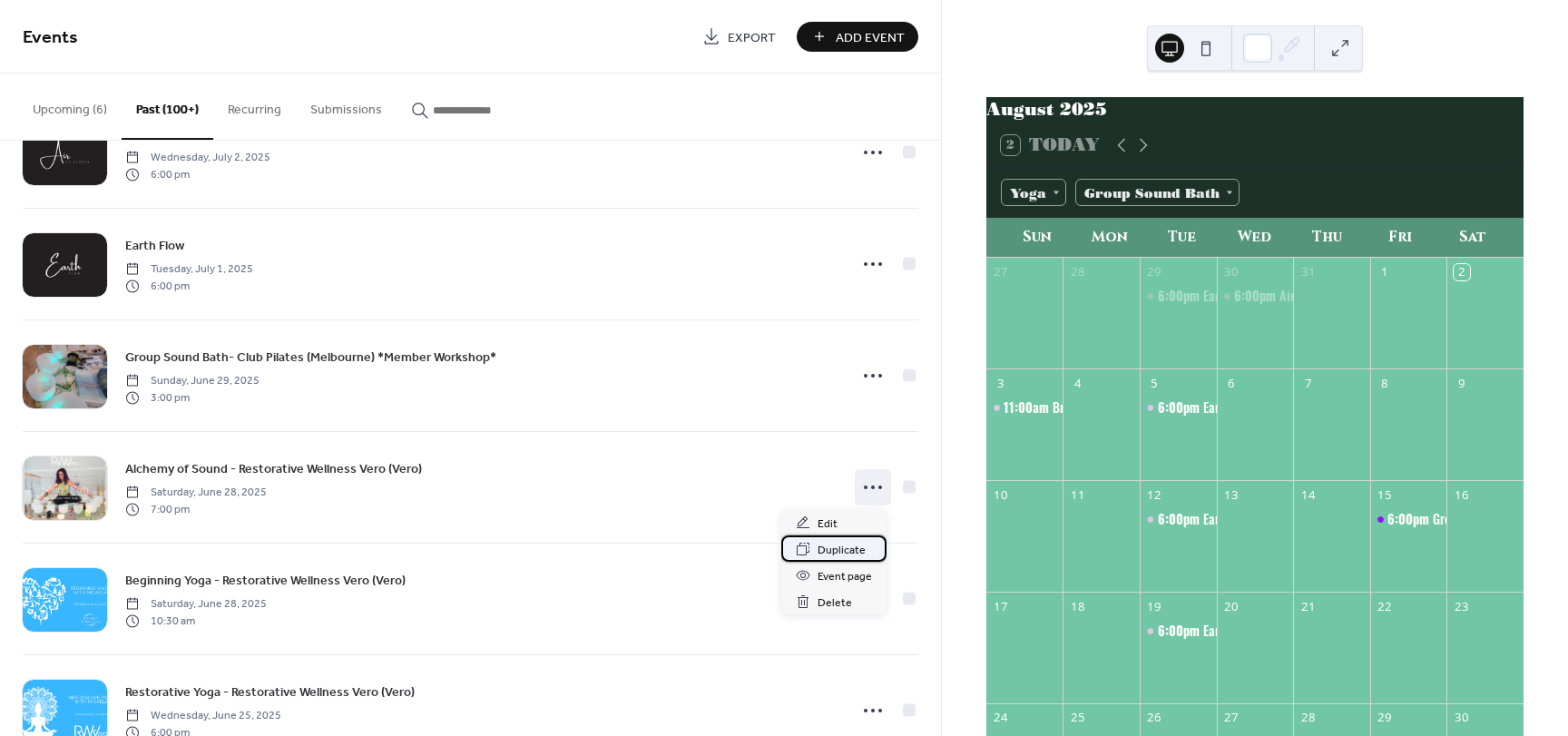 click on "Duplicate" at bounding box center (841, 550) 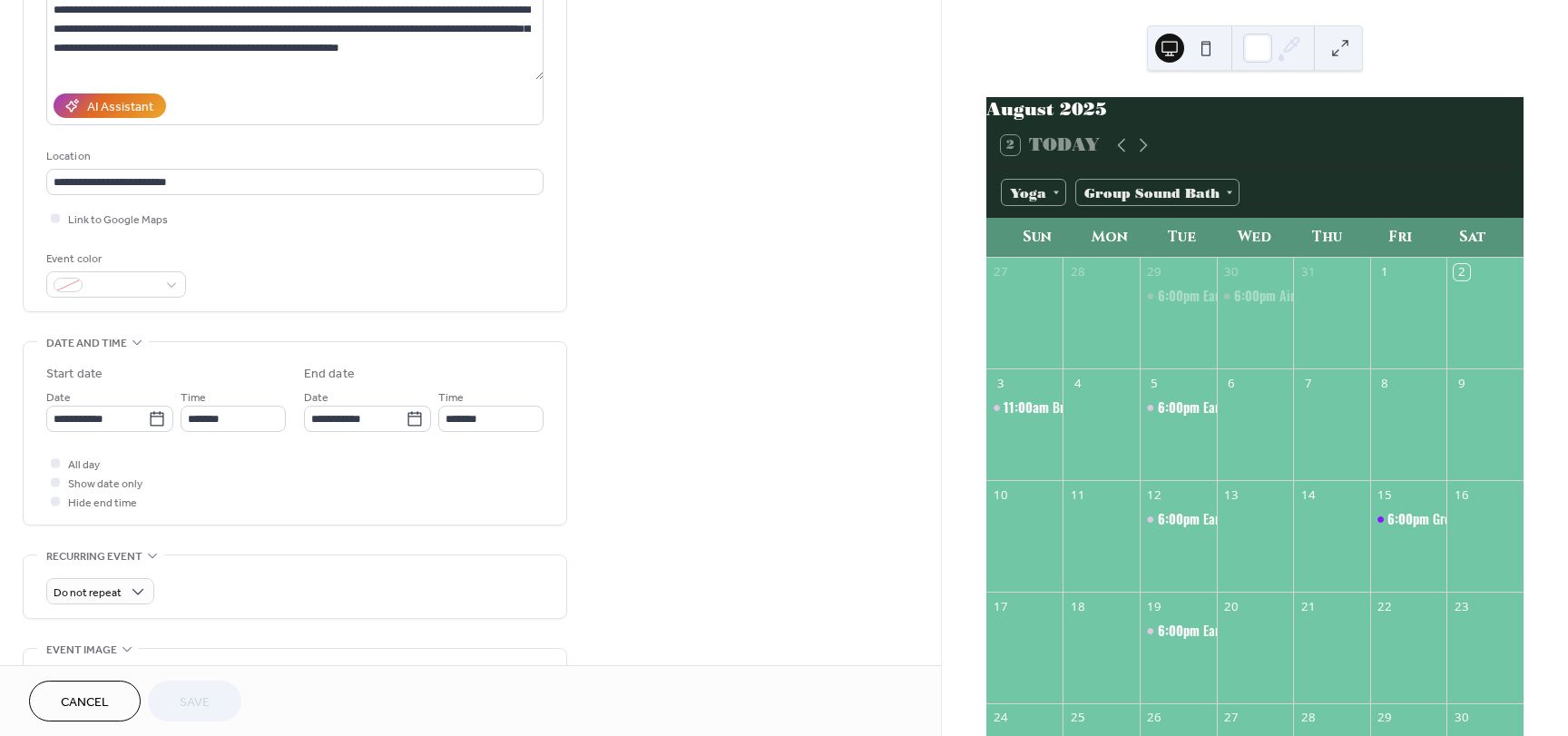 scroll, scrollTop: 272, scrollLeft: 0, axis: vertical 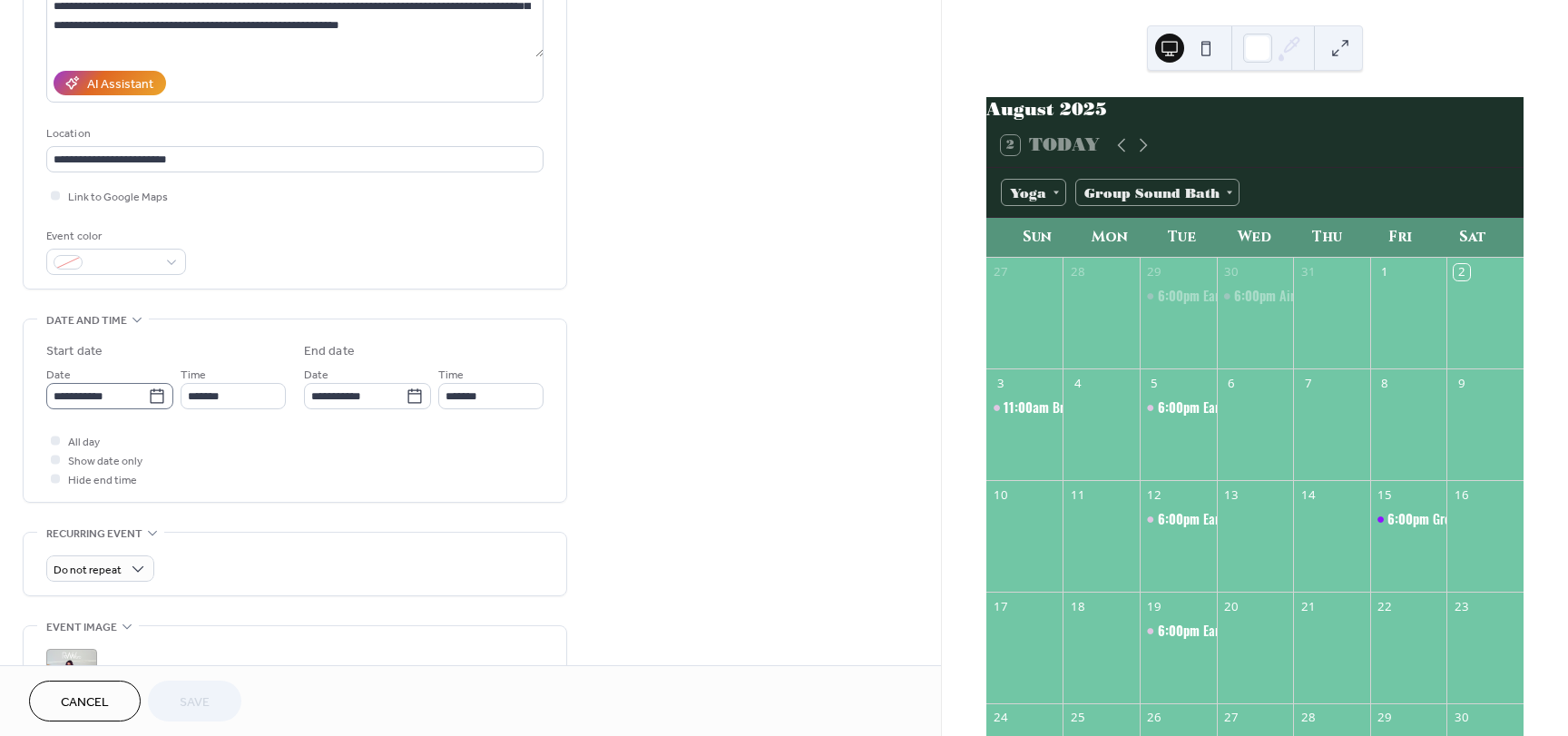 click 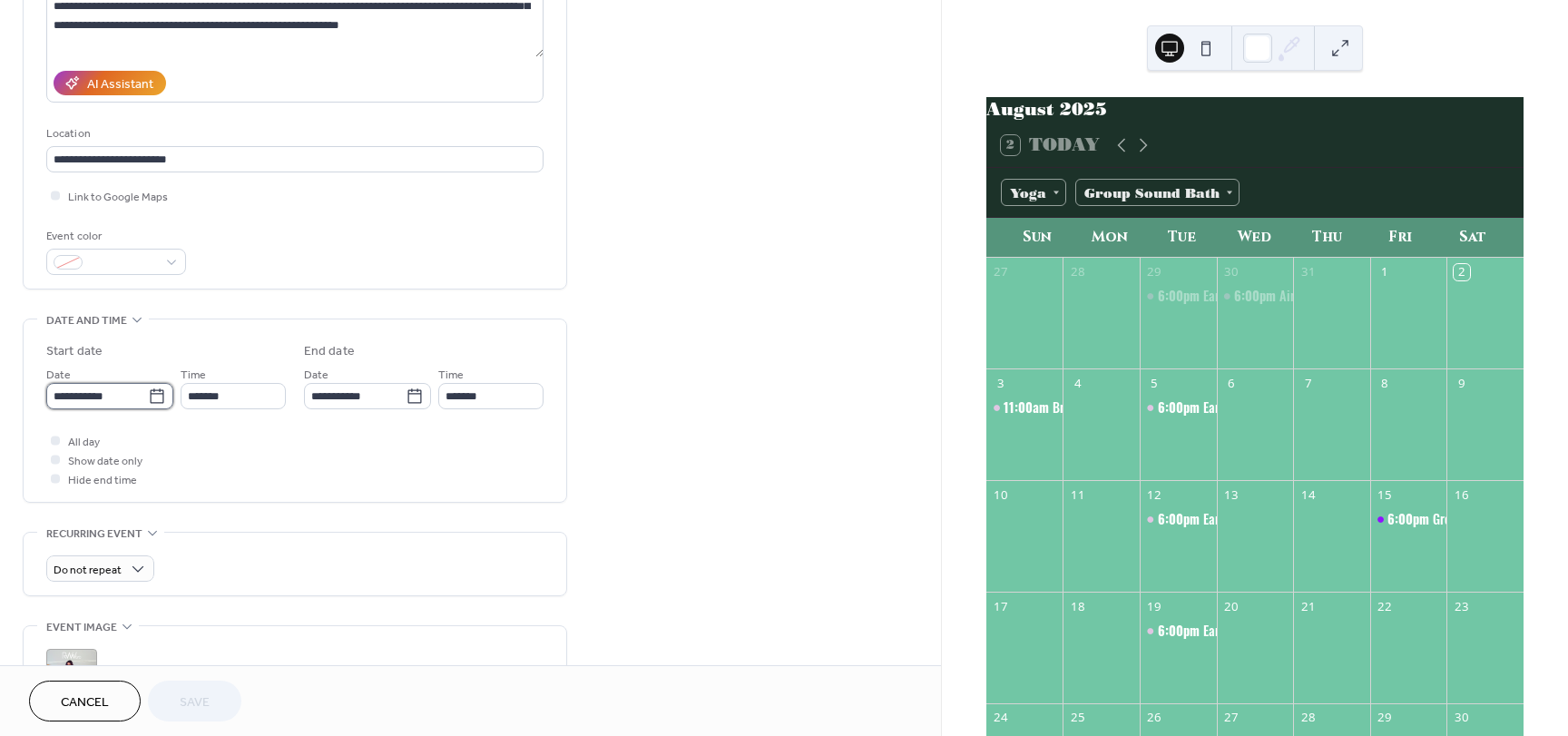 click on "**********" at bounding box center [97, 396] 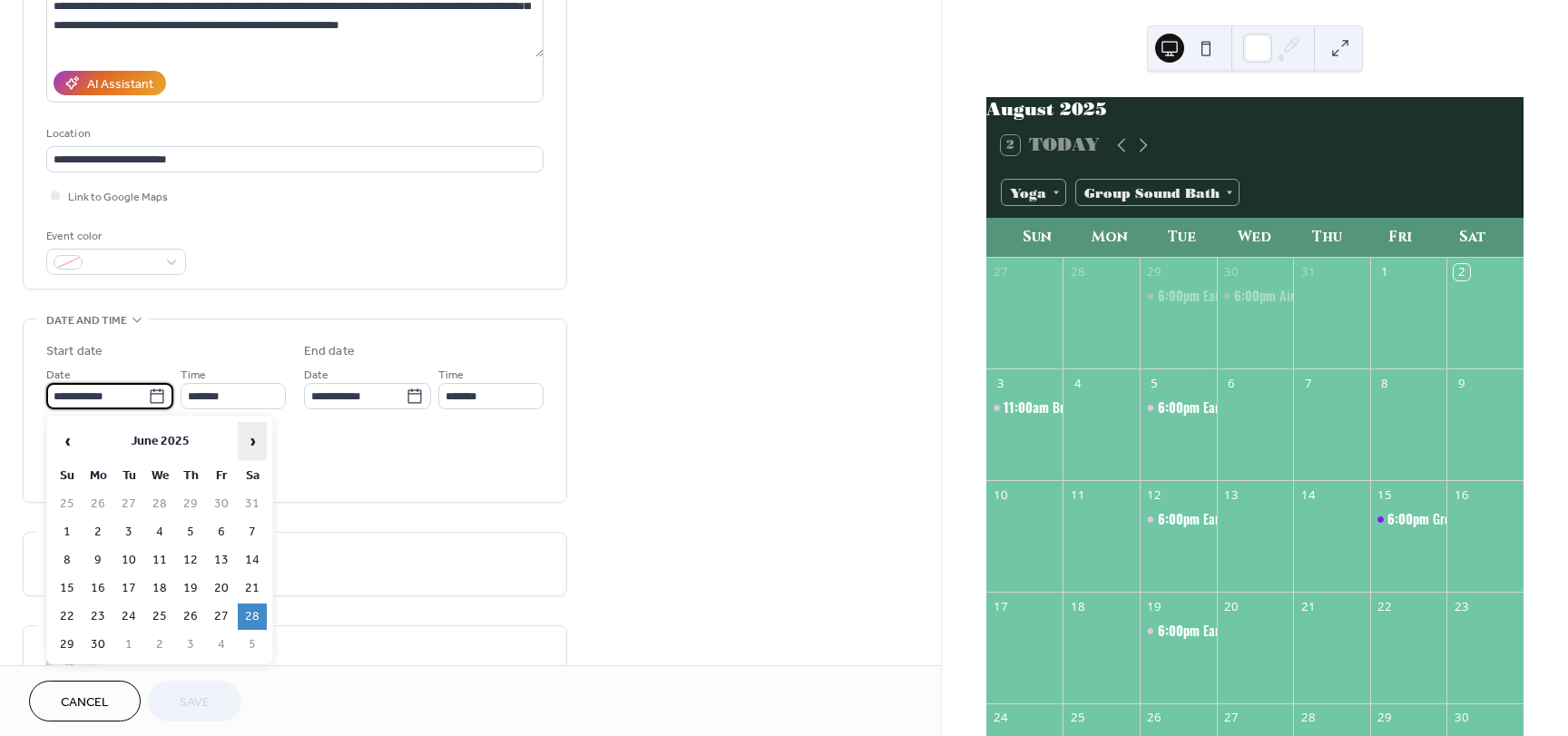 click on "›" at bounding box center (252, 441) 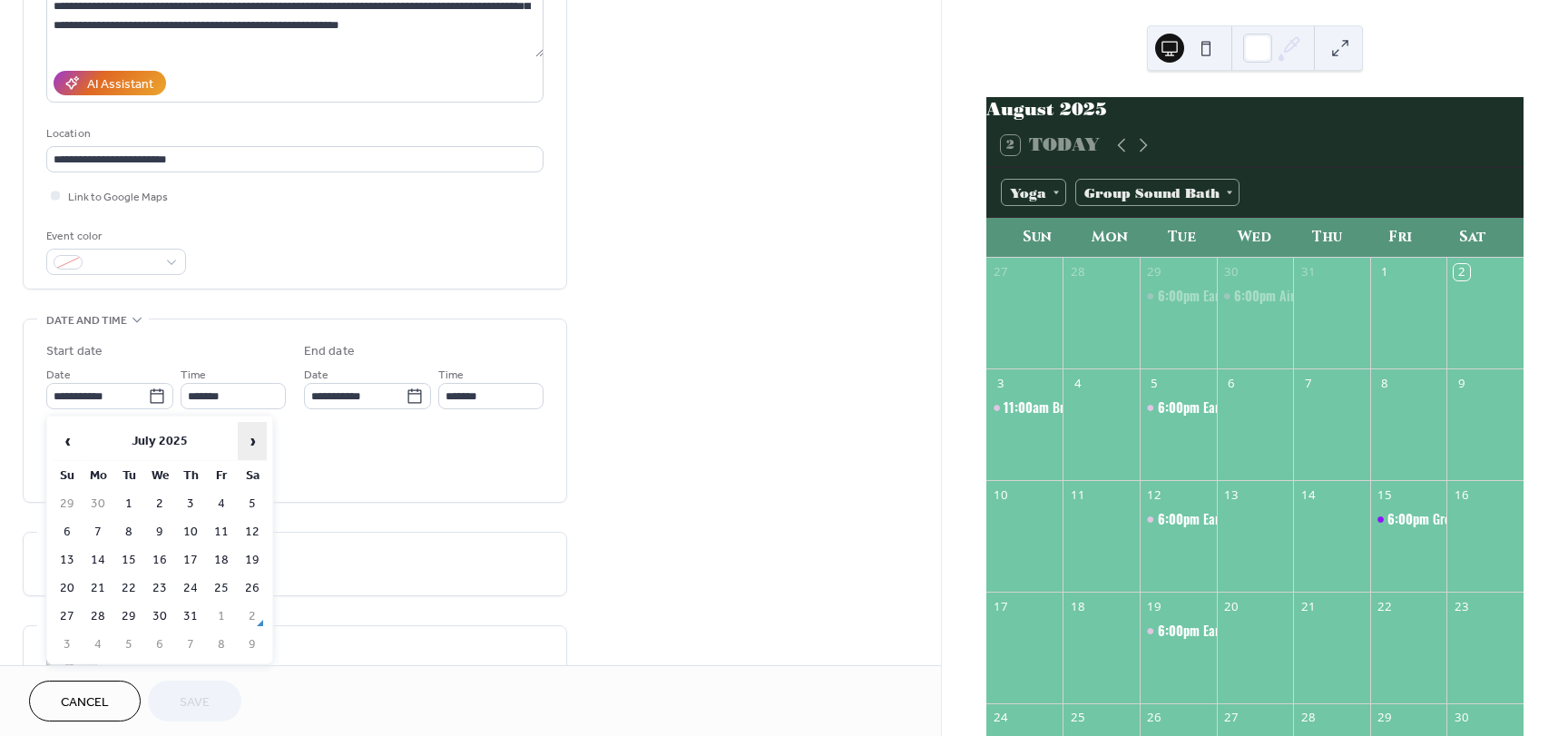 click on "›" at bounding box center [252, 441] 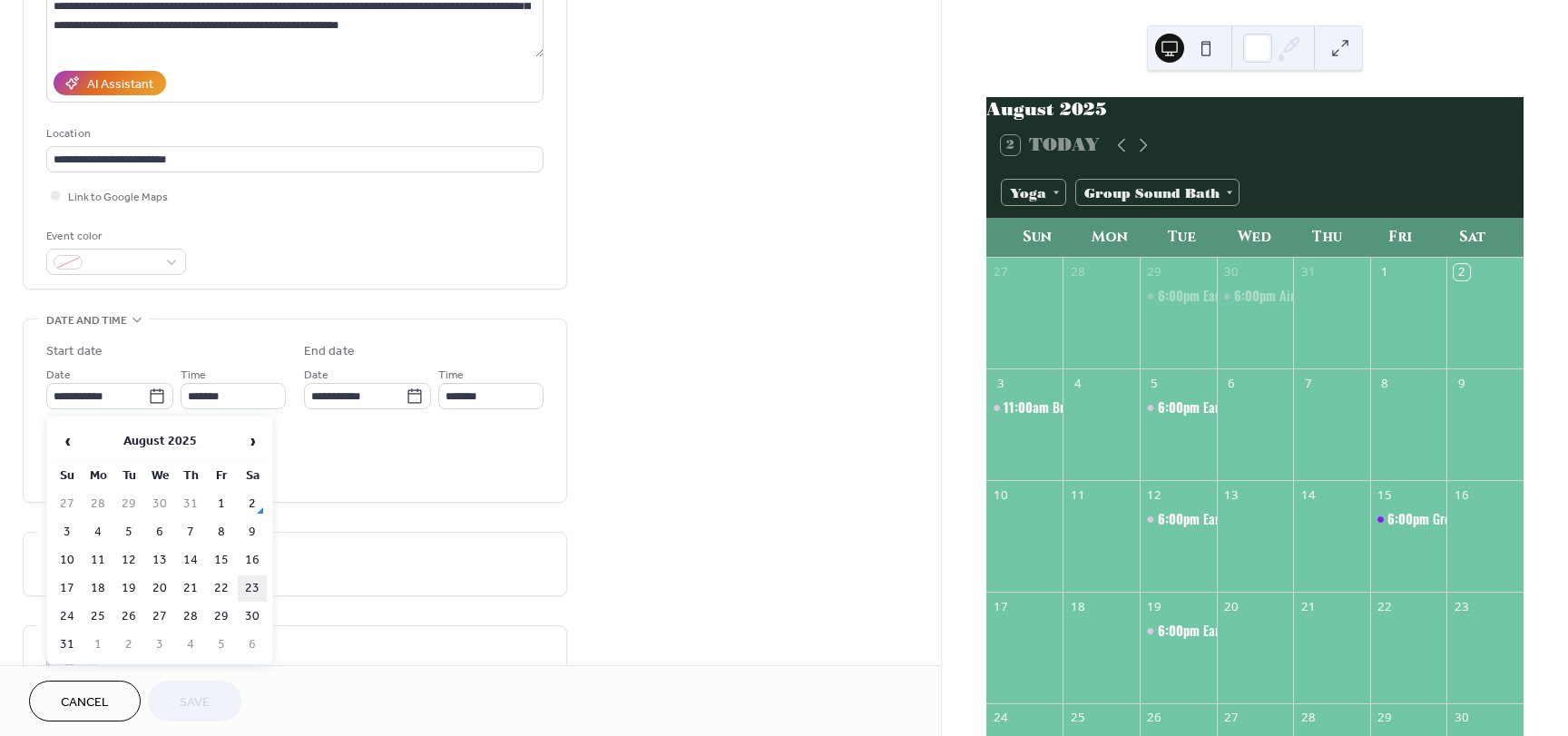 click on "23" at bounding box center (252, 588) 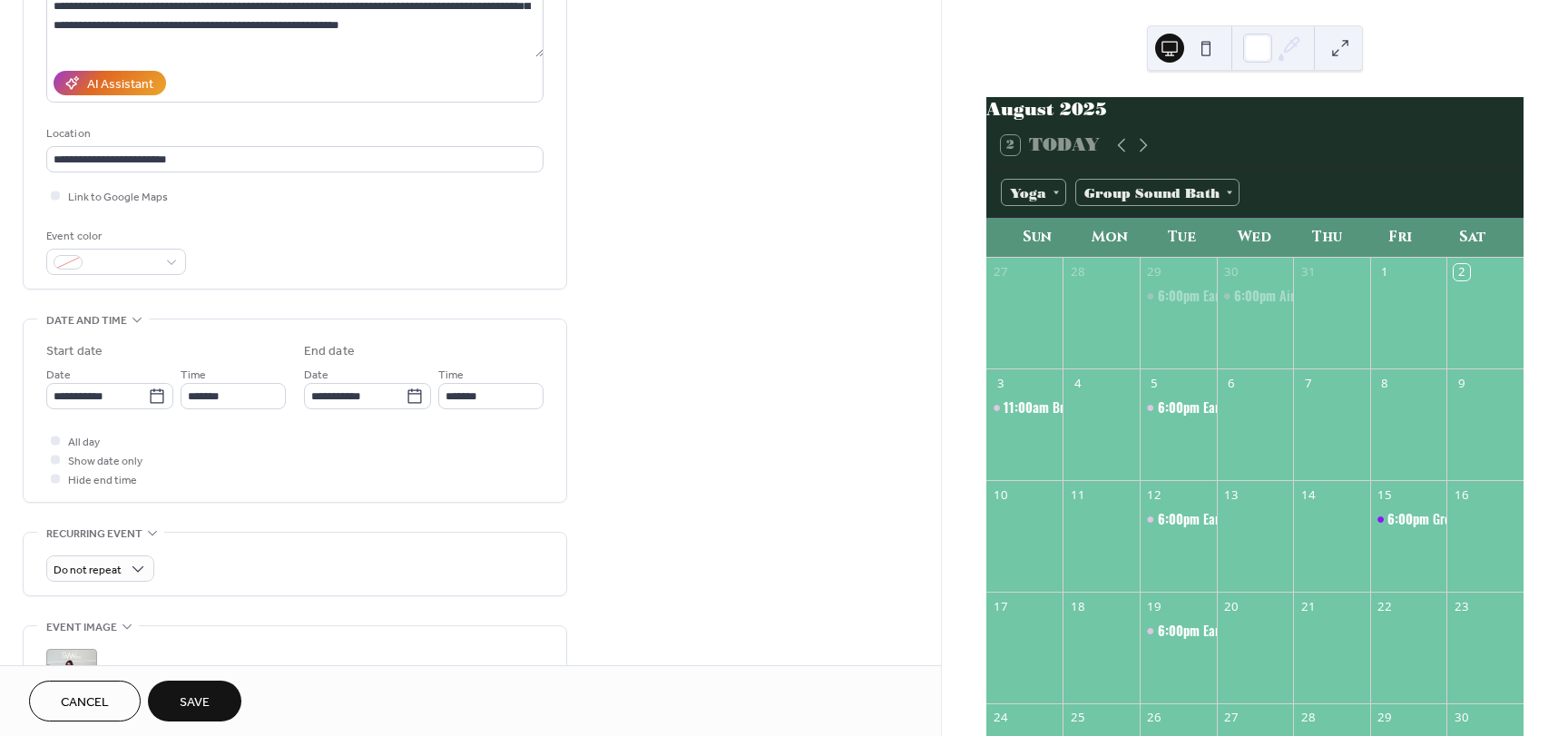 type on "**********" 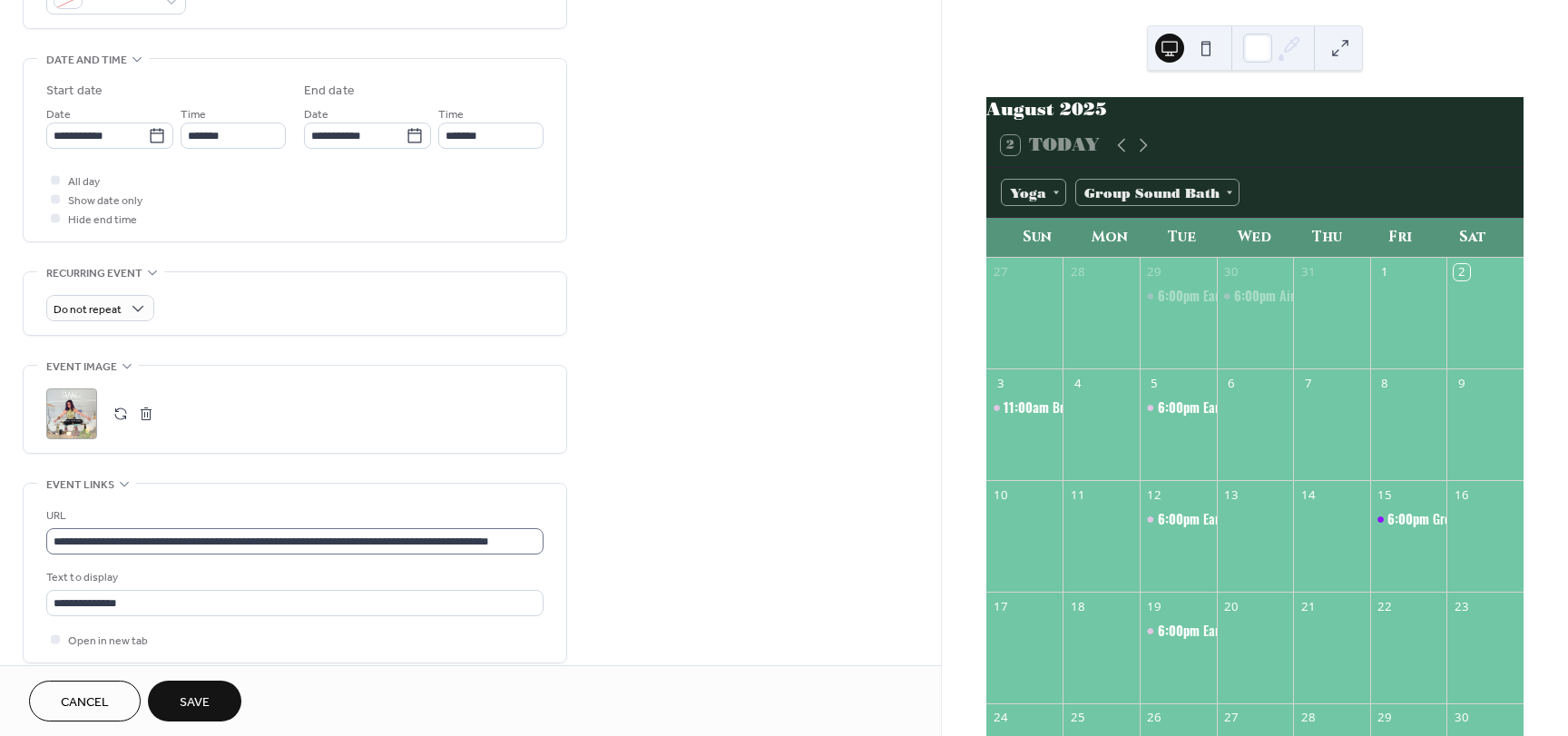 scroll, scrollTop: 545, scrollLeft: 0, axis: vertical 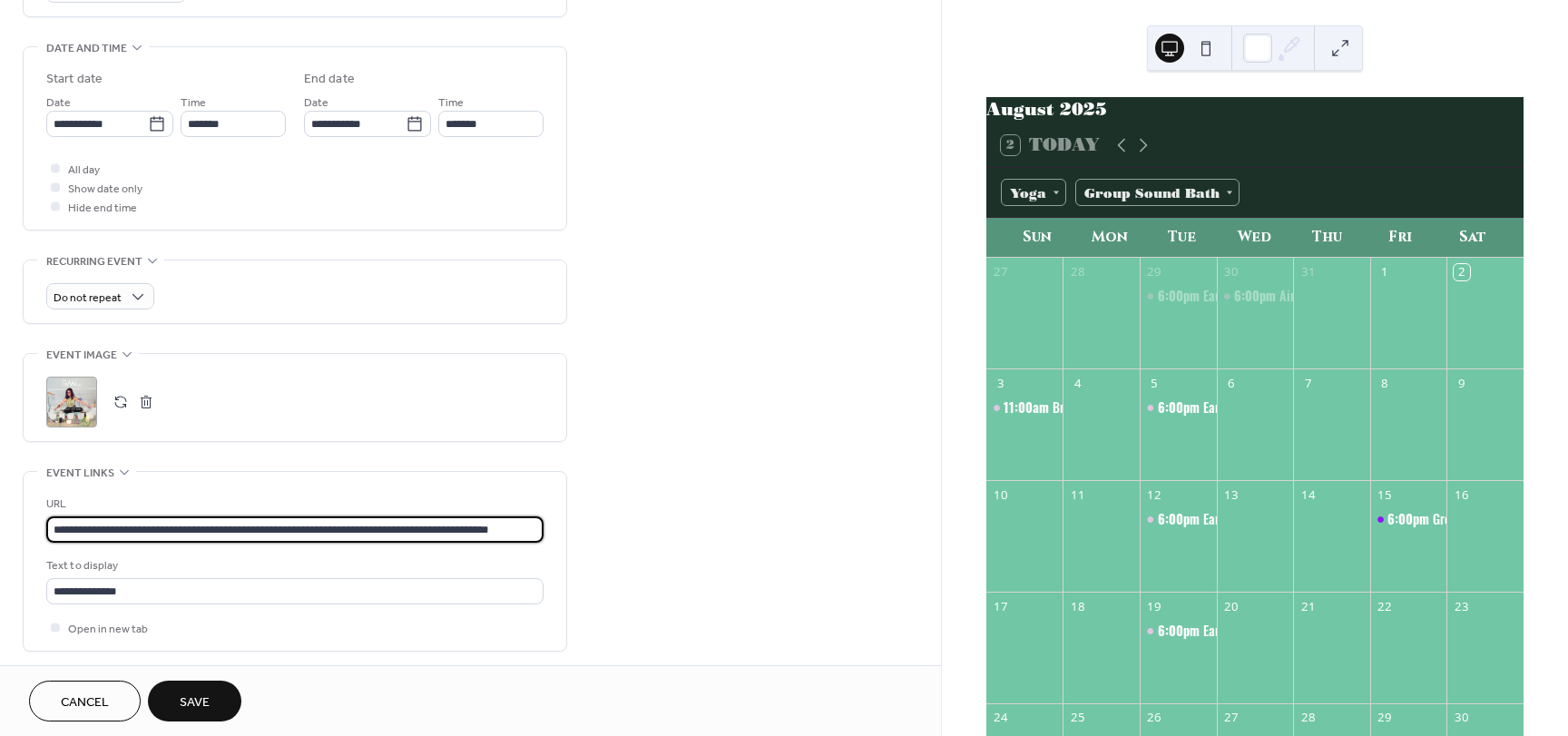 drag, startPoint x: 50, startPoint y: 537, endPoint x: 613, endPoint y: 540, distance: 563.00799 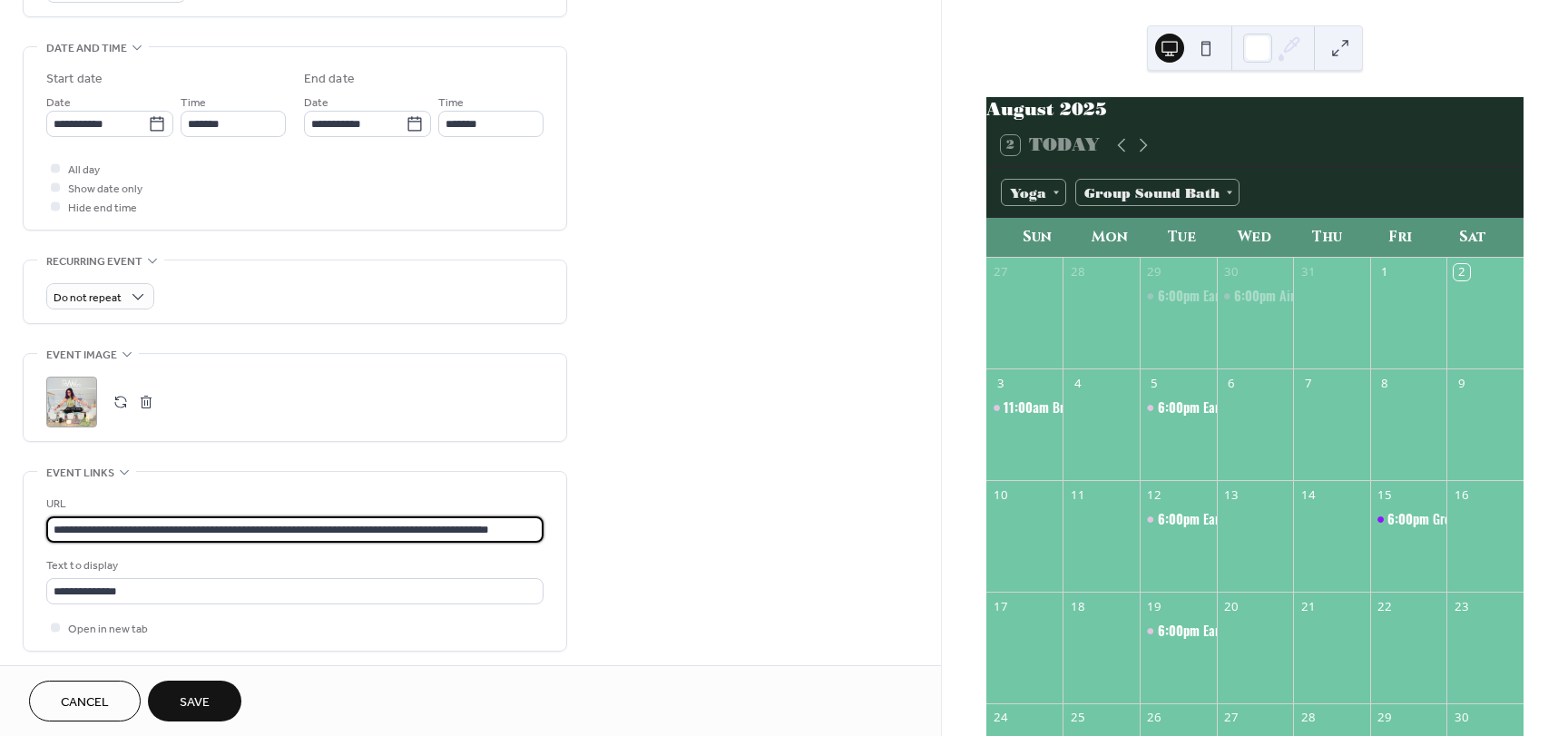 click on "**********" at bounding box center (470, 304) 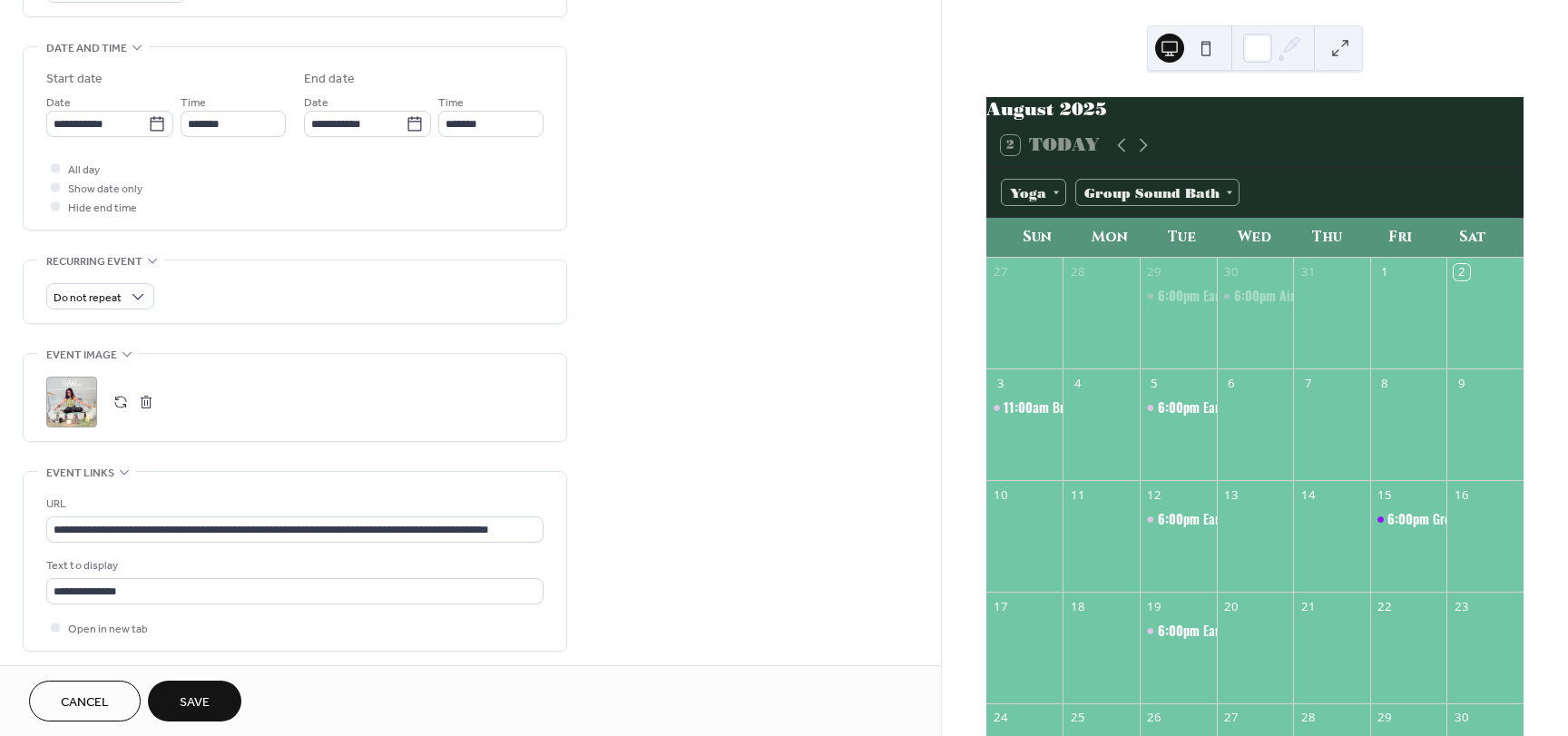 scroll, scrollTop: 0, scrollLeft: 0, axis: both 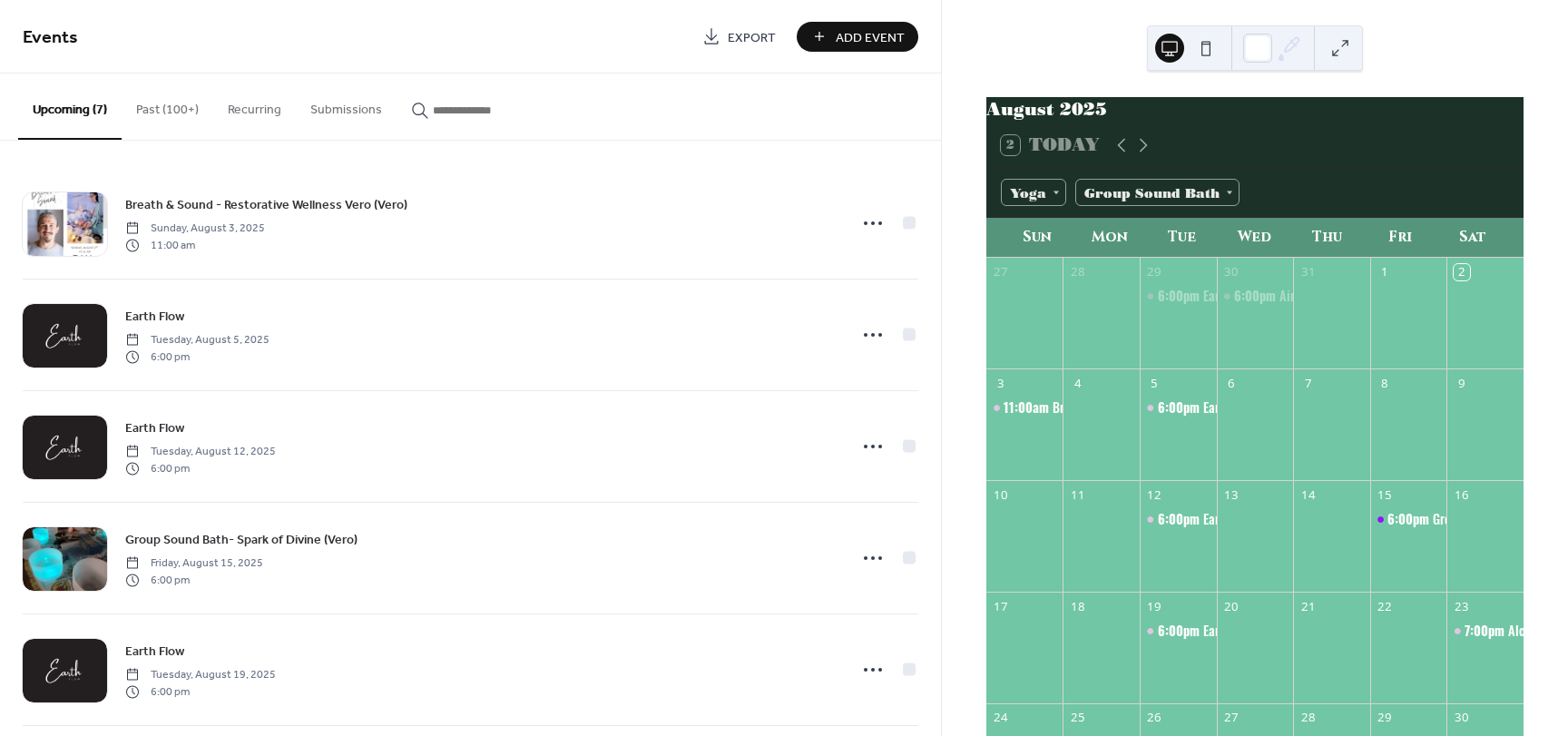 click on "Past (100+)" at bounding box center (167, 105) 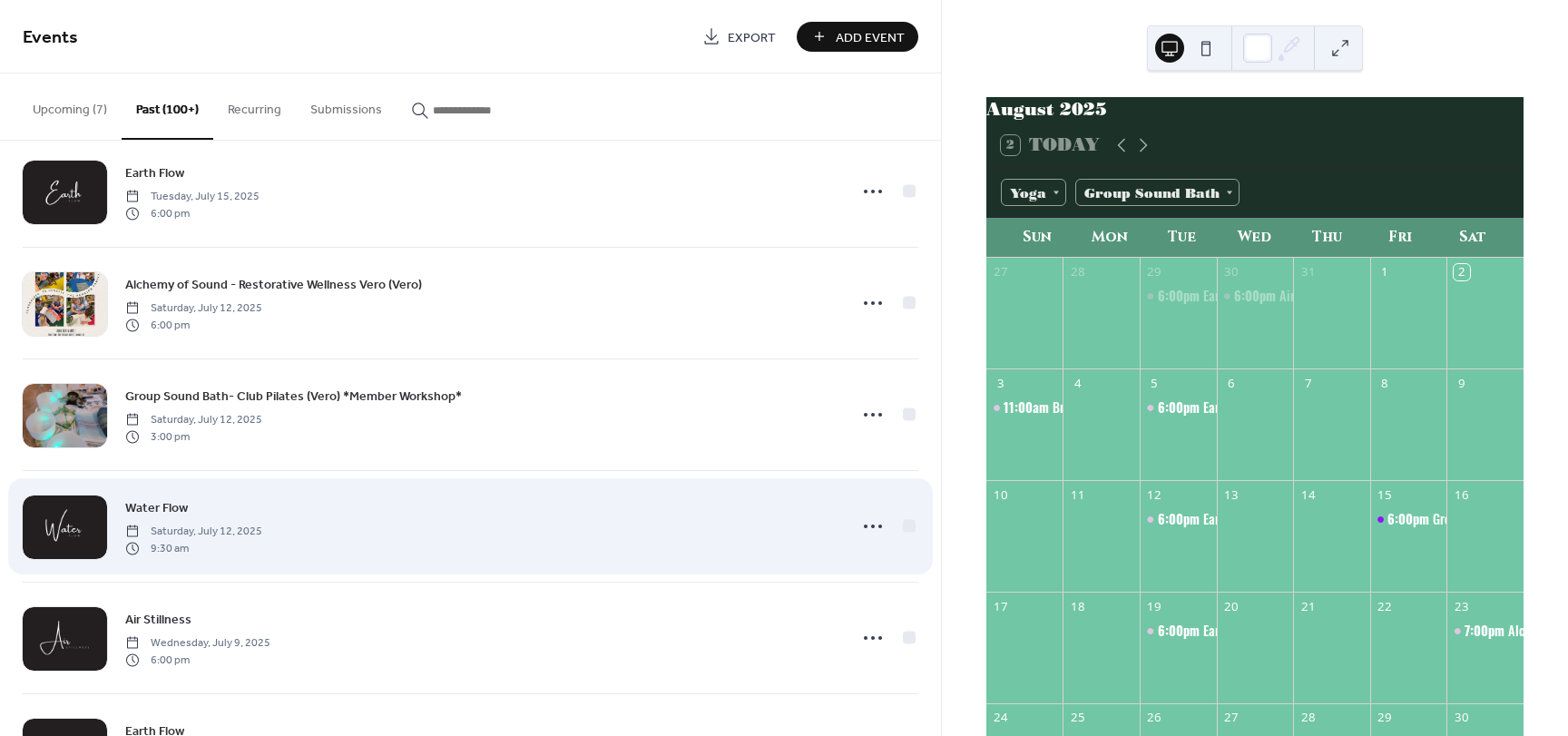 scroll, scrollTop: 817, scrollLeft: 0, axis: vertical 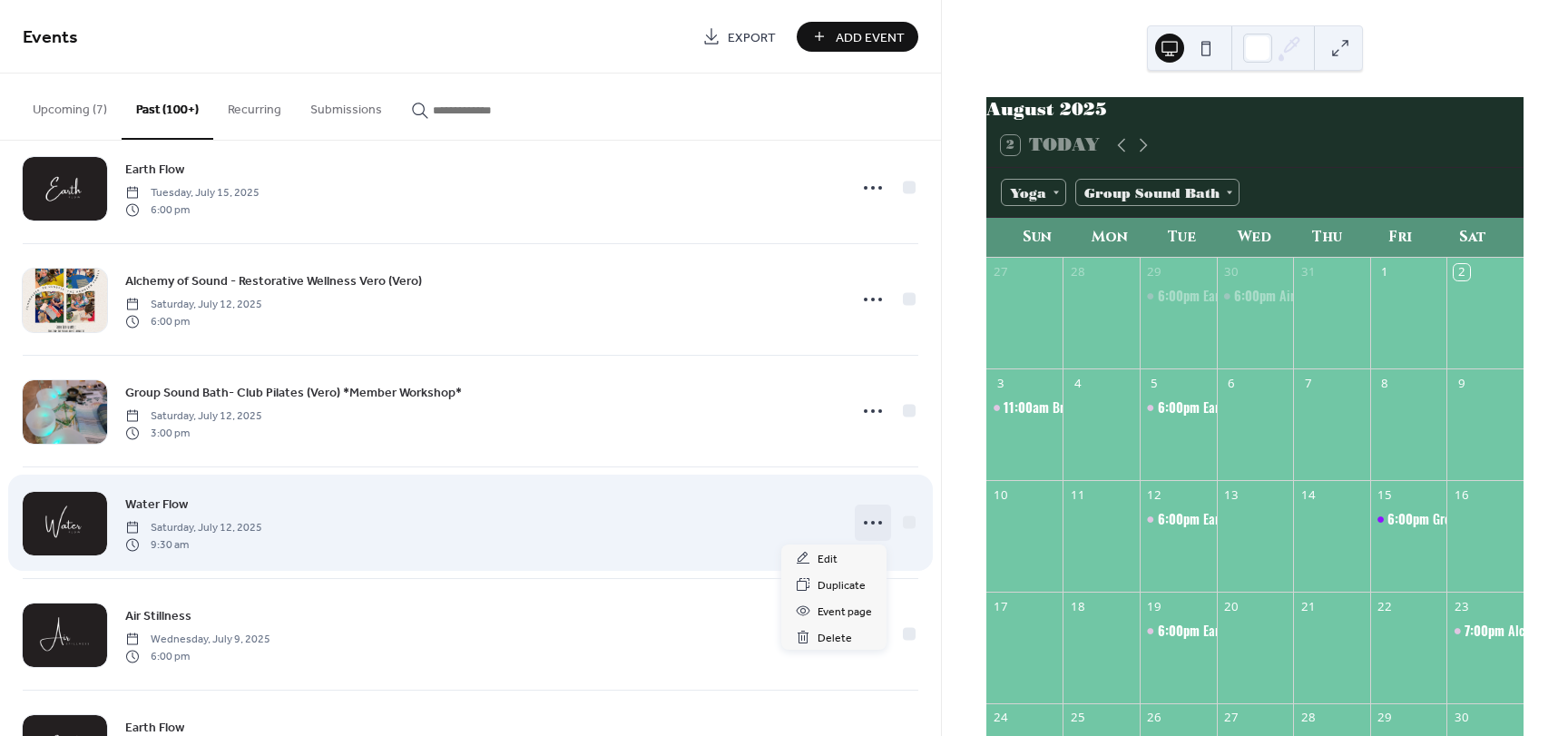 click 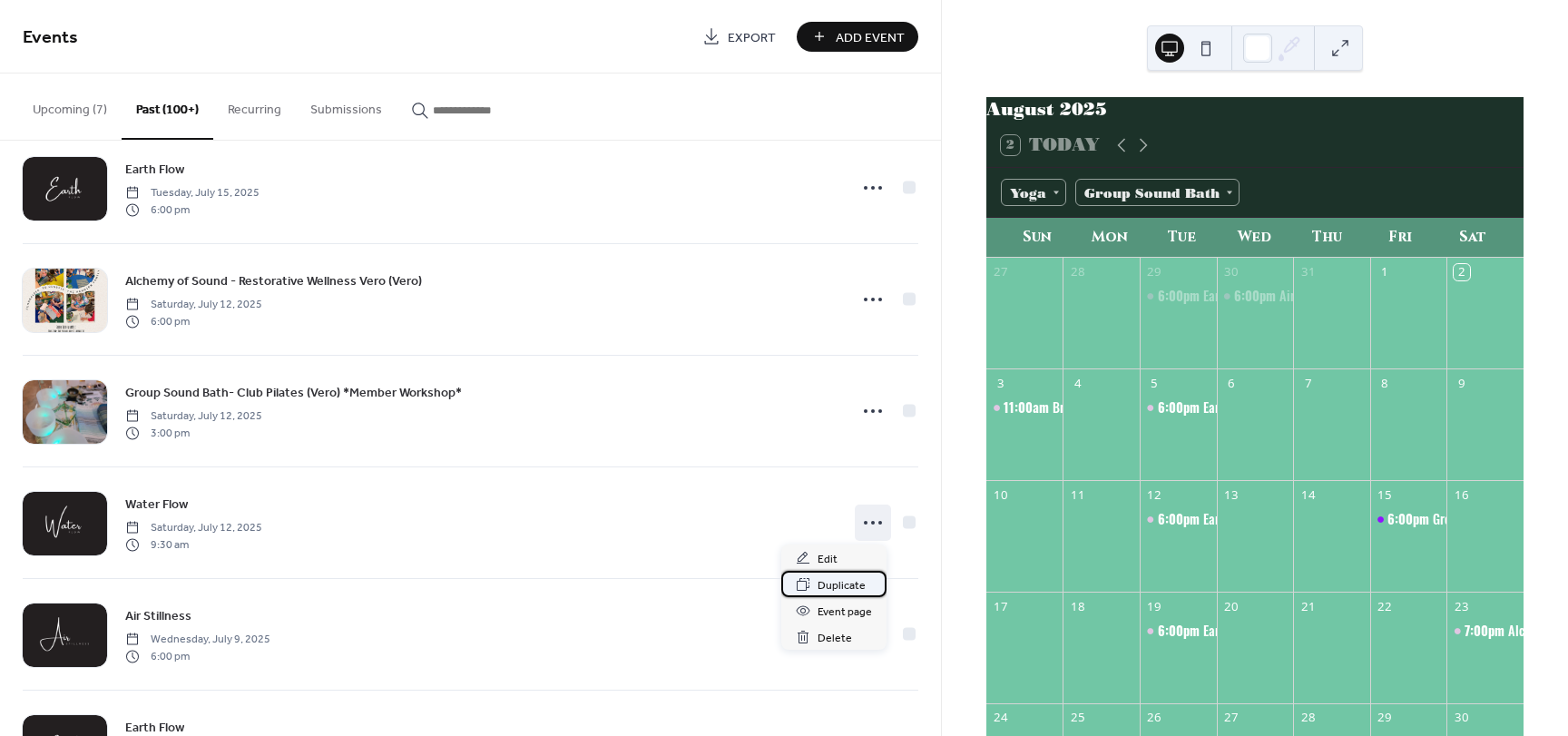 click on "Duplicate" at bounding box center (841, 585) 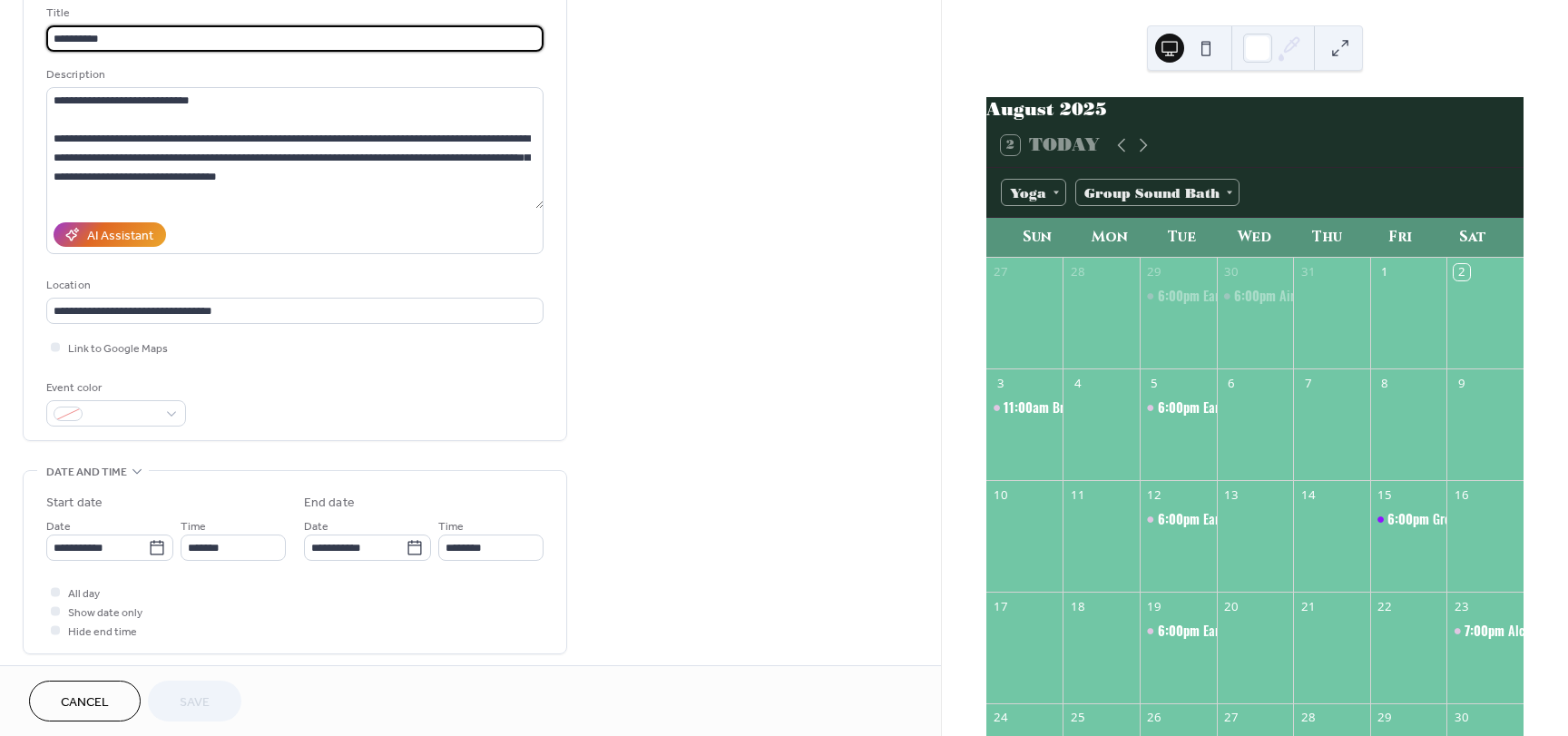 scroll, scrollTop: 182, scrollLeft: 0, axis: vertical 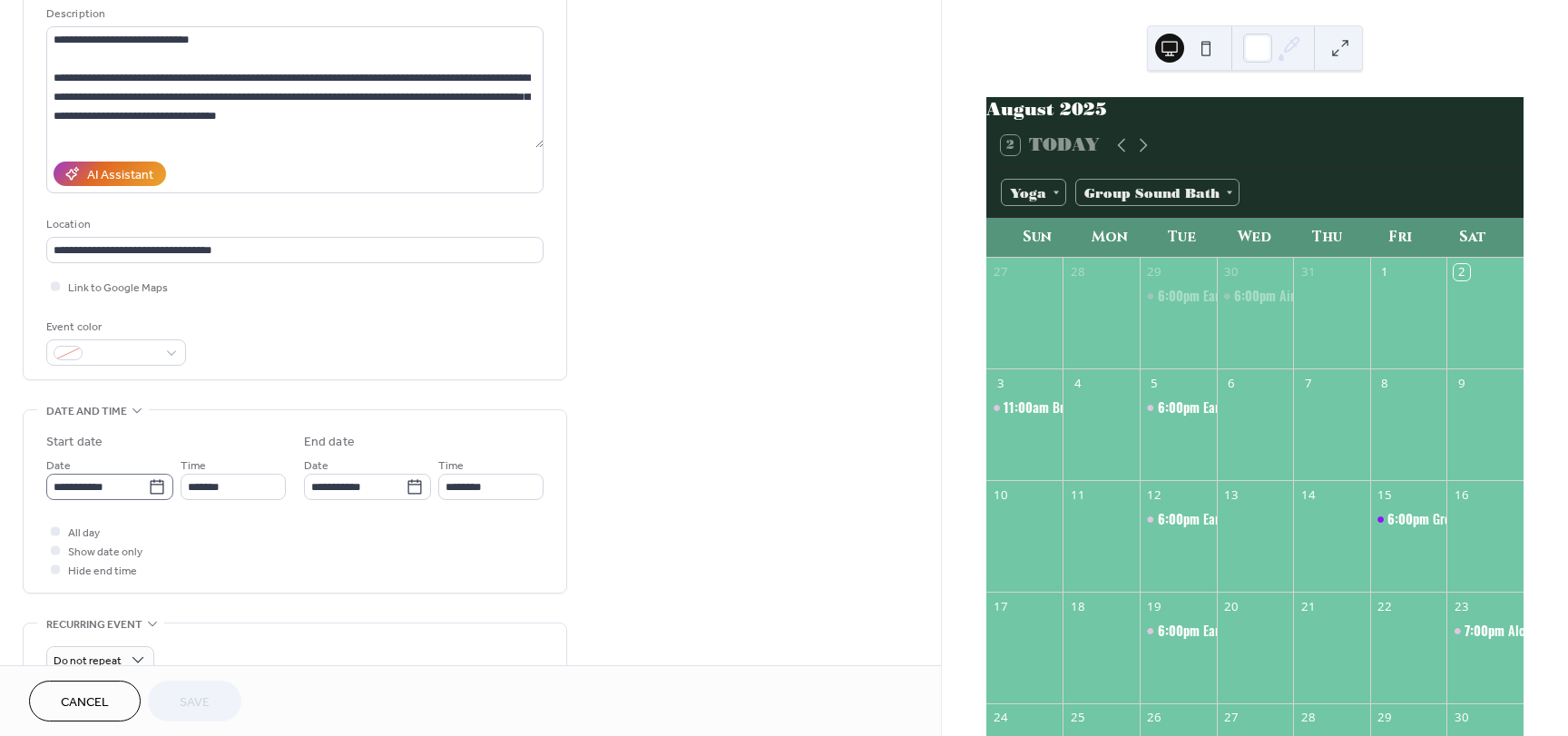 click 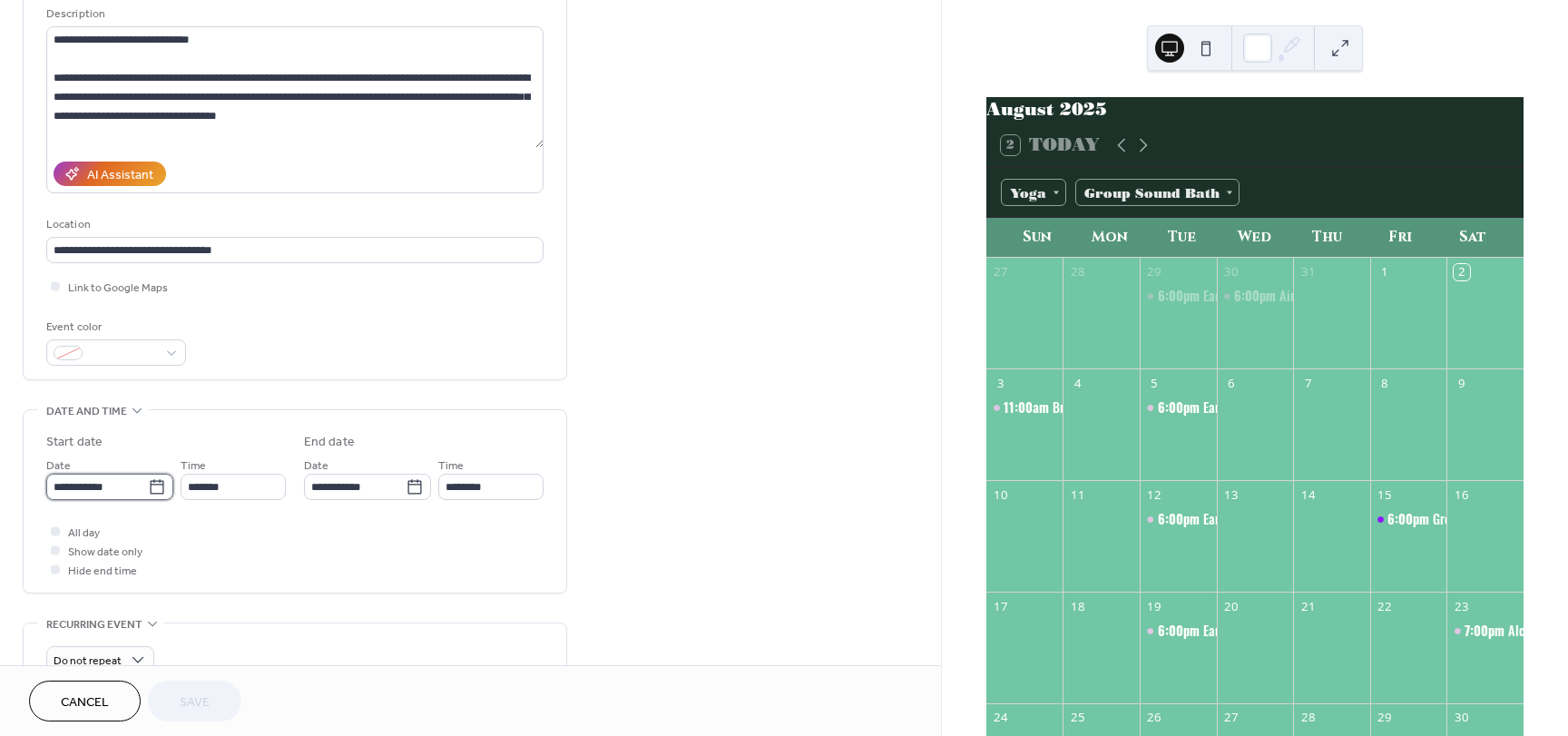 click on "**********" at bounding box center (97, 486) 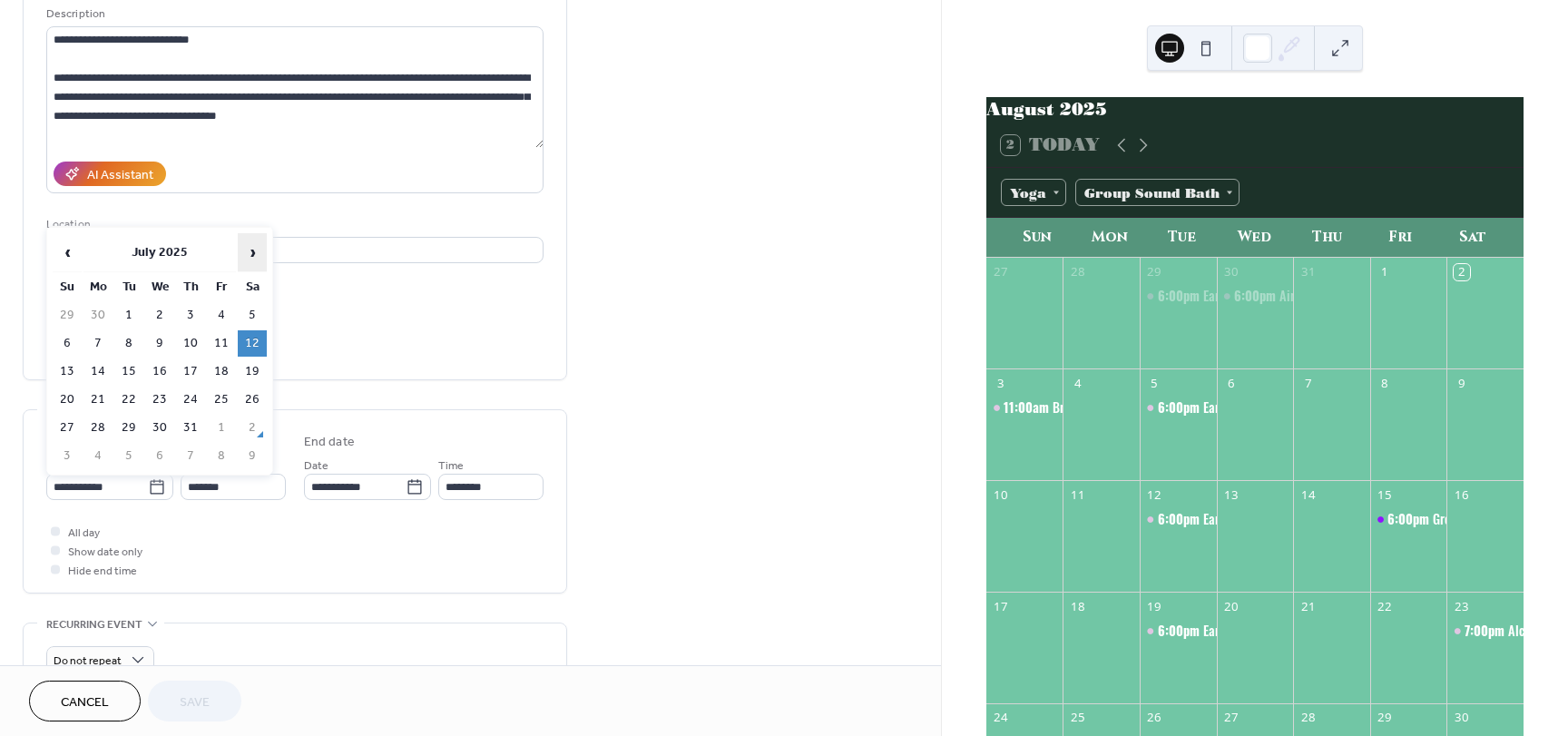 click on "›" at bounding box center [252, 252] 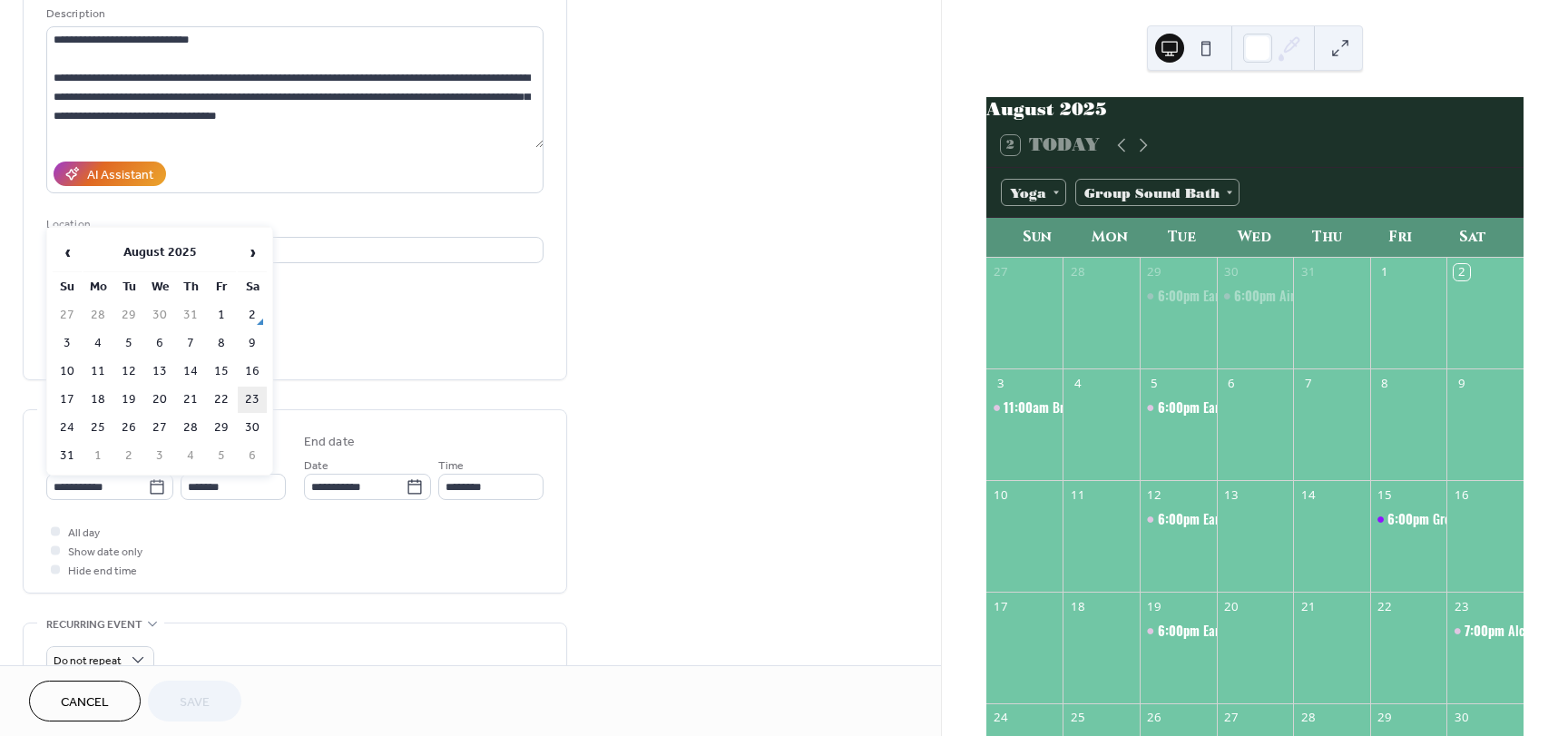 click on "23" at bounding box center (252, 399) 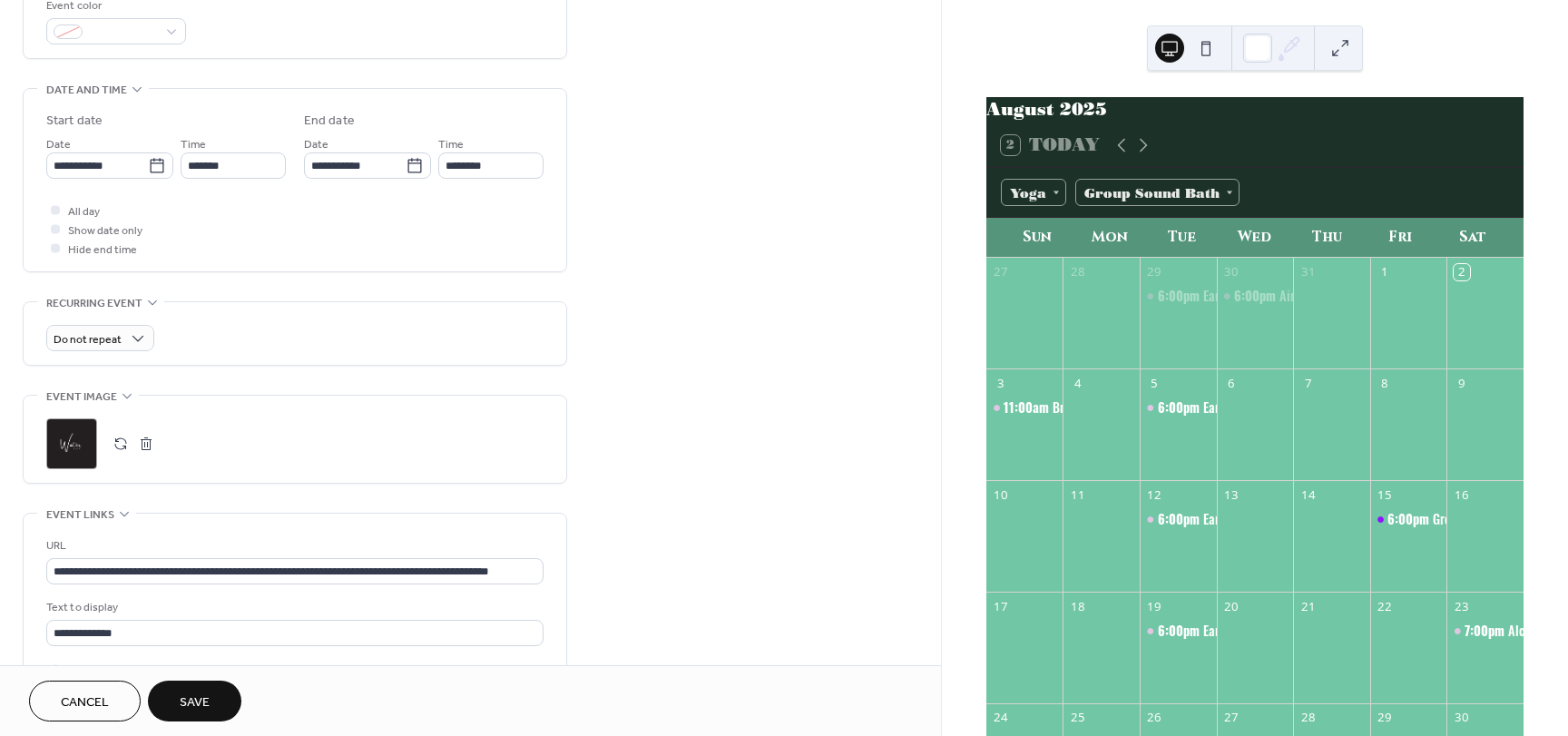 scroll, scrollTop: 545, scrollLeft: 0, axis: vertical 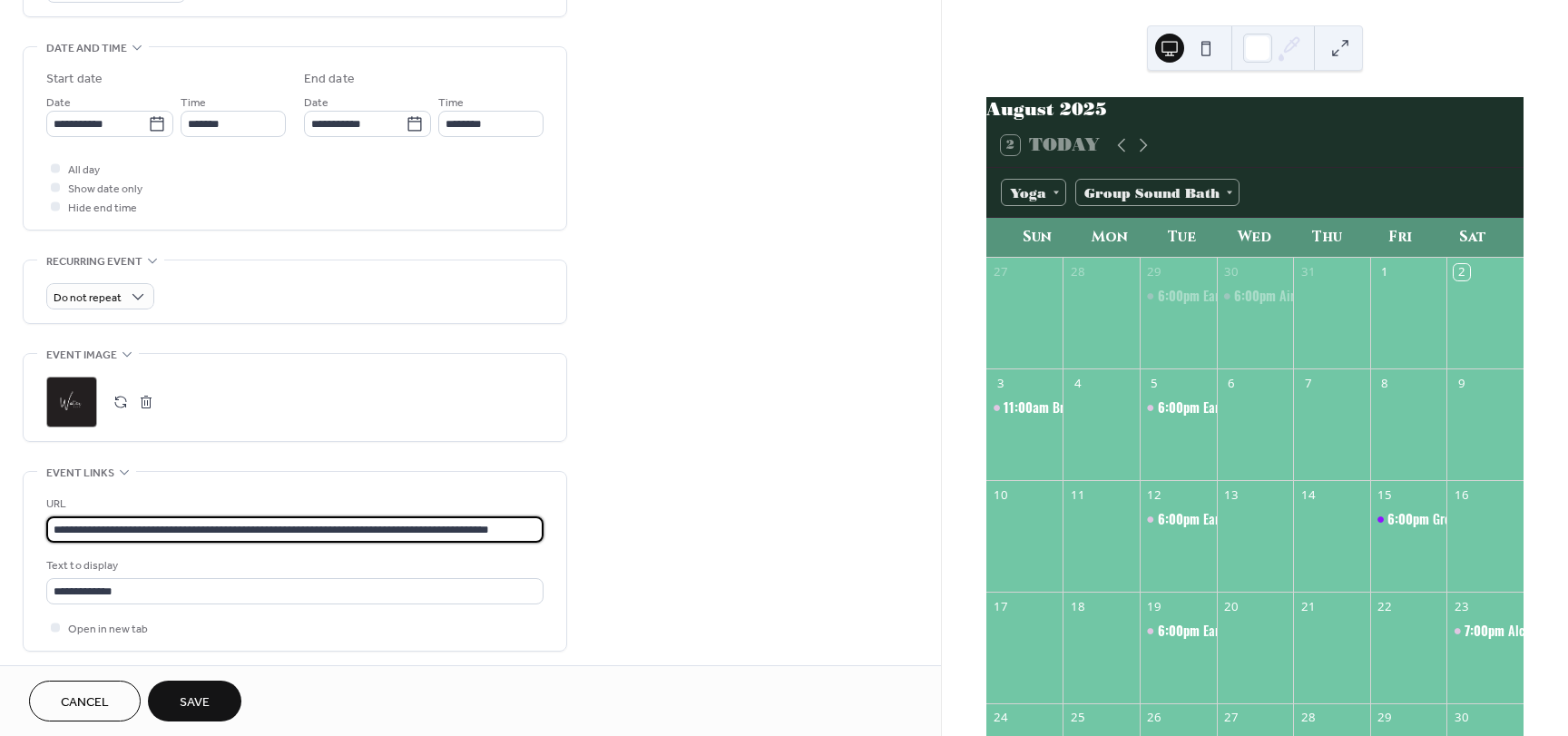 drag, startPoint x: 48, startPoint y: 538, endPoint x: 644, endPoint y: 545, distance: 596.0411 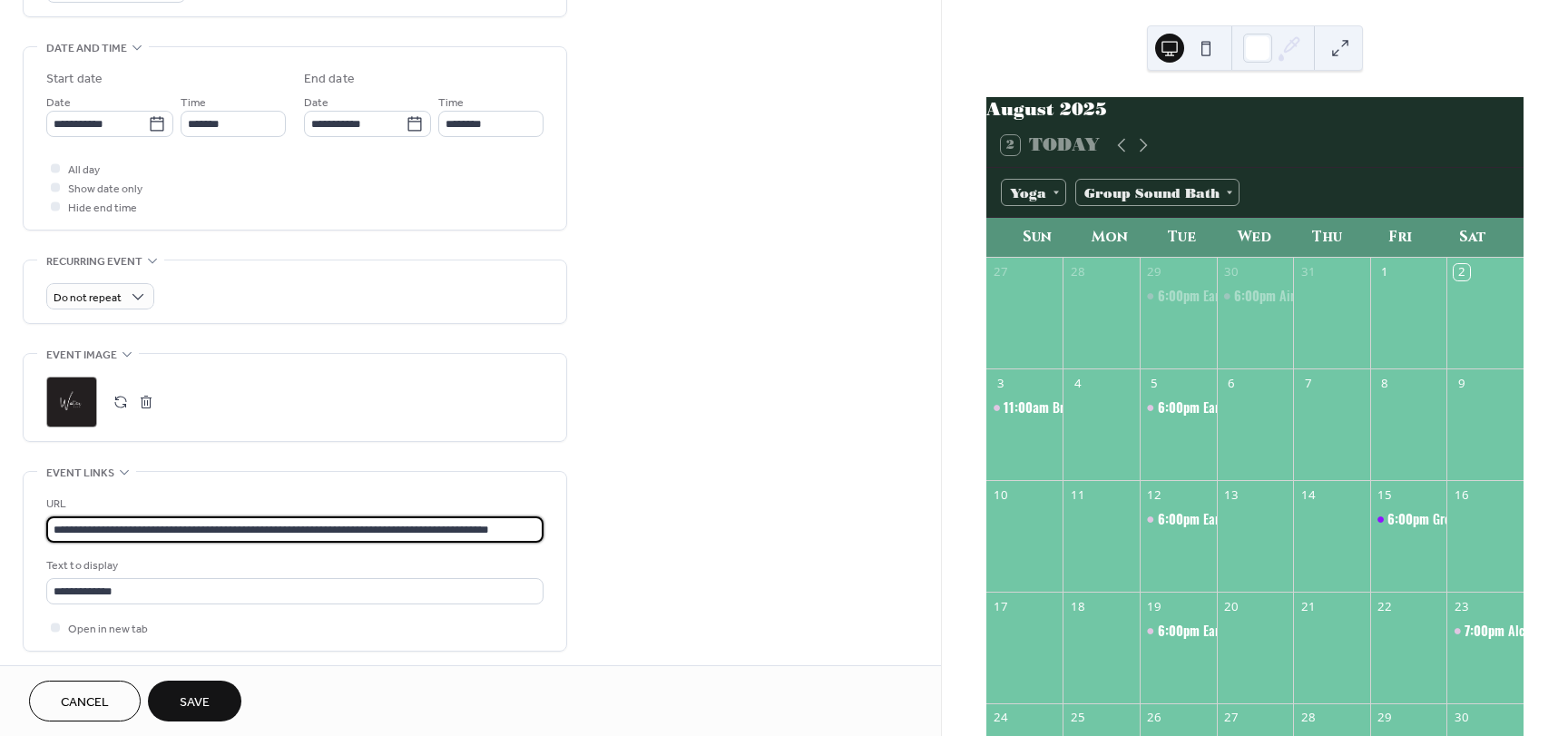 click on "**********" at bounding box center [470, 304] 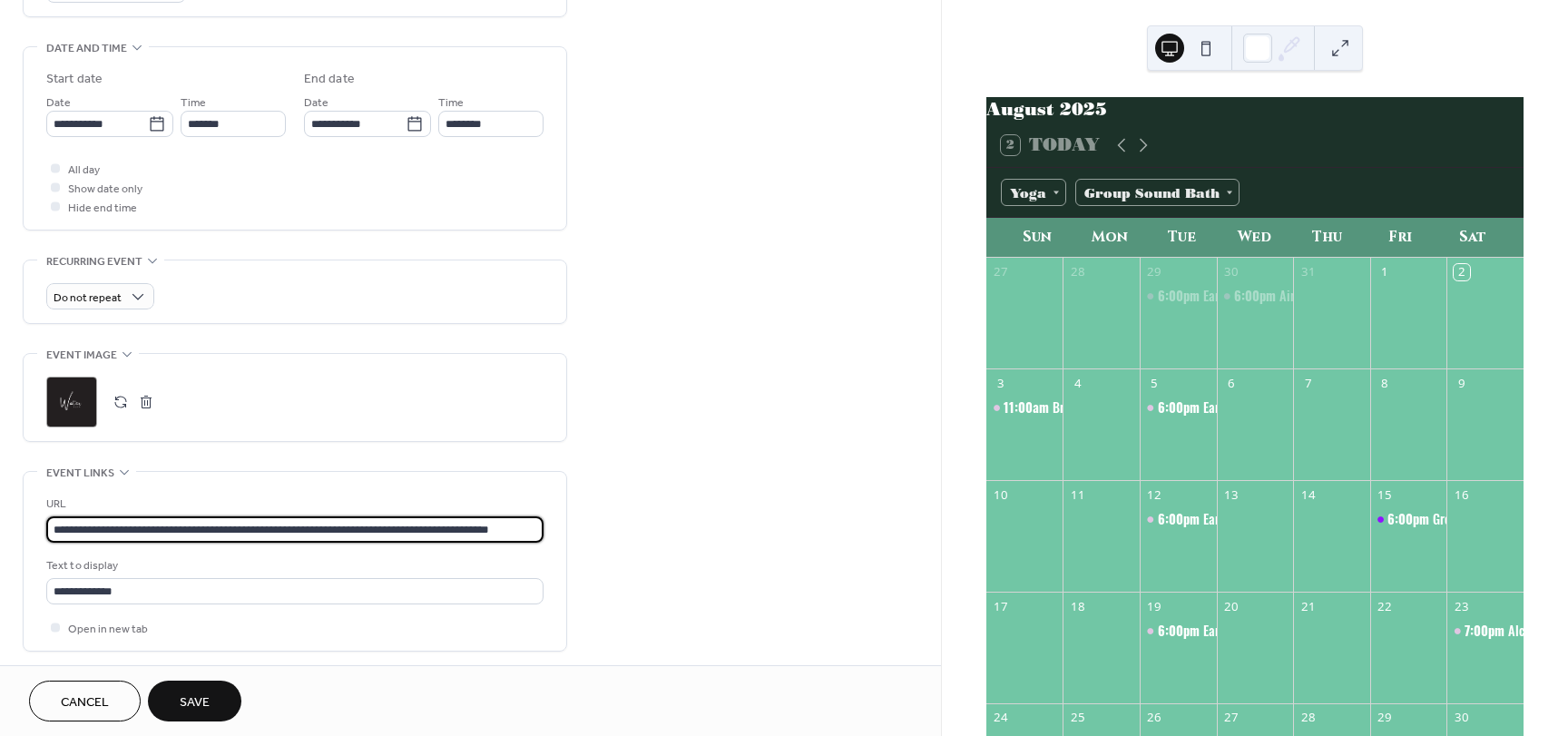 type on "**********" 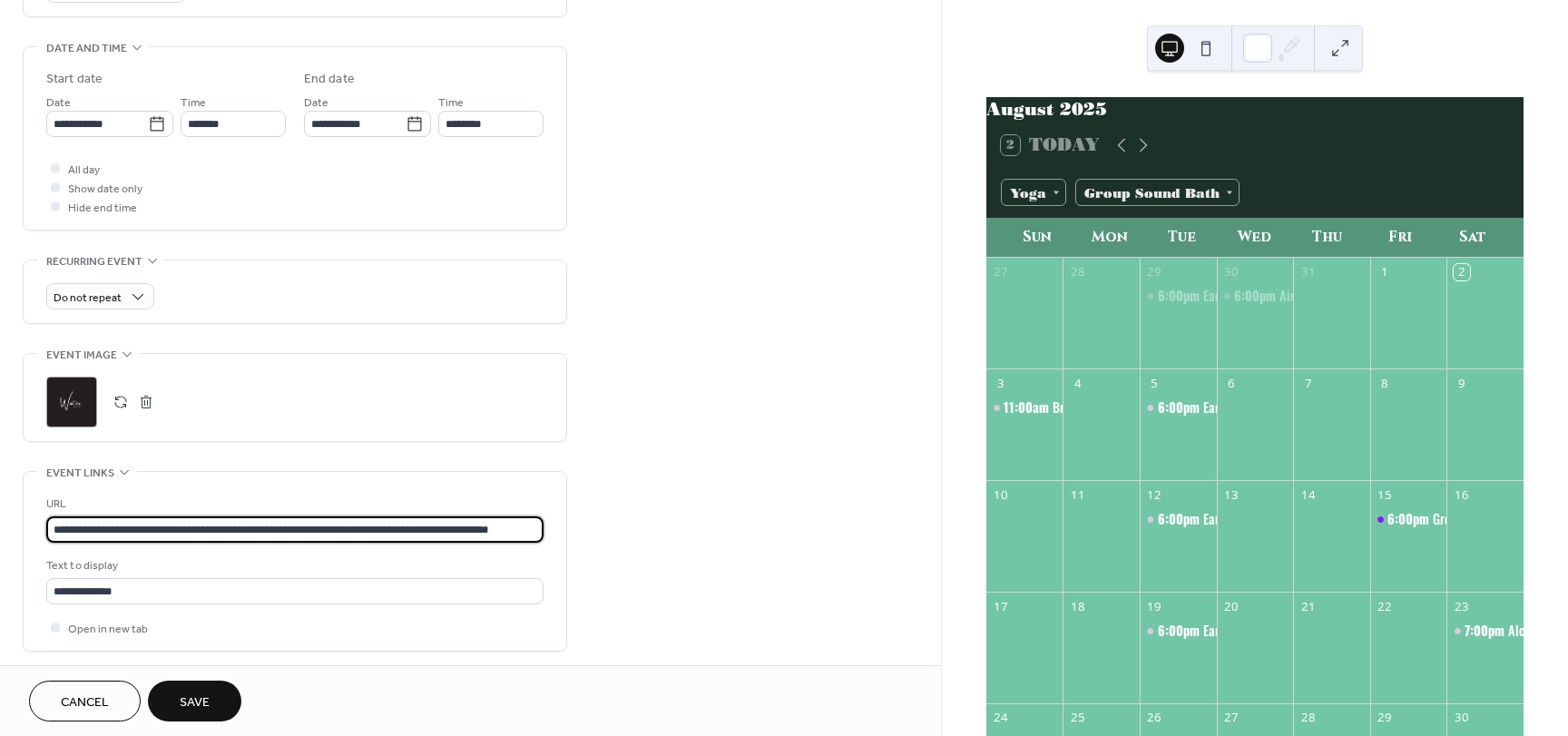 click on "Save" at bounding box center (194, 702) 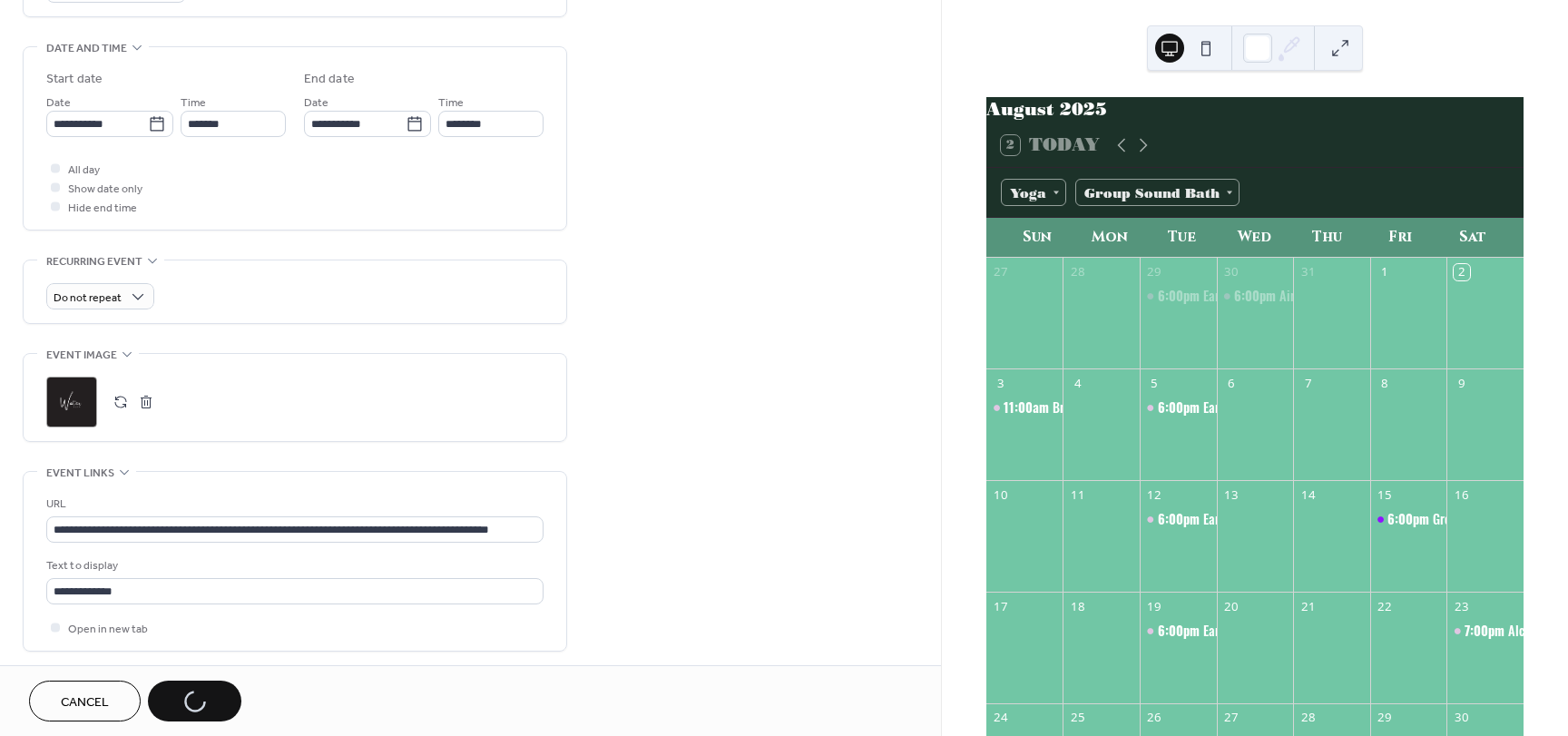 scroll, scrollTop: 0, scrollLeft: 0, axis: both 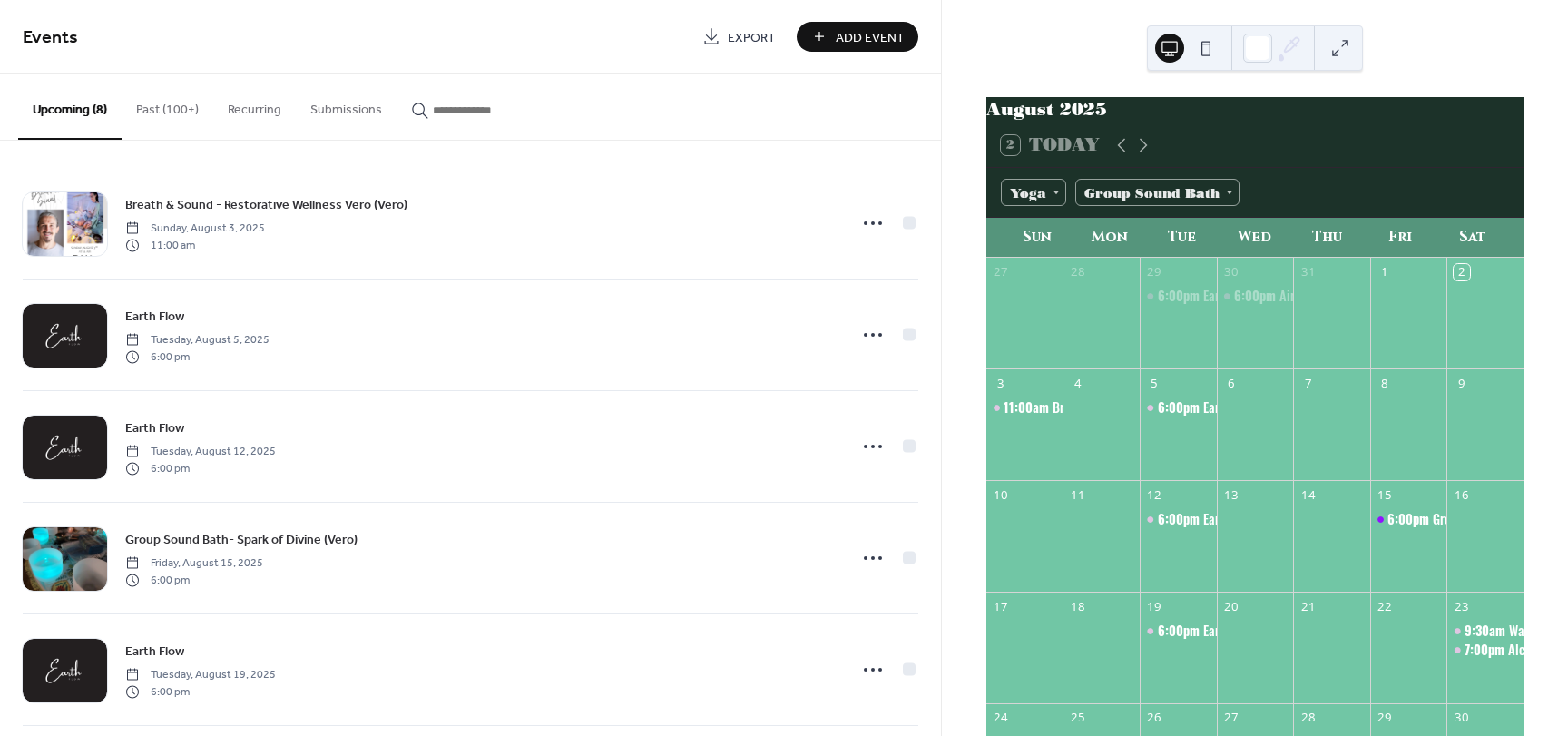 click on "Past (100+)" at bounding box center [167, 105] 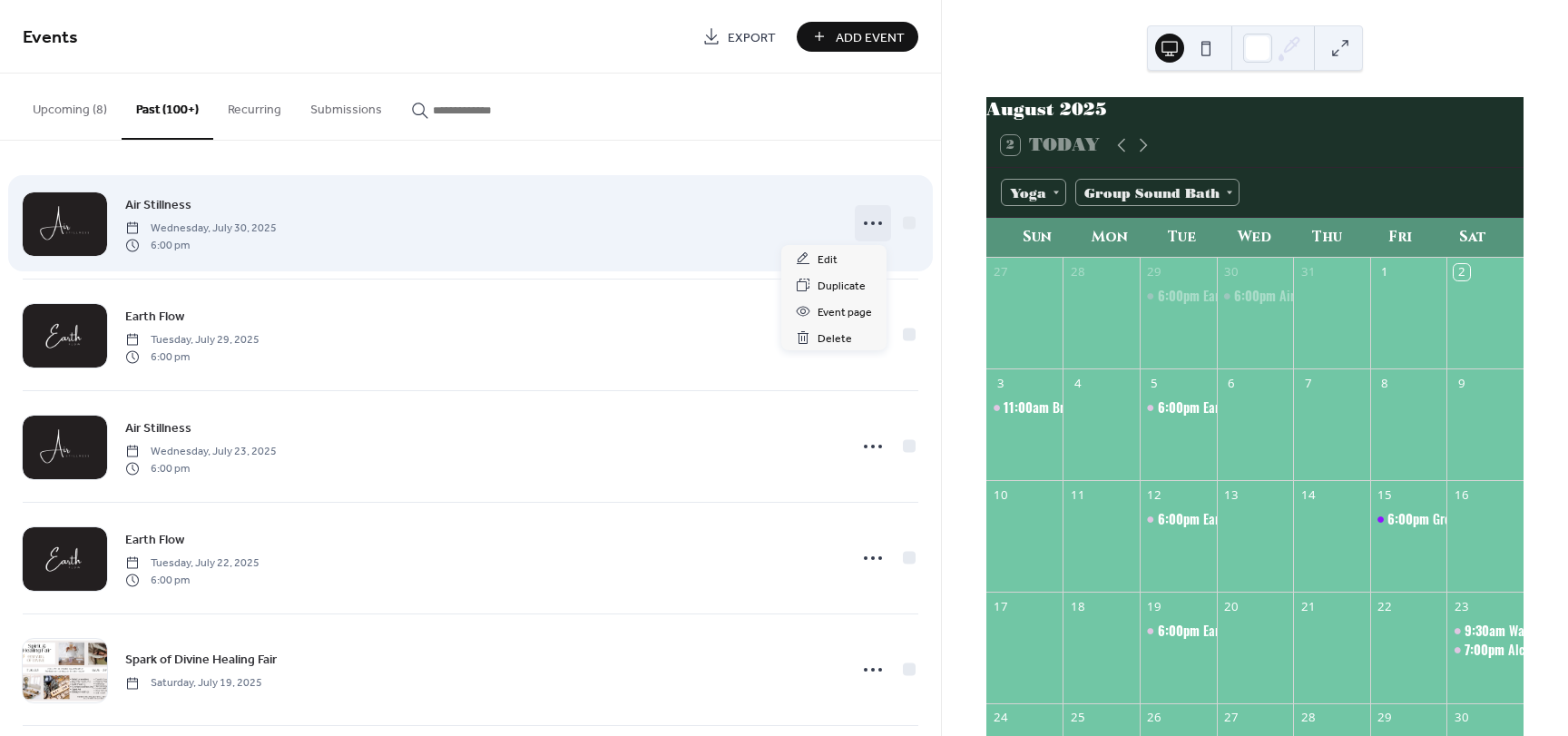 click 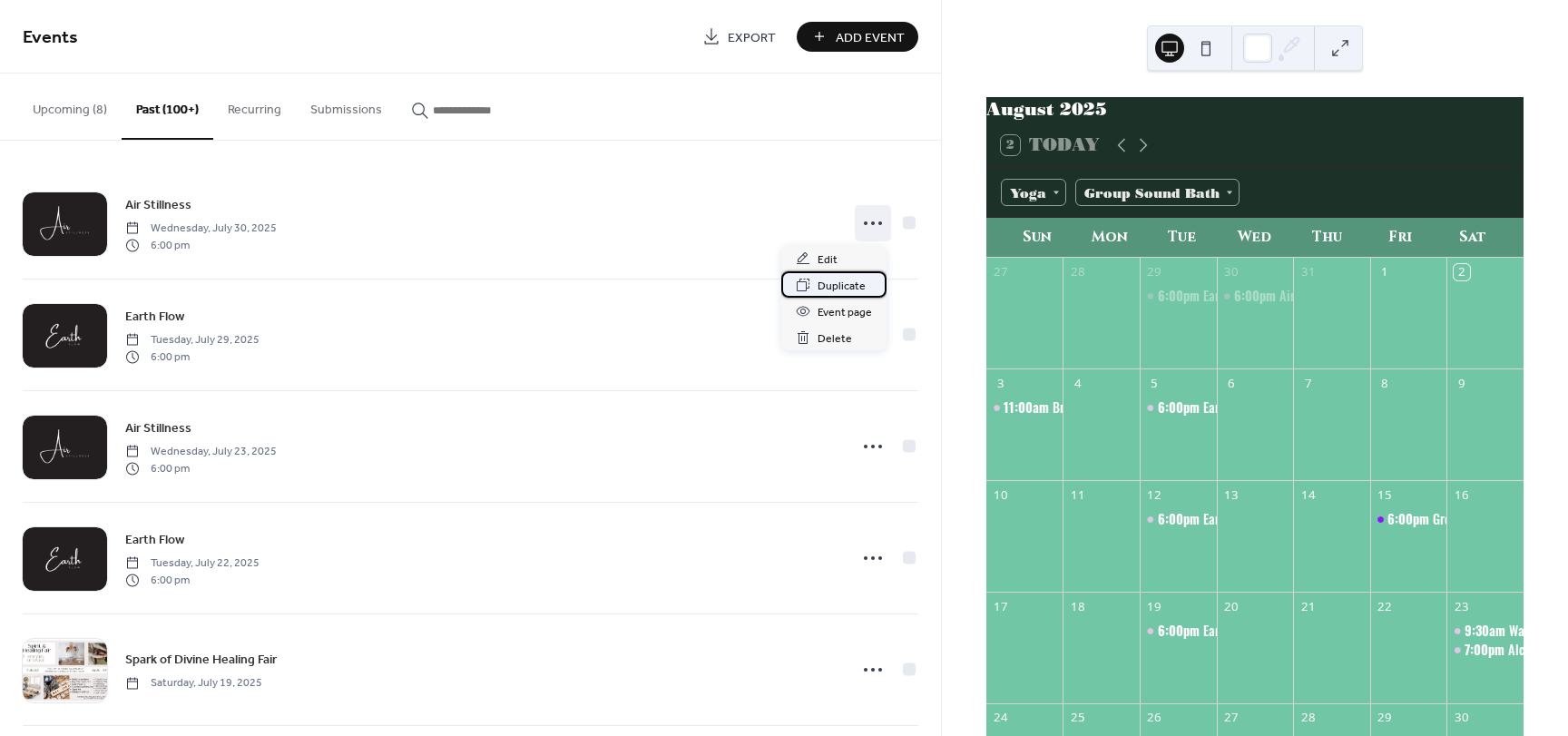 click on "Duplicate" at bounding box center (834, 284) 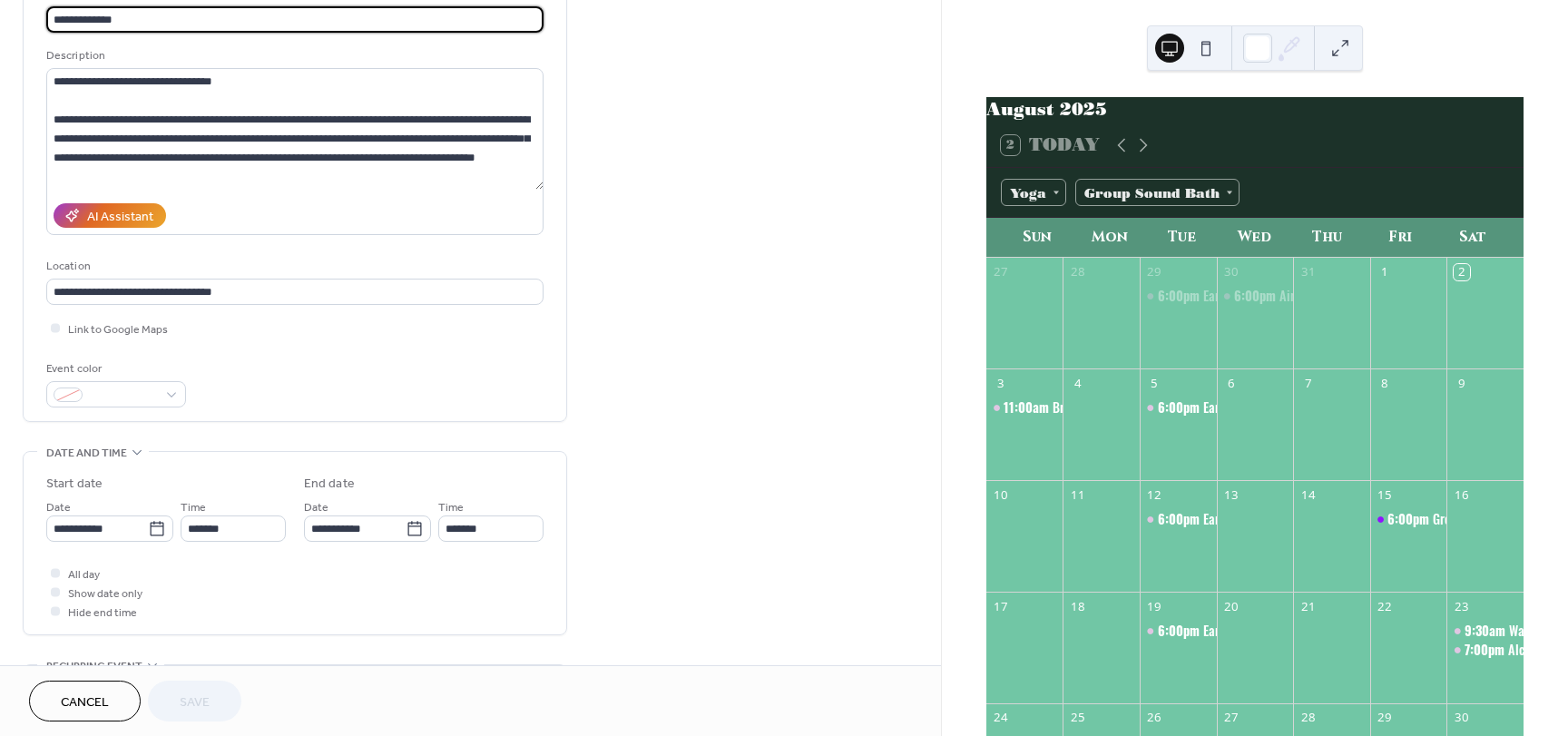 scroll, scrollTop: 182, scrollLeft: 0, axis: vertical 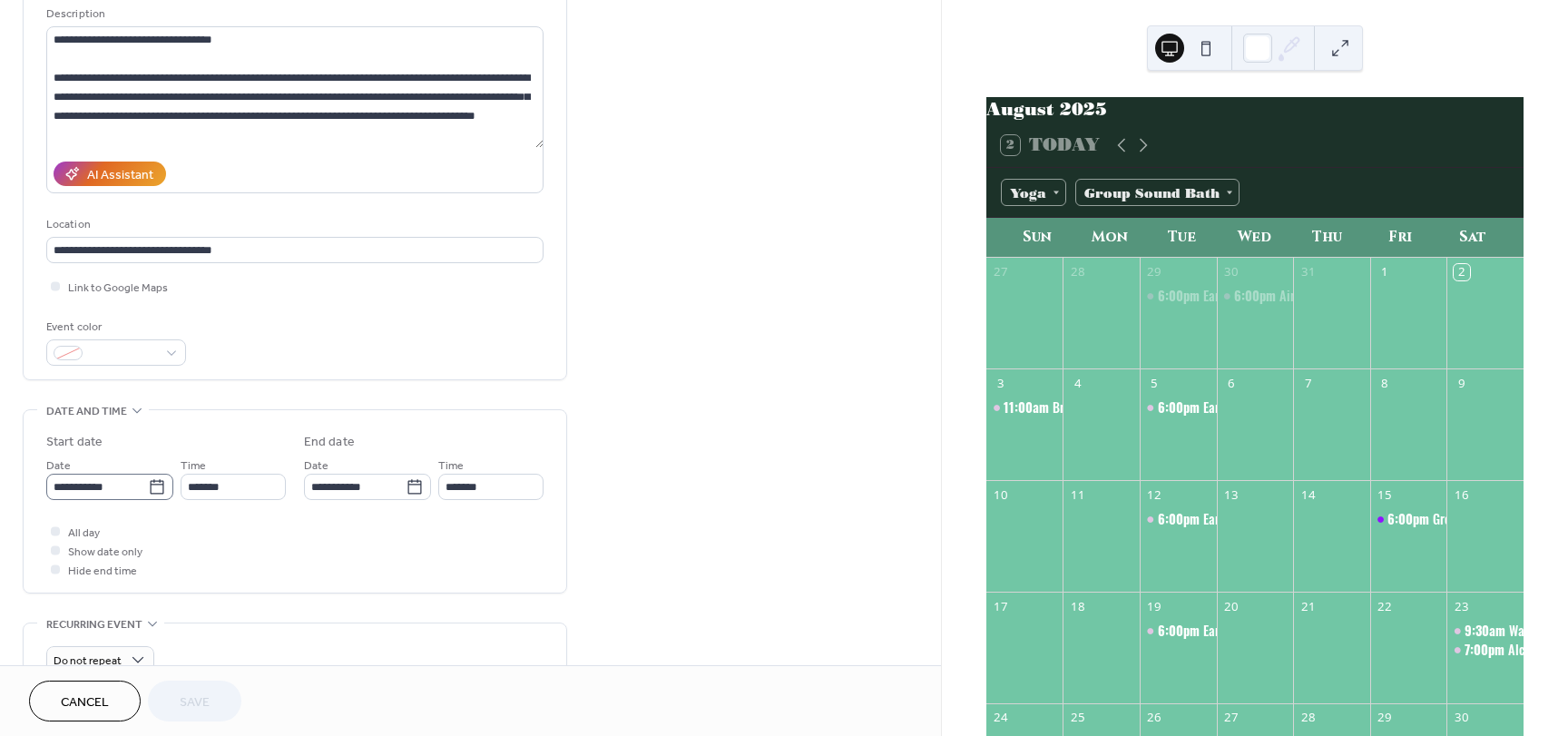 click 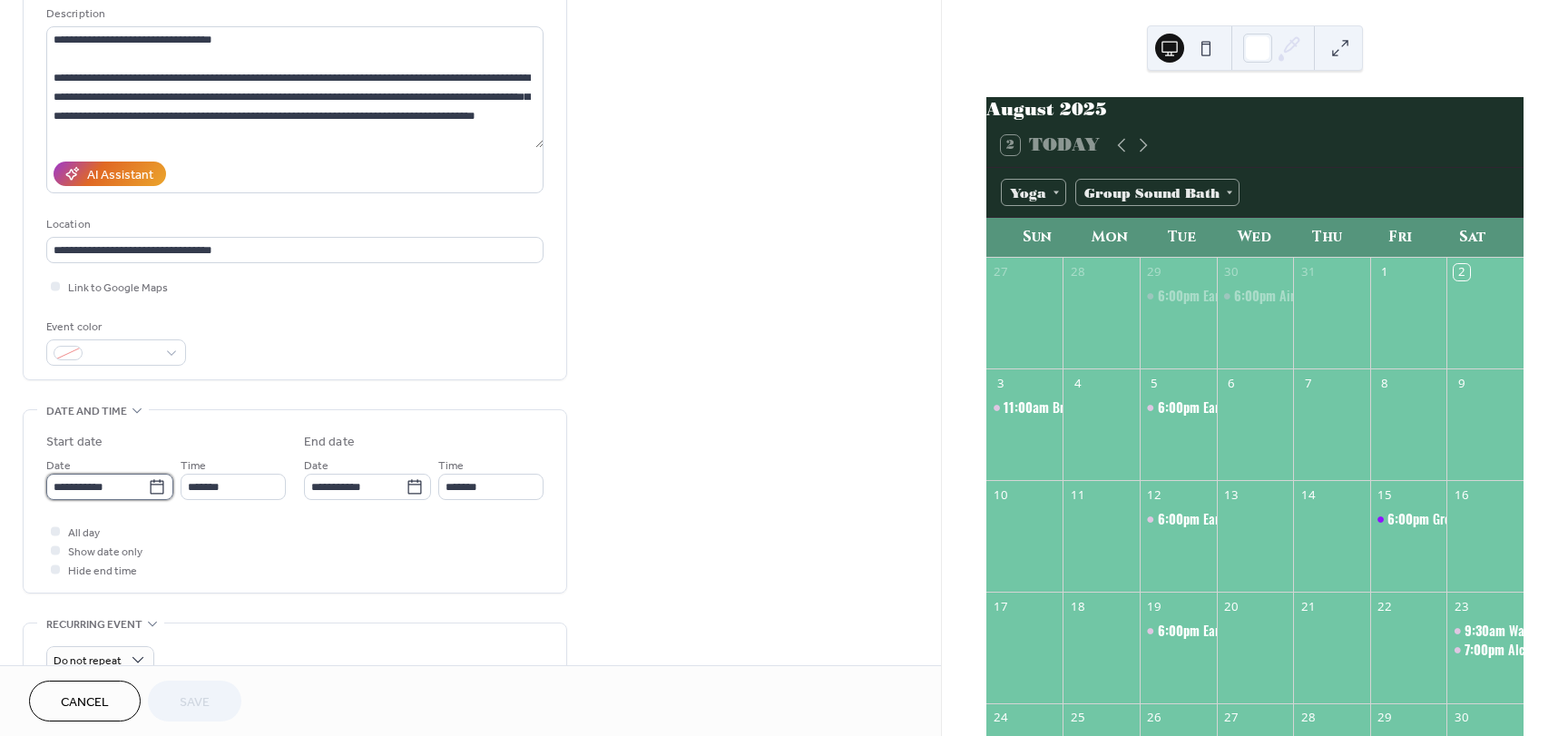 click on "**********" at bounding box center (97, 486) 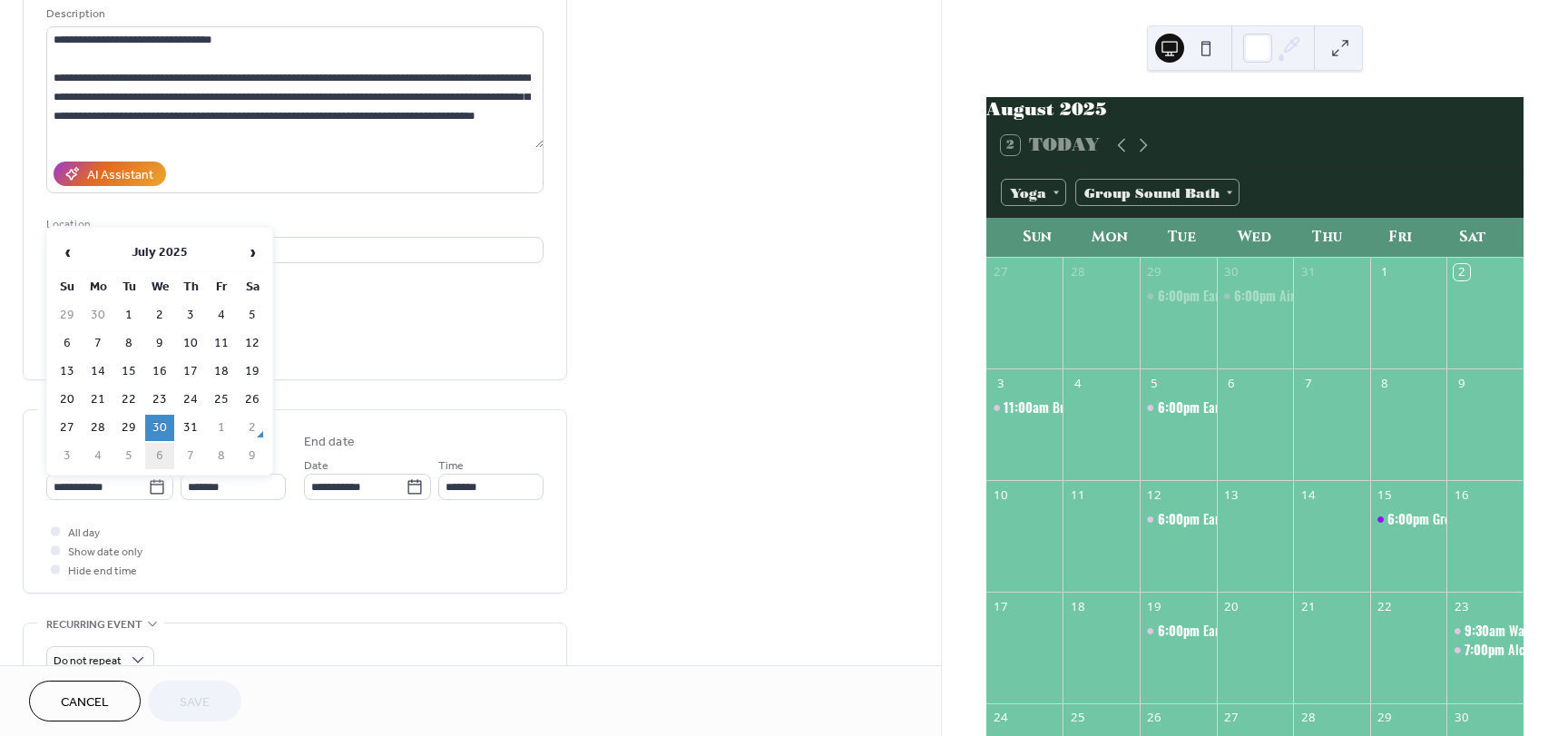 click on "6" at bounding box center (160, 456) 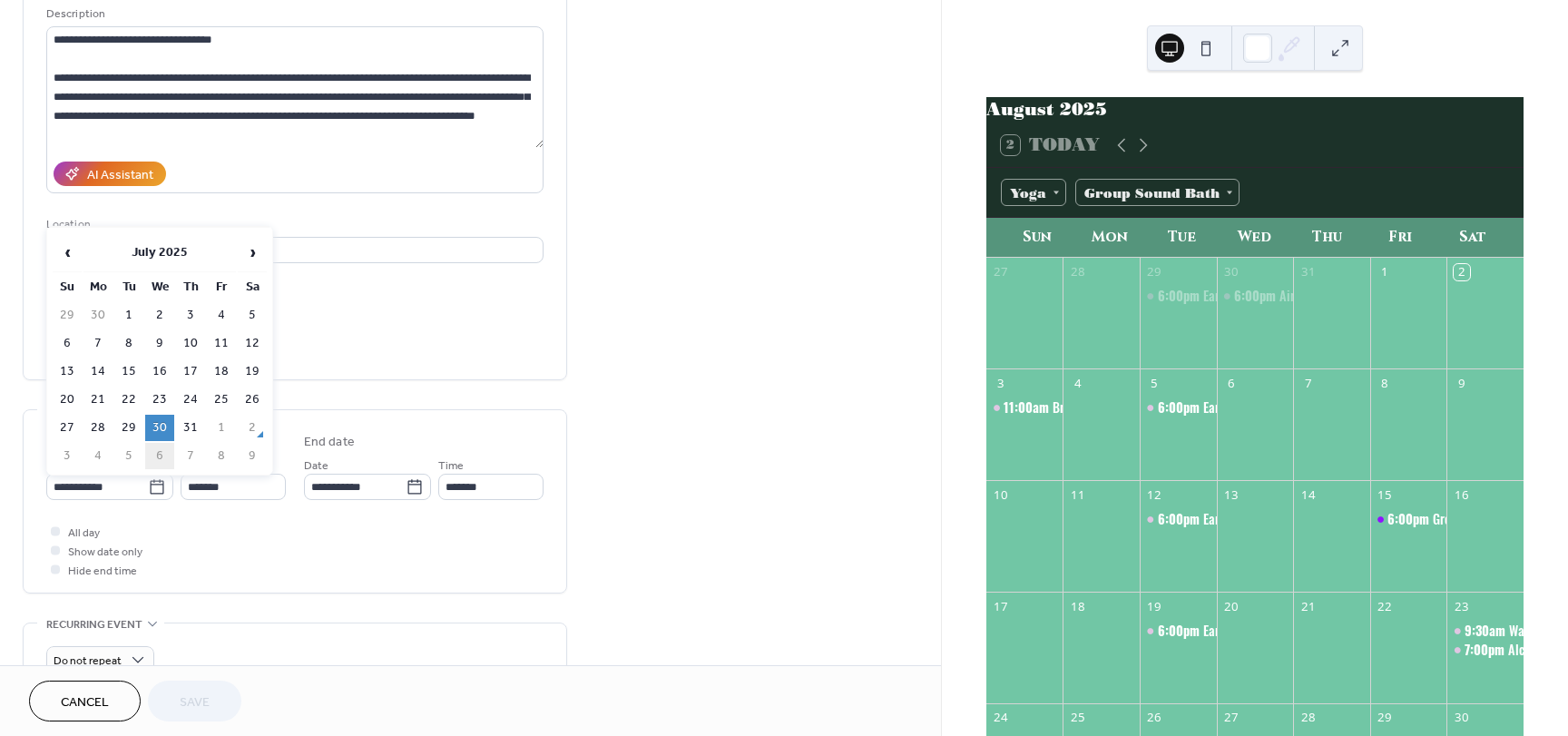 type on "**********" 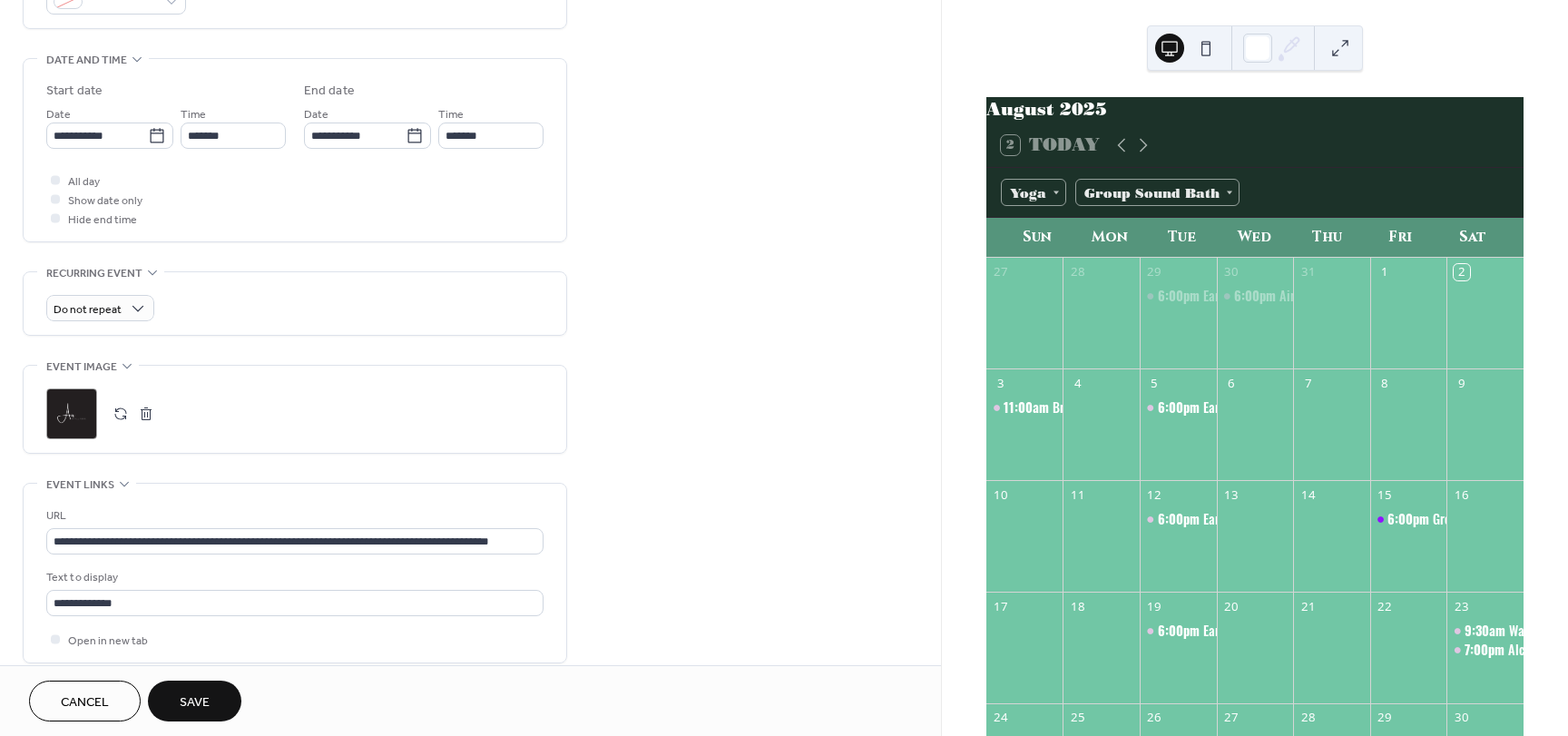 scroll, scrollTop: 545, scrollLeft: 0, axis: vertical 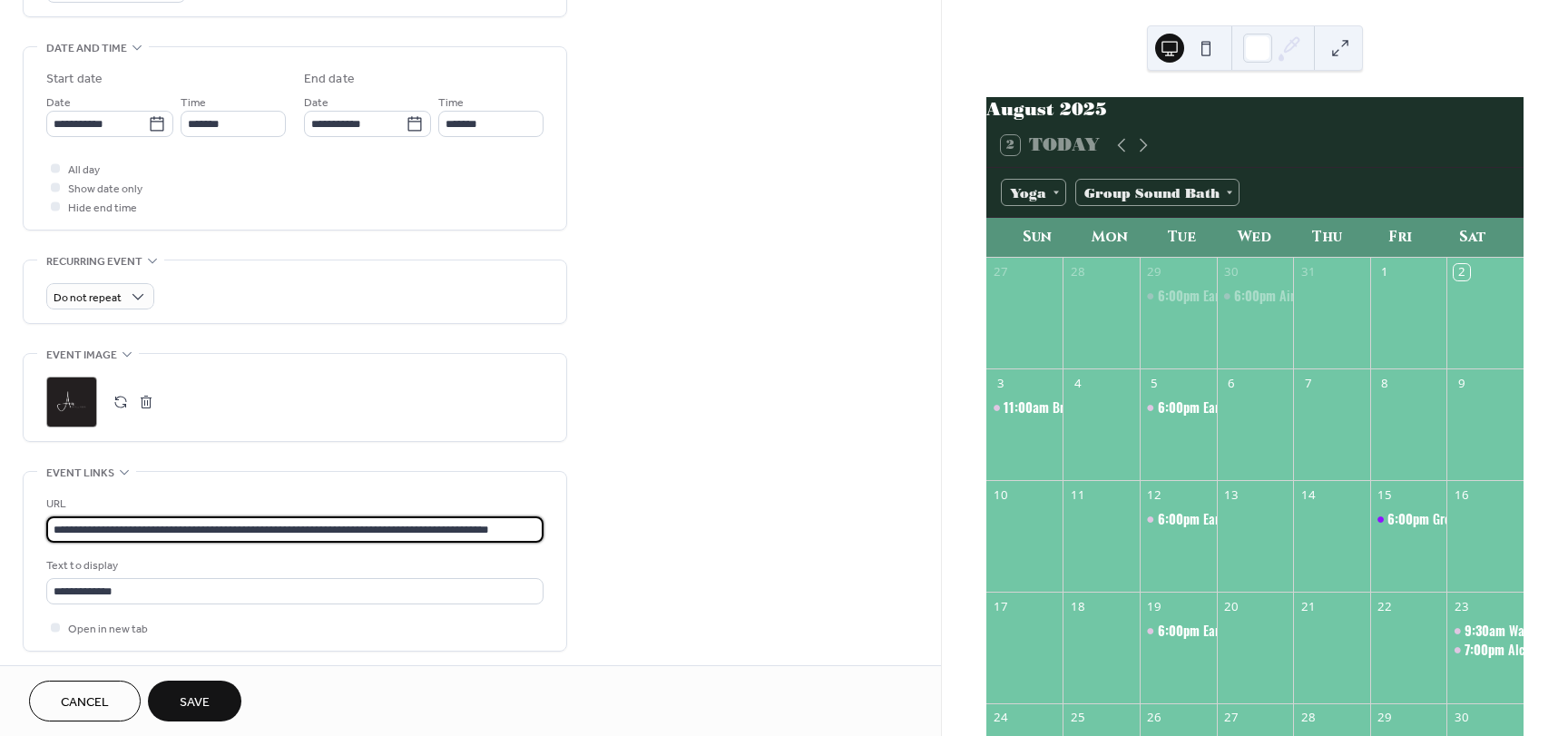 drag, startPoint x: 54, startPoint y: 540, endPoint x: 772, endPoint y: 537, distance: 718.0063 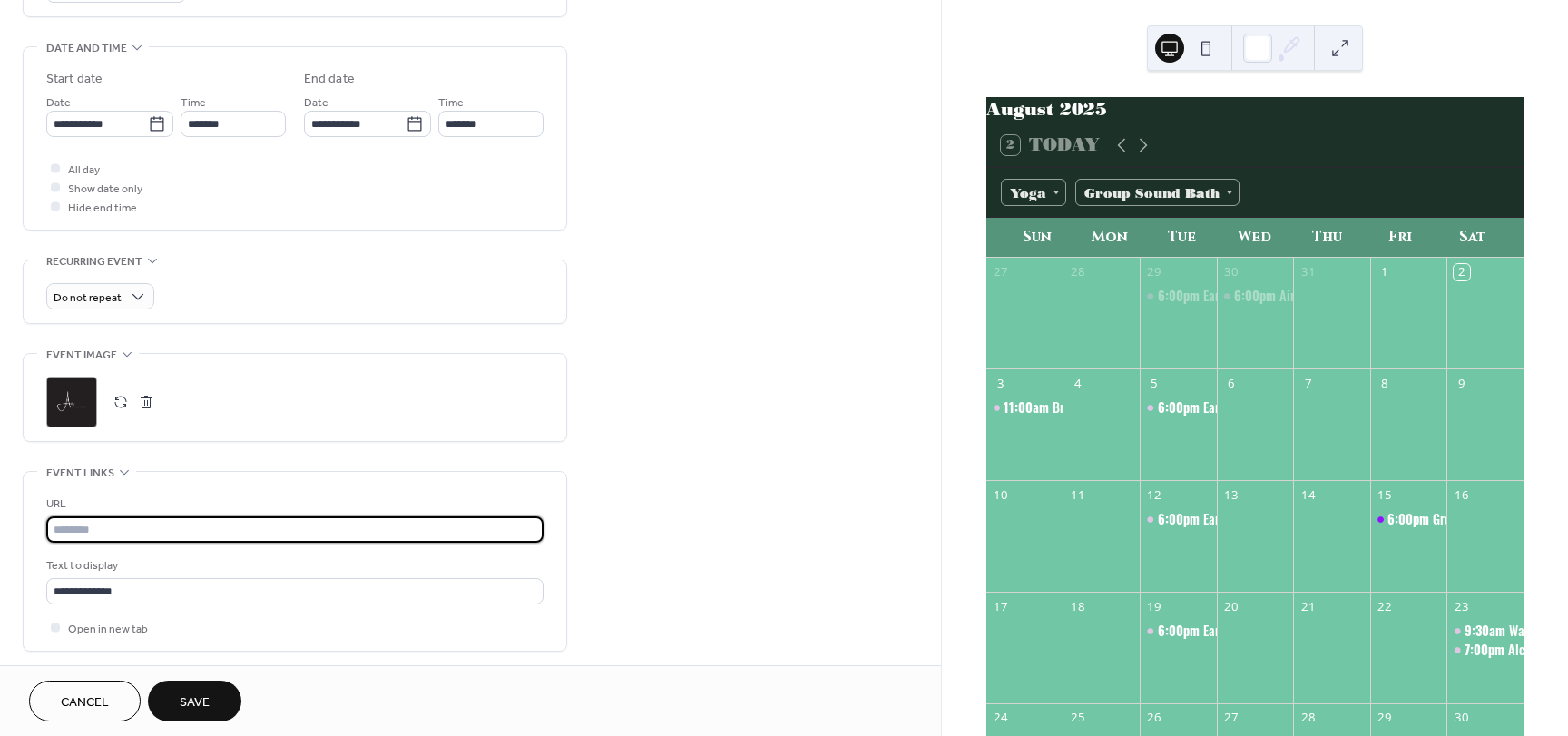 scroll, scrollTop: 0, scrollLeft: 0, axis: both 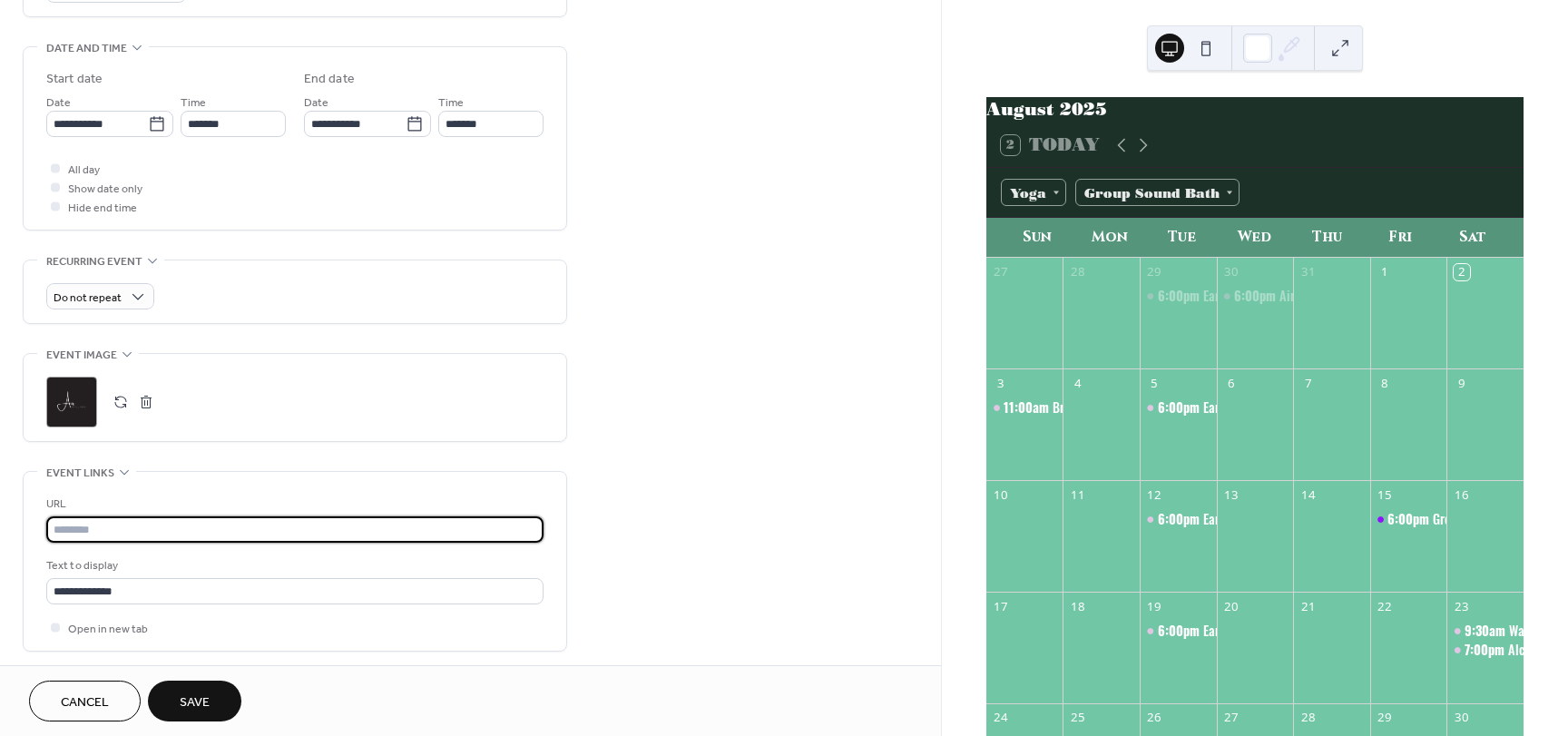 paste on "**********" 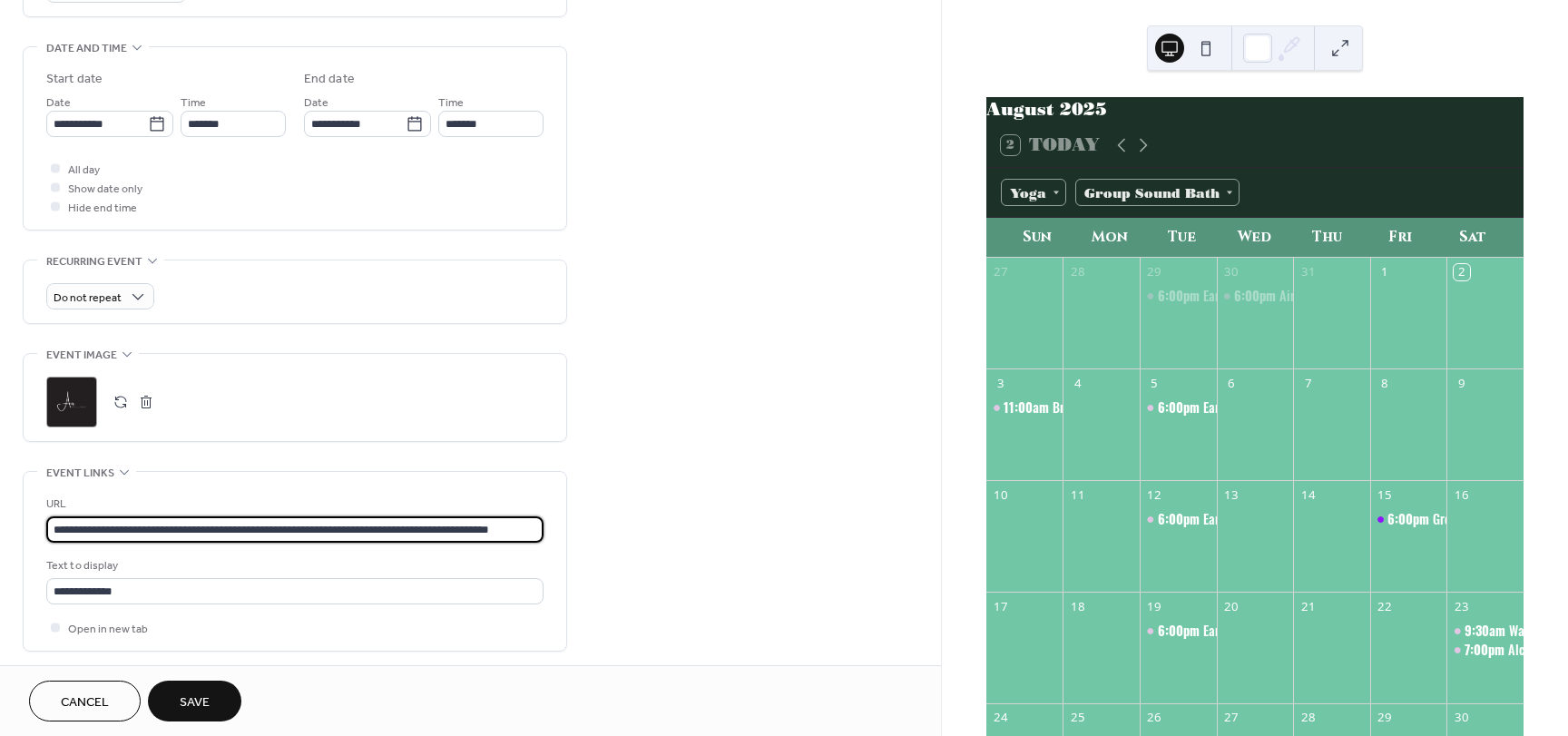 scroll, scrollTop: 0, scrollLeft: 16, axis: horizontal 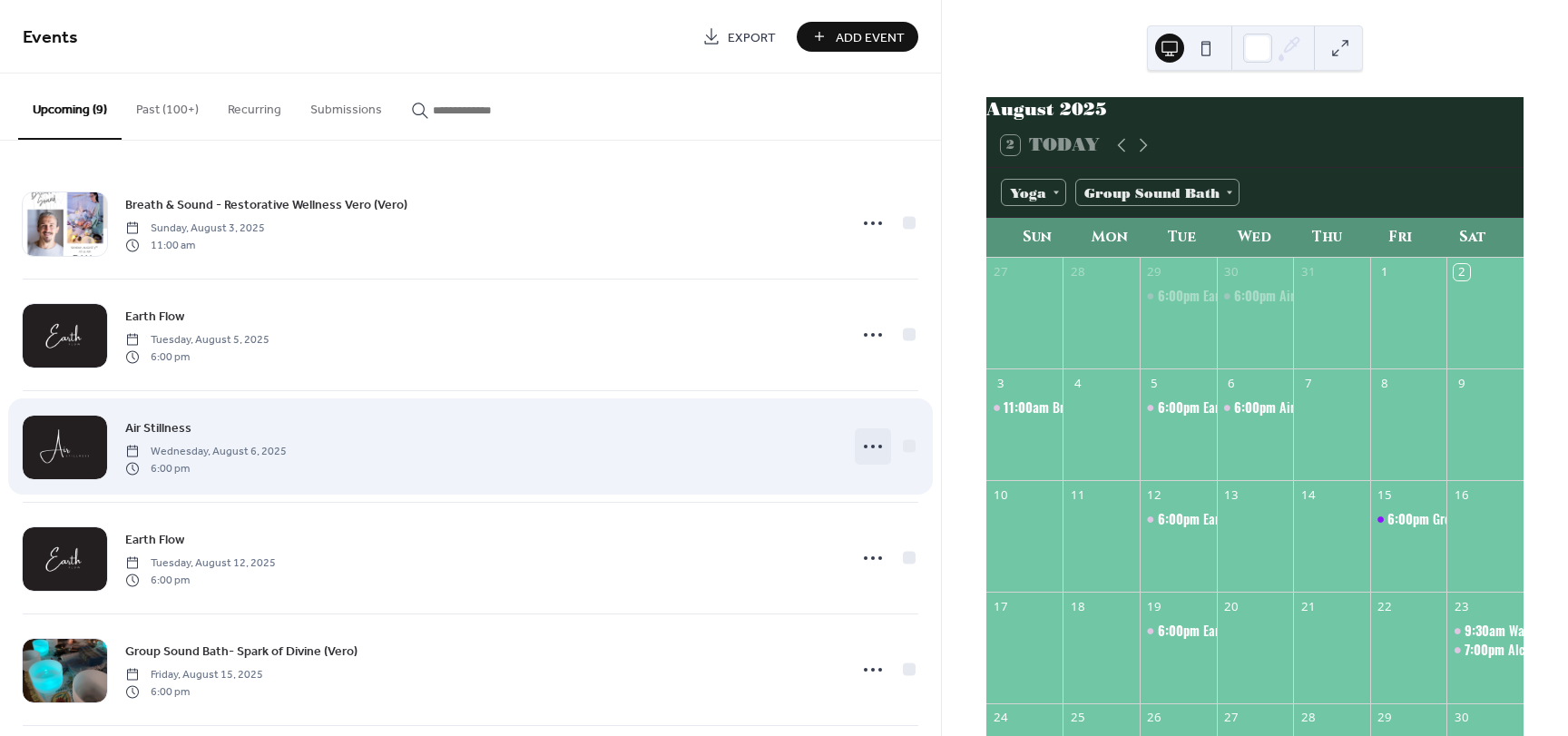 click 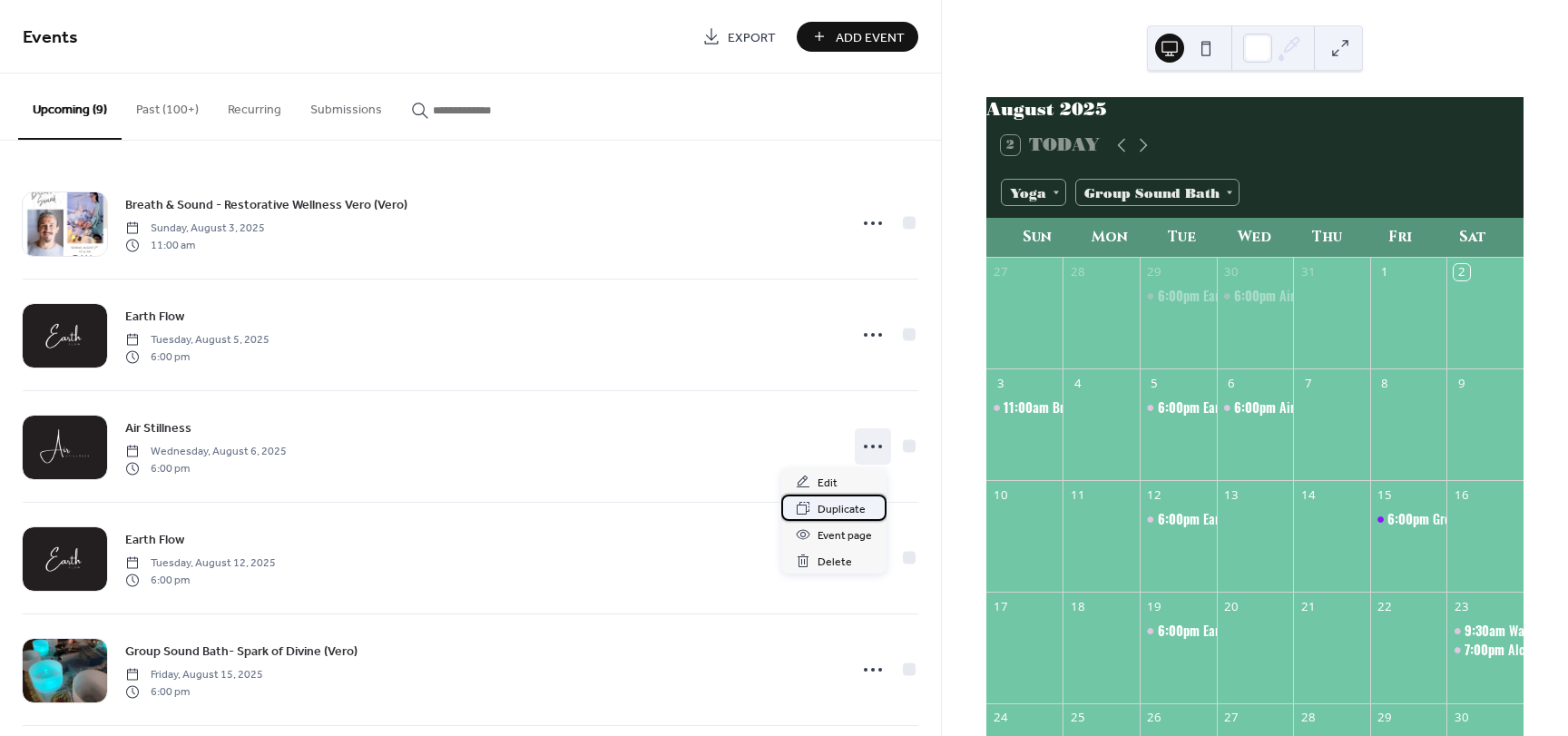 click on "Duplicate" at bounding box center (841, 509) 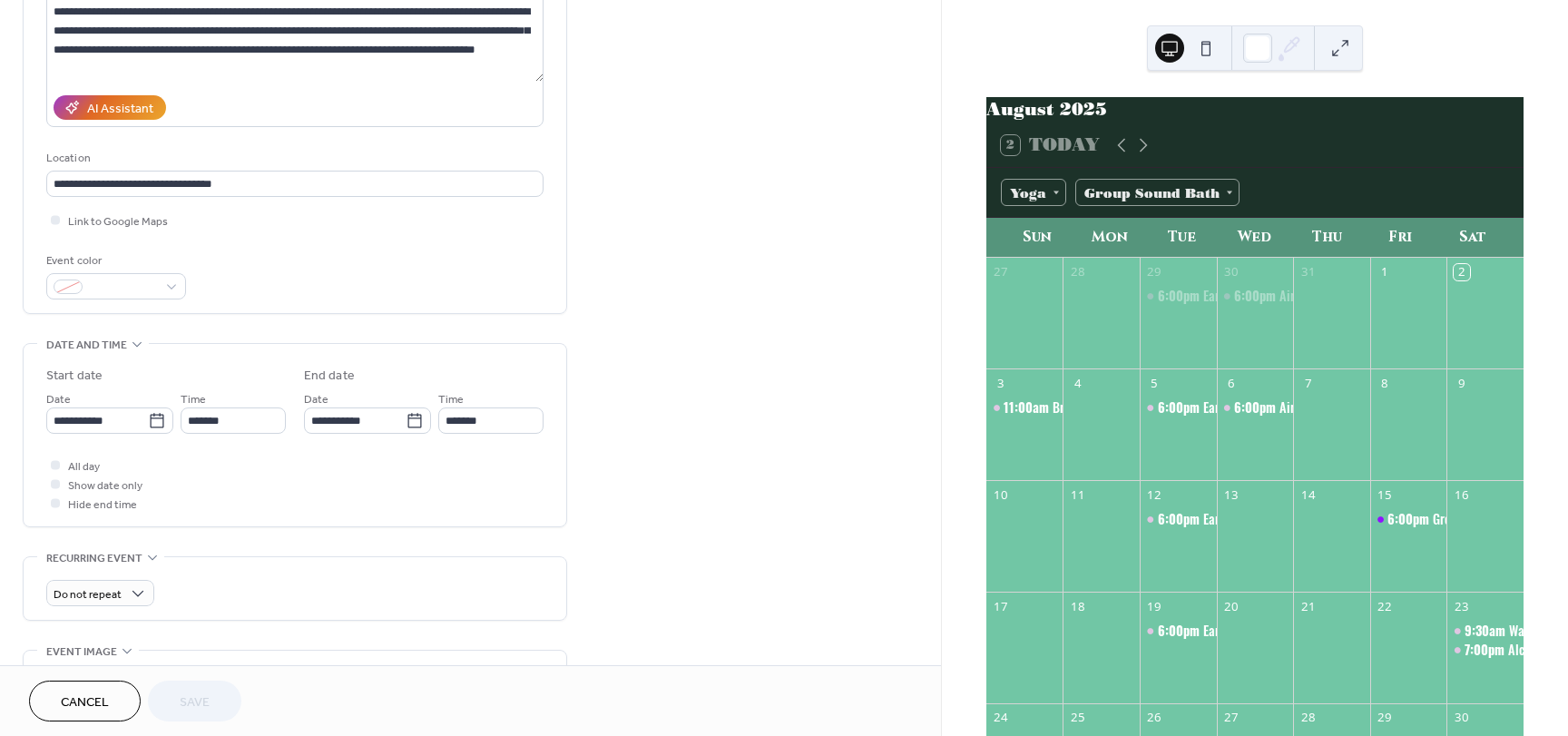 scroll, scrollTop: 272, scrollLeft: 0, axis: vertical 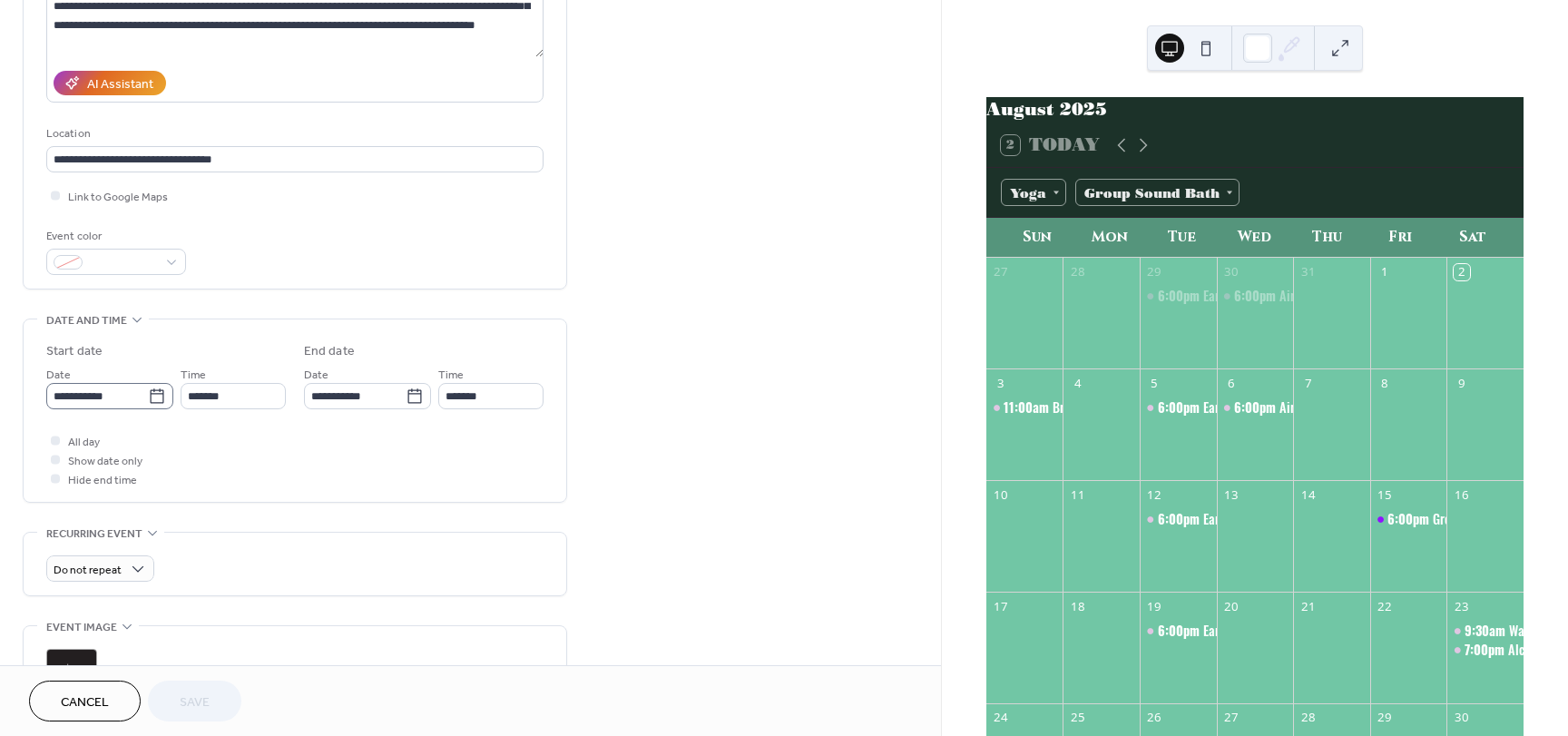 click 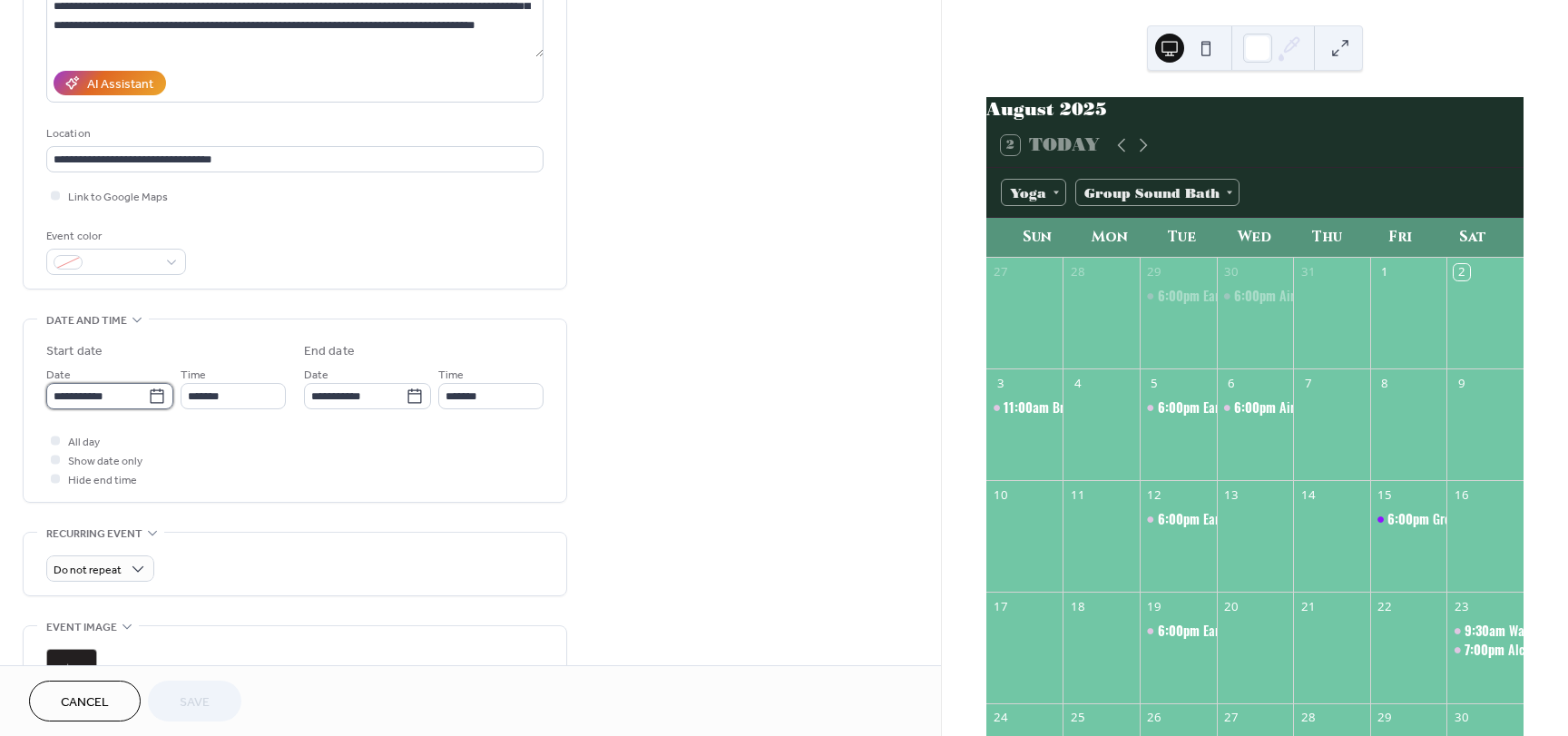 click on "**********" at bounding box center (97, 396) 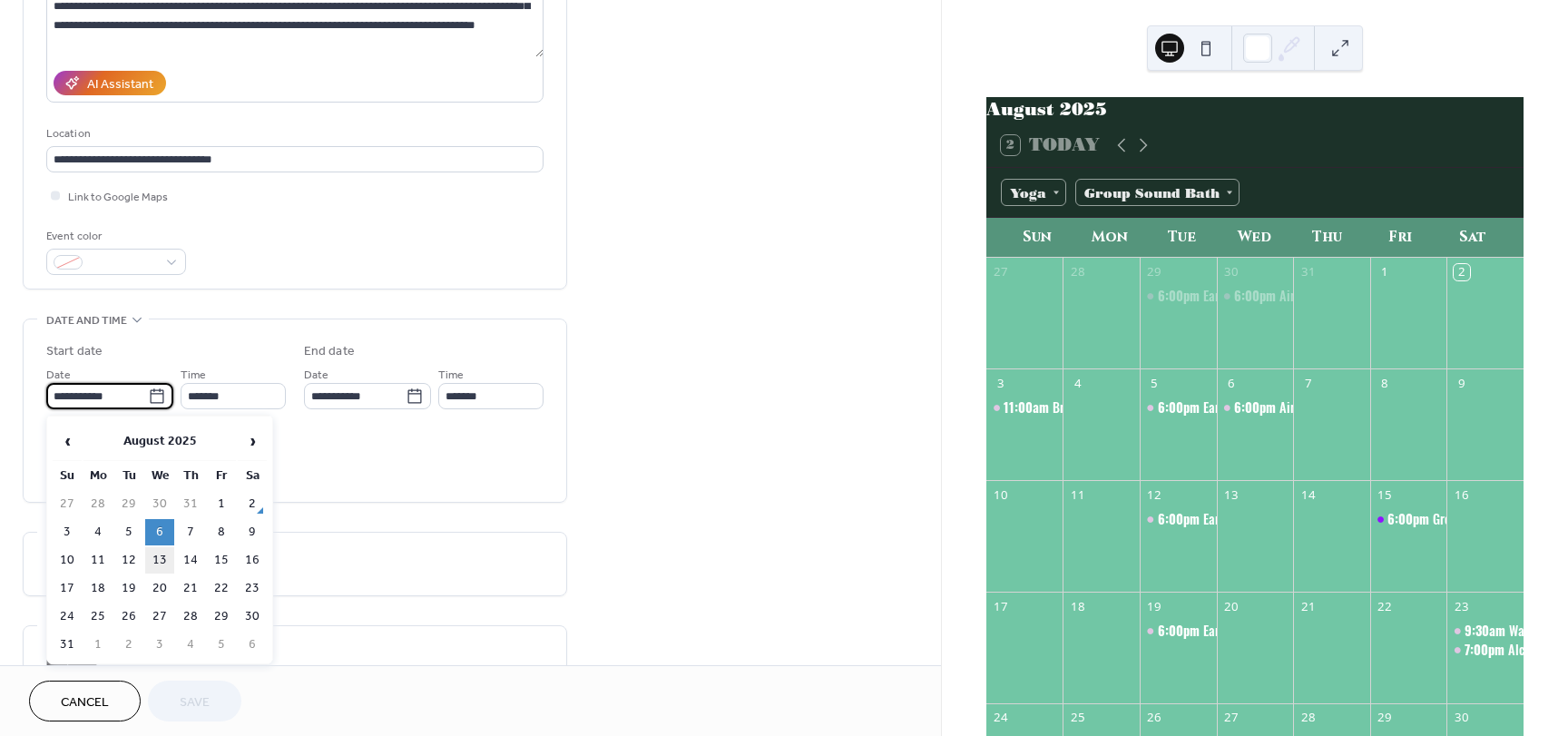 click on "13" at bounding box center (160, 560) 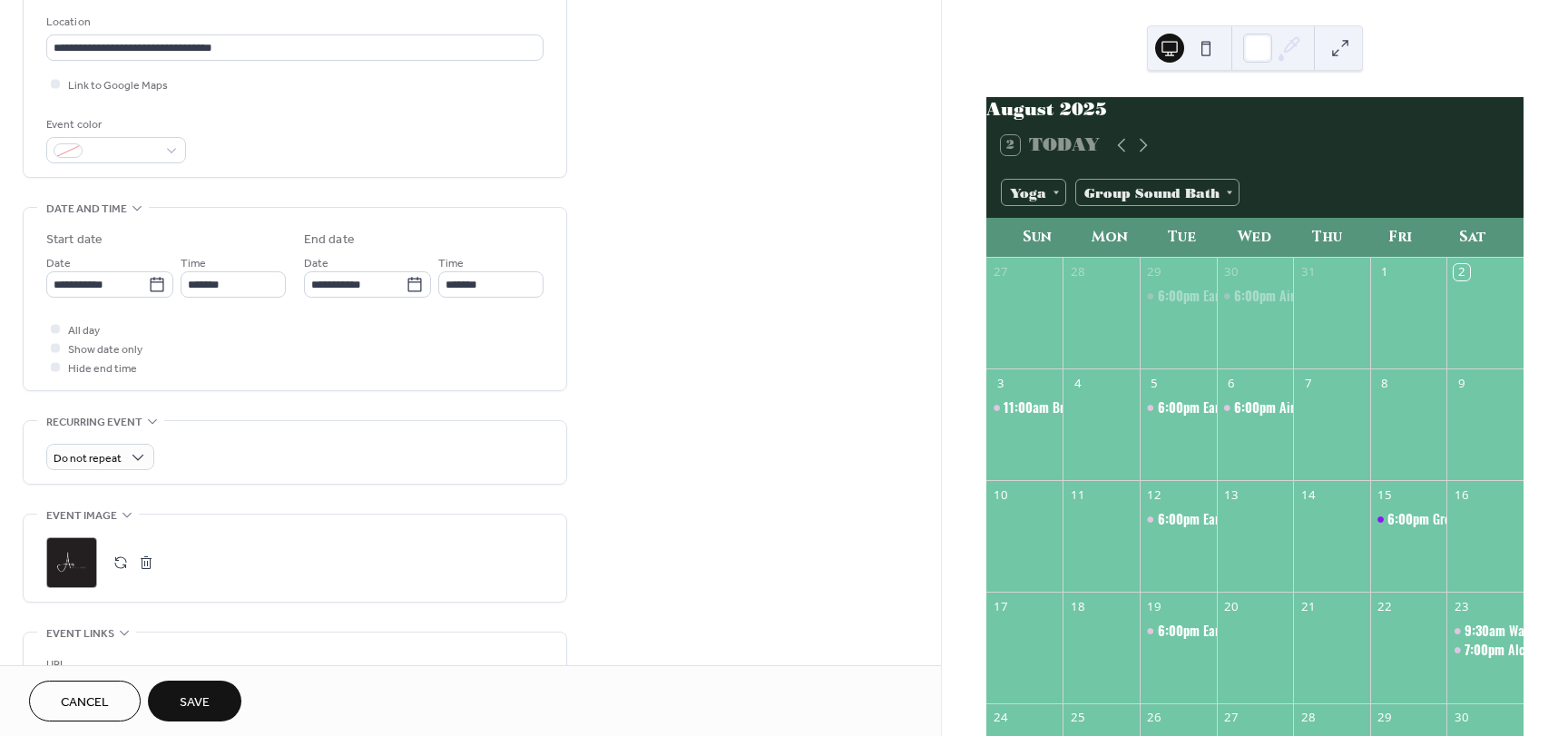 scroll, scrollTop: 454, scrollLeft: 0, axis: vertical 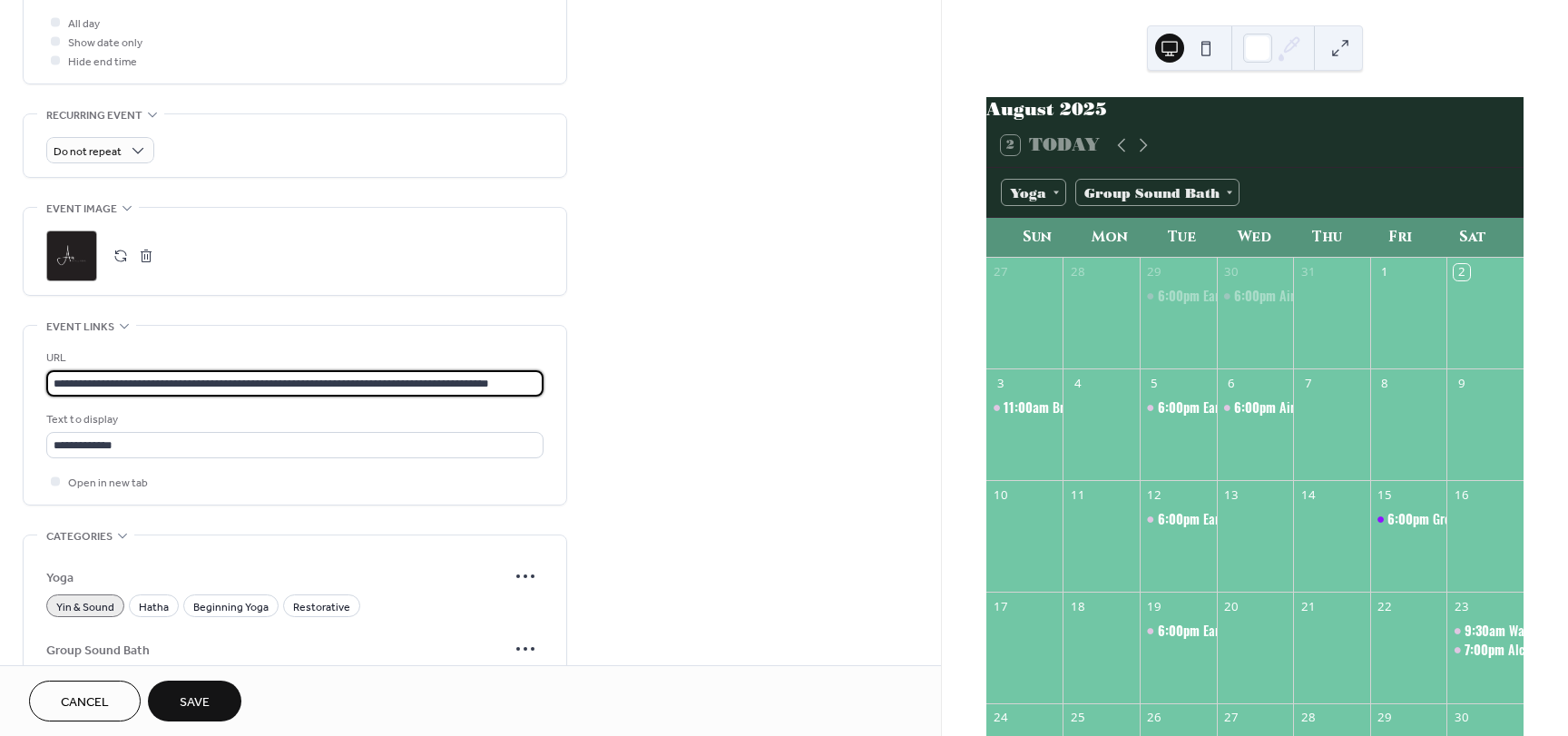 drag, startPoint x: 74, startPoint y: 629, endPoint x: 797, endPoint y: 669, distance: 724.10566 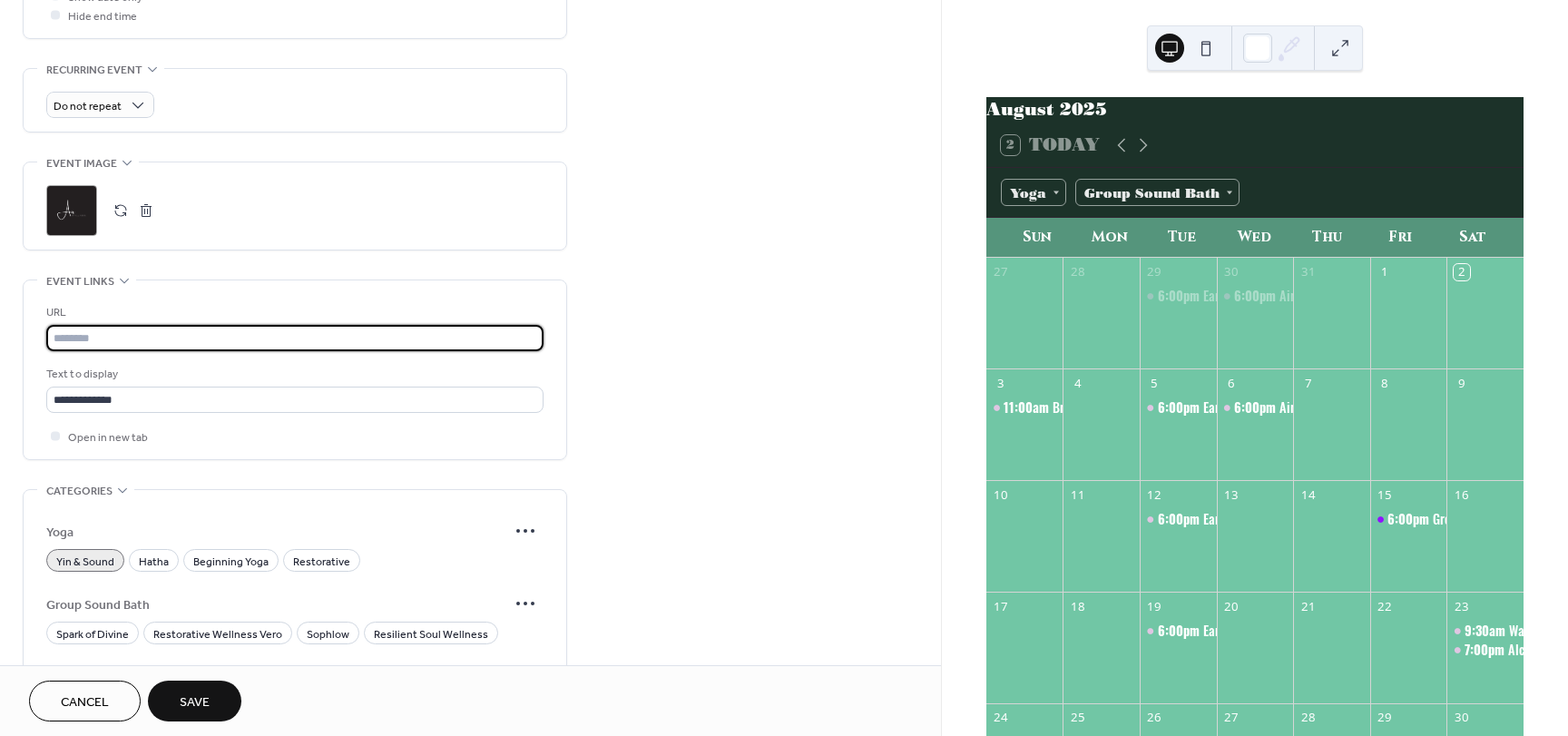scroll, scrollTop: 0, scrollLeft: 0, axis: both 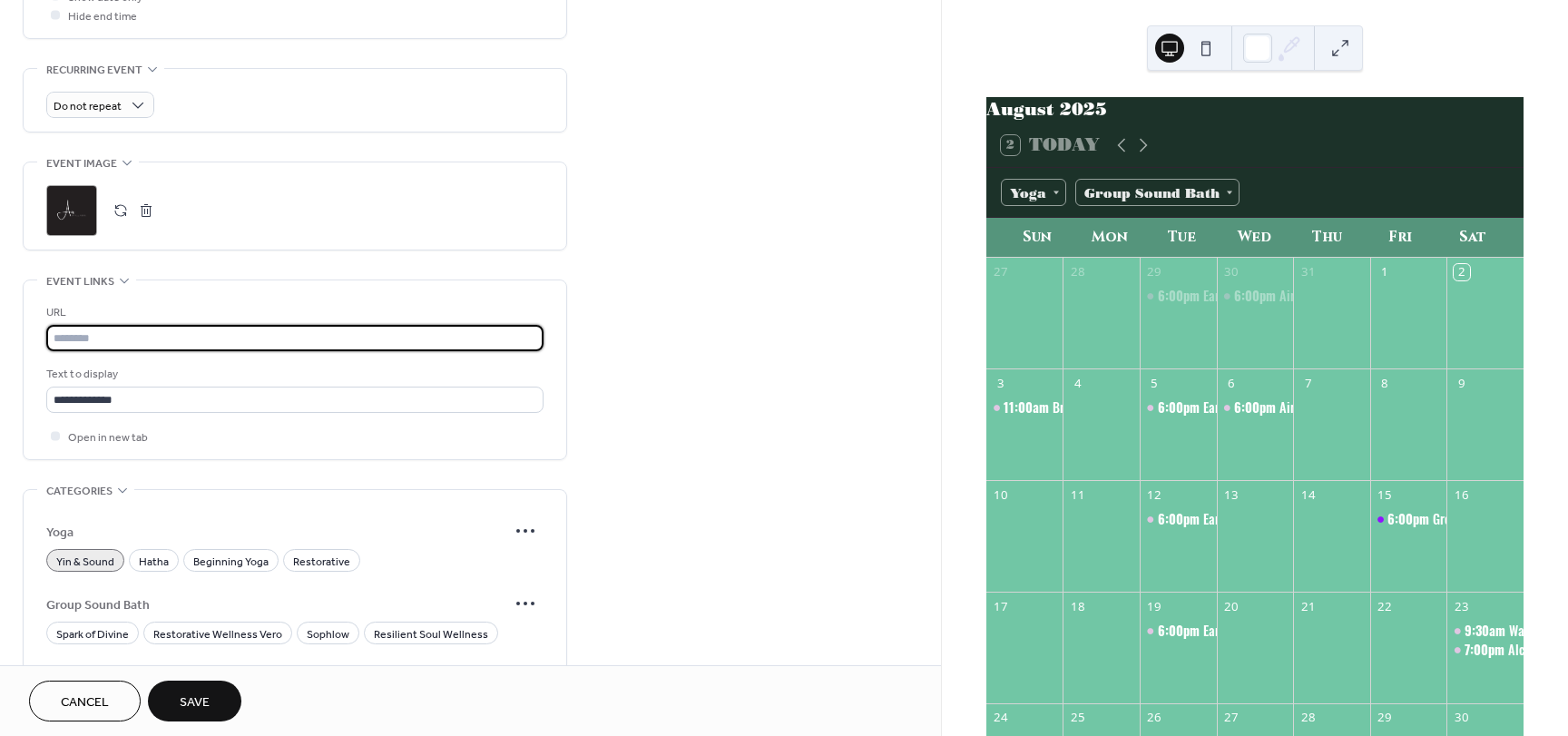click at bounding box center (295, 338) 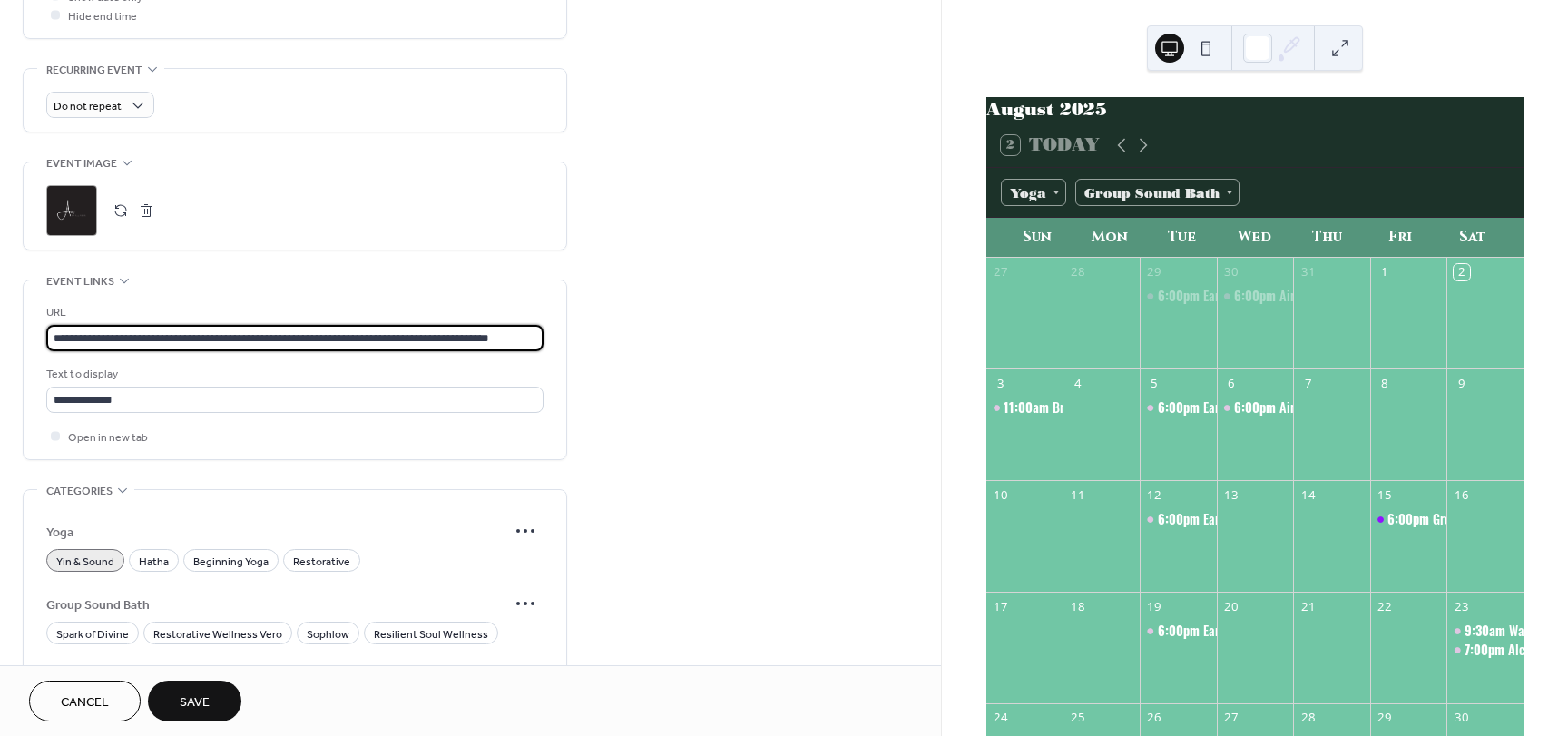 scroll, scrollTop: 0, scrollLeft: 23, axis: horizontal 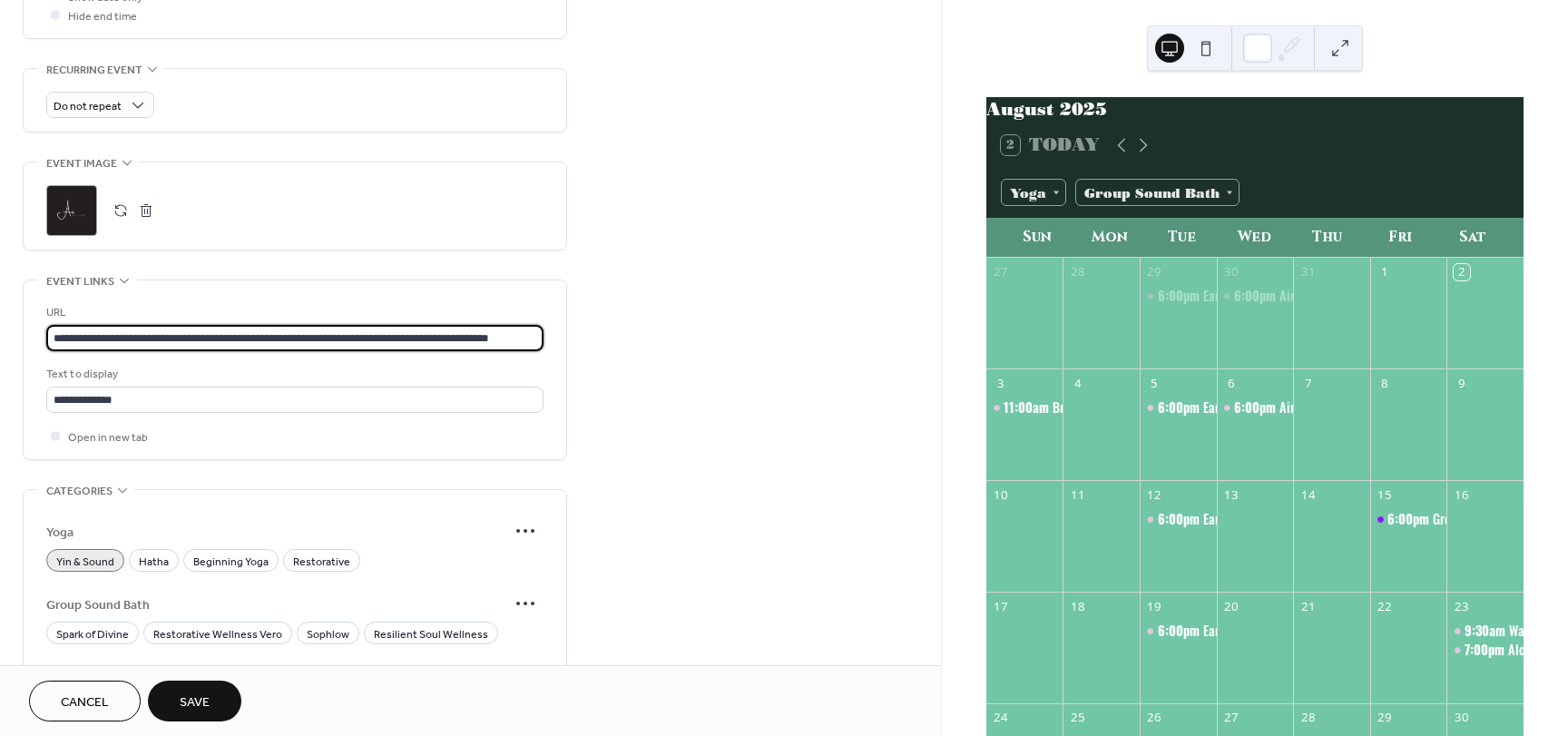 click on "Save" at bounding box center (194, 702) 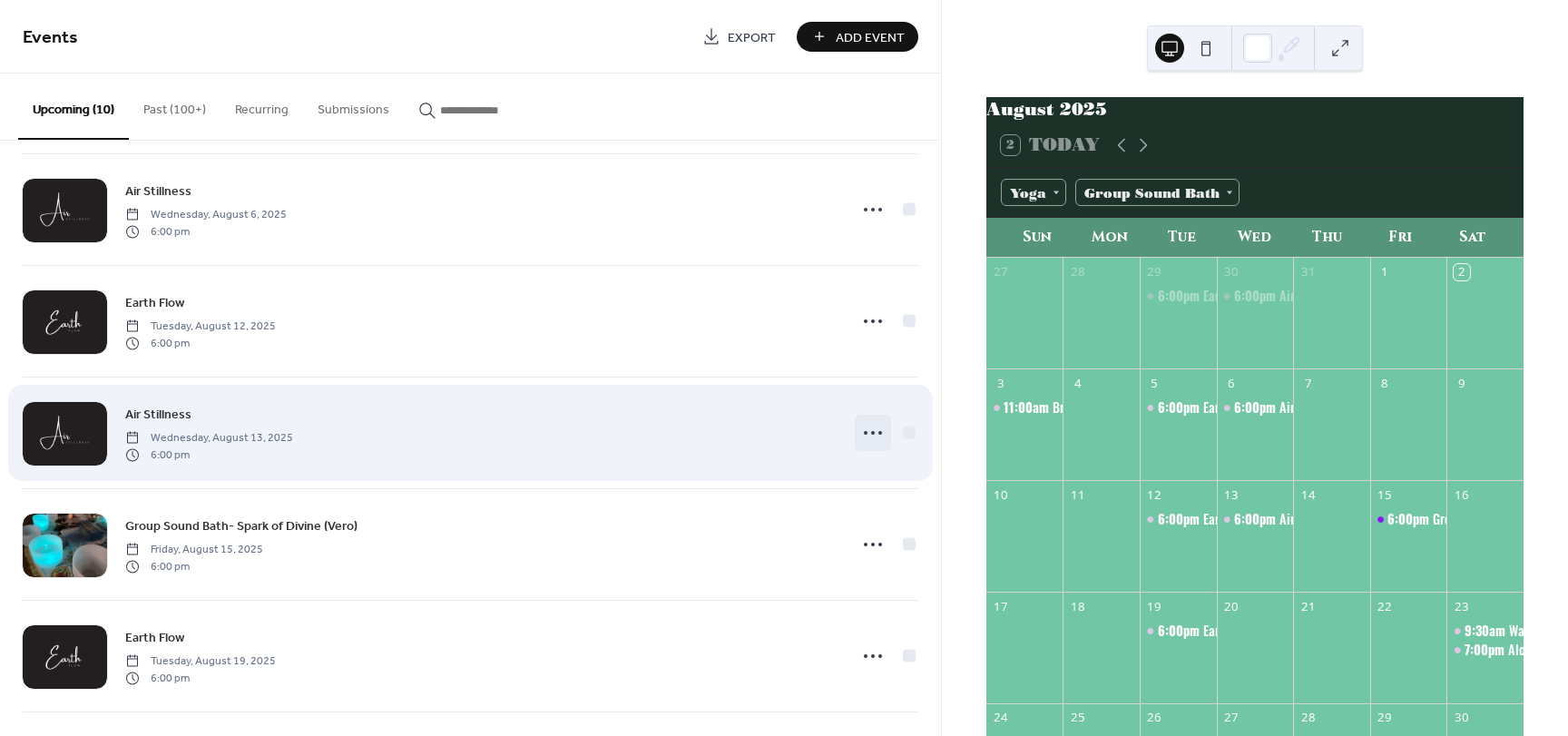 scroll, scrollTop: 272, scrollLeft: 0, axis: vertical 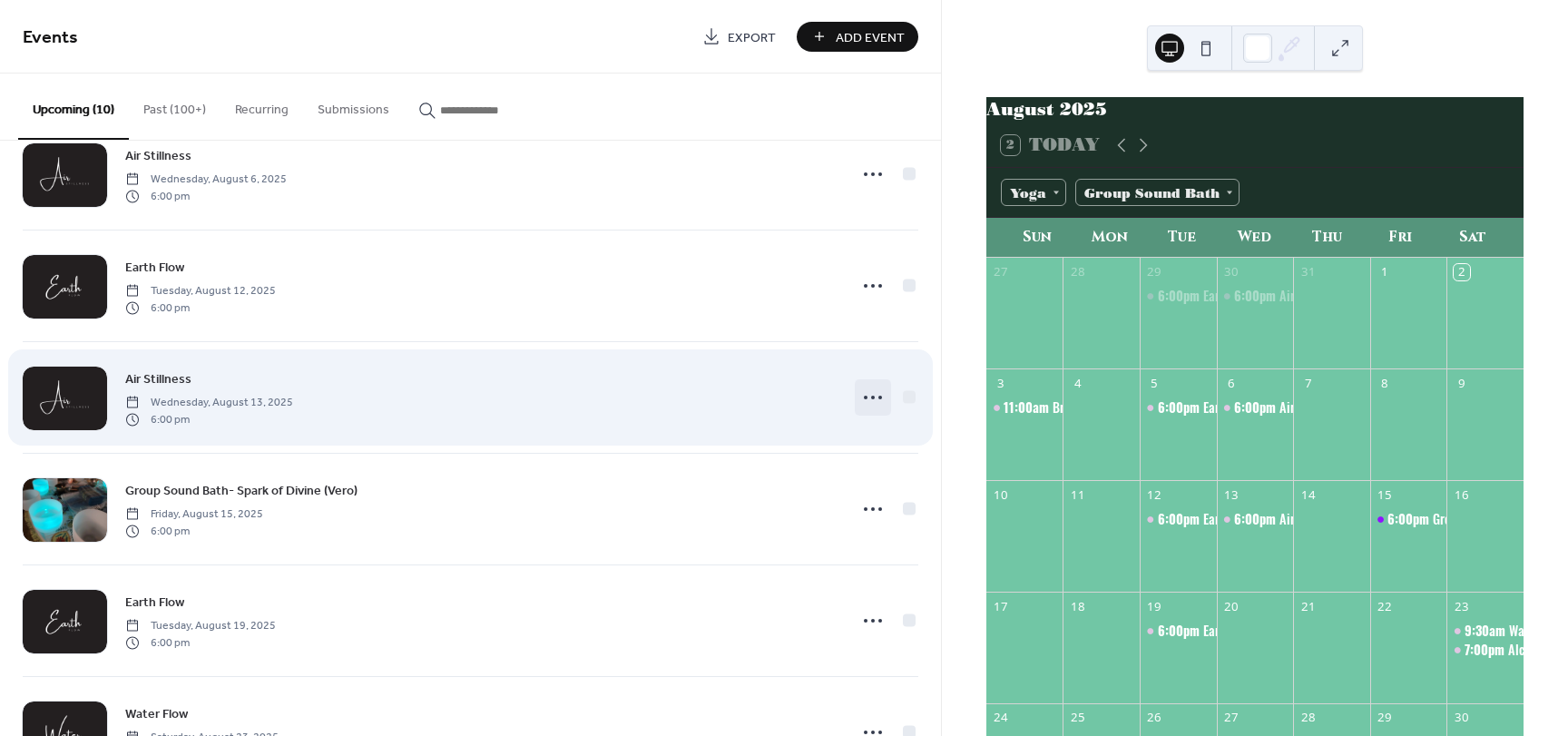 click 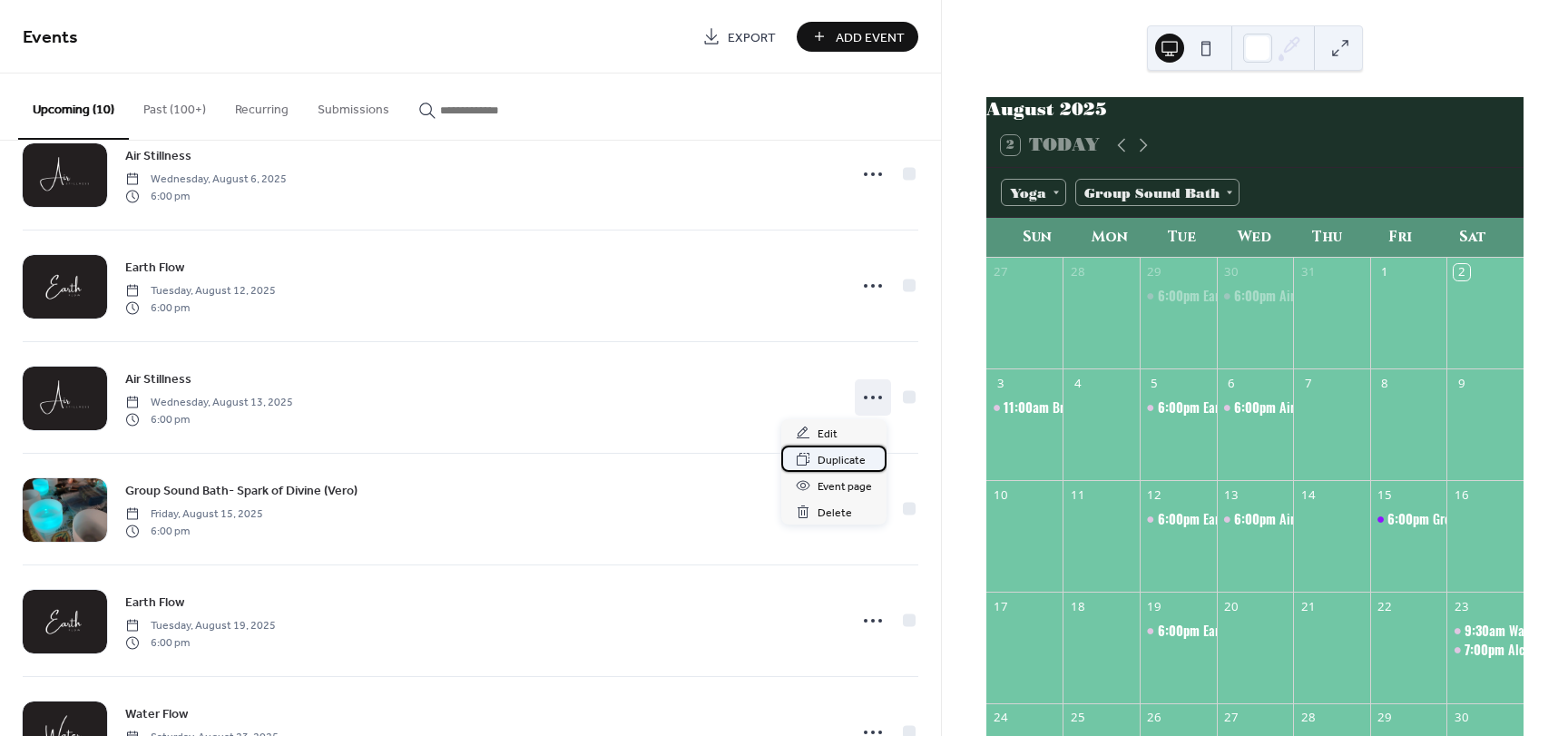 click on "Duplicate" at bounding box center (841, 460) 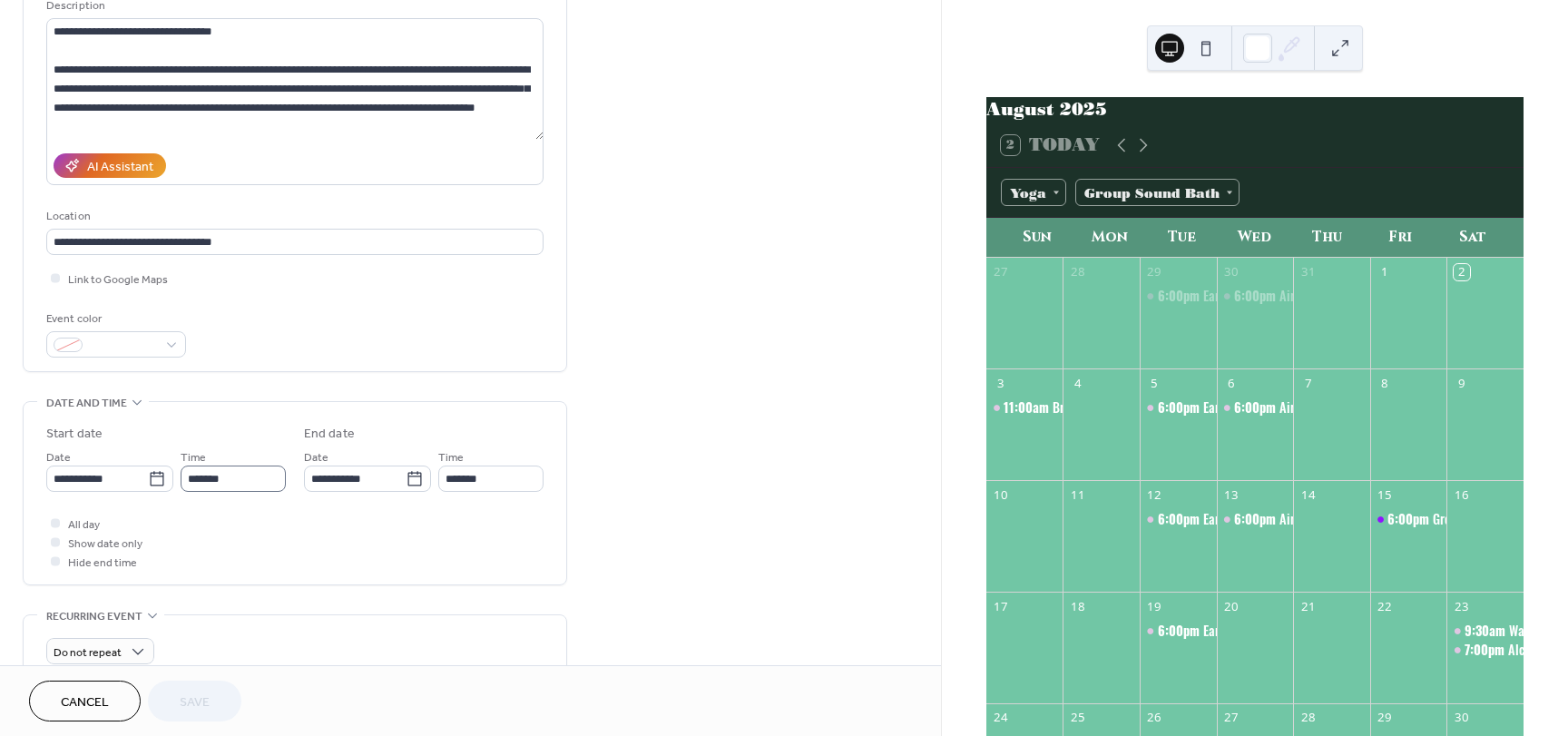 scroll, scrollTop: 272, scrollLeft: 0, axis: vertical 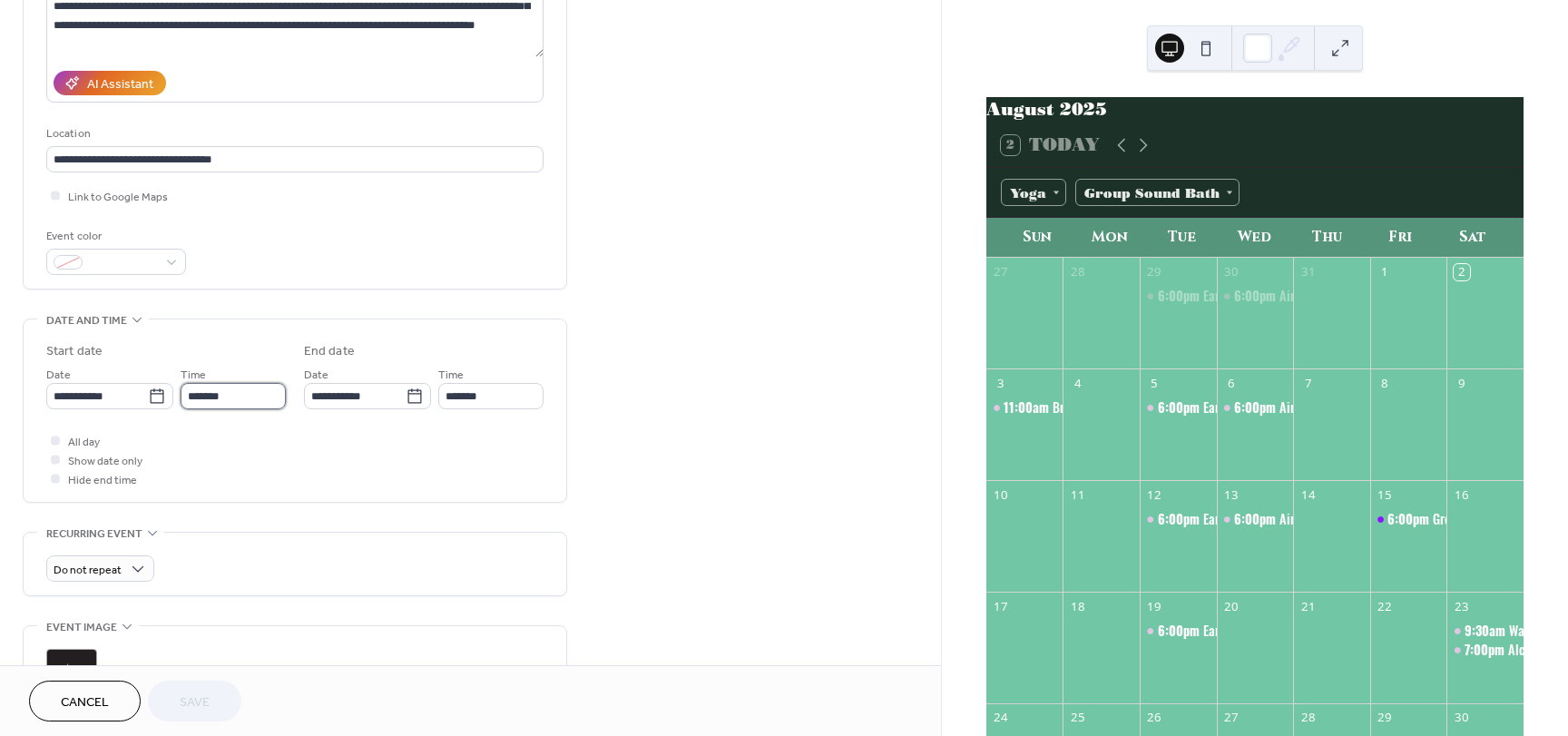 click on "*******" at bounding box center [233, 396] 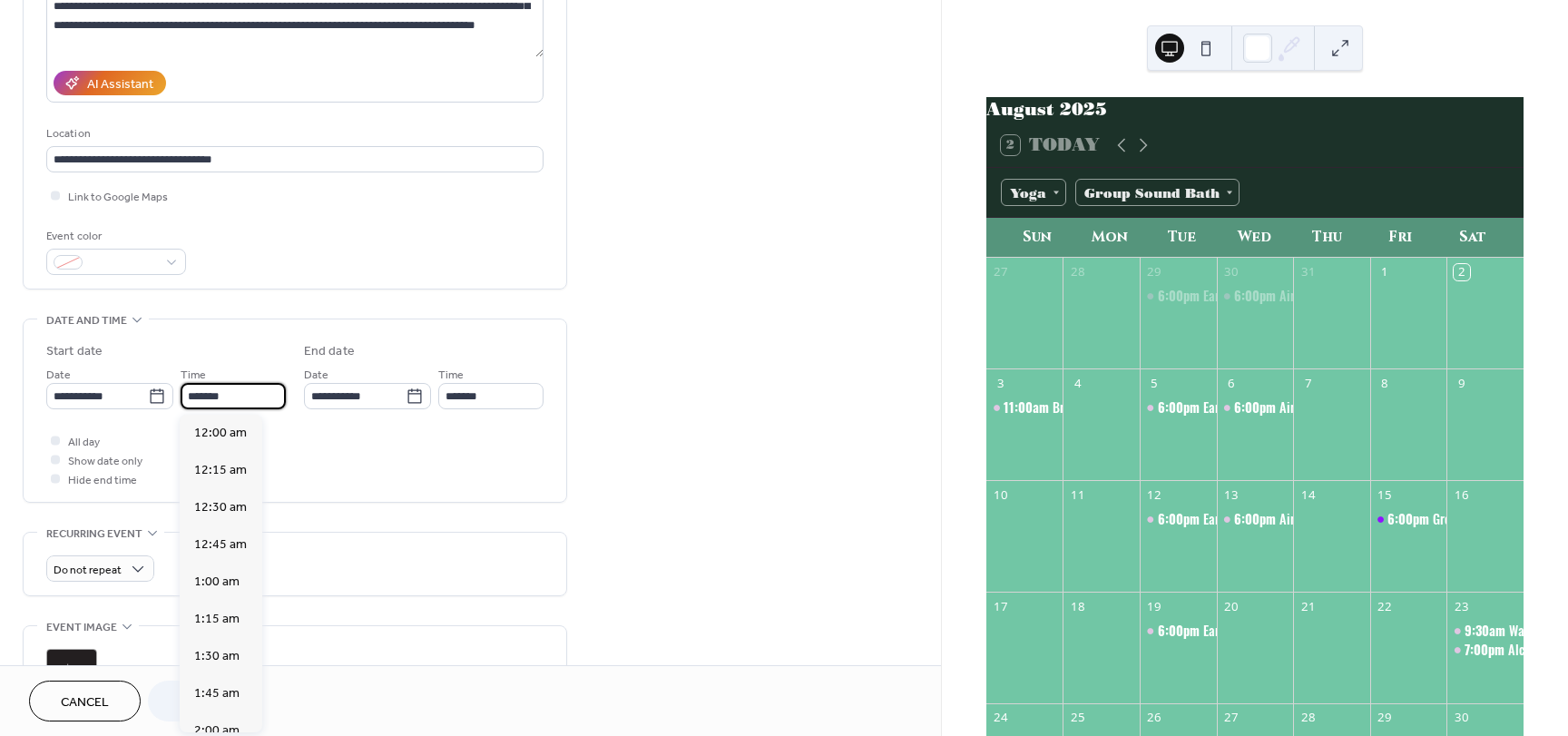 scroll, scrollTop: 2810, scrollLeft: 0, axis: vertical 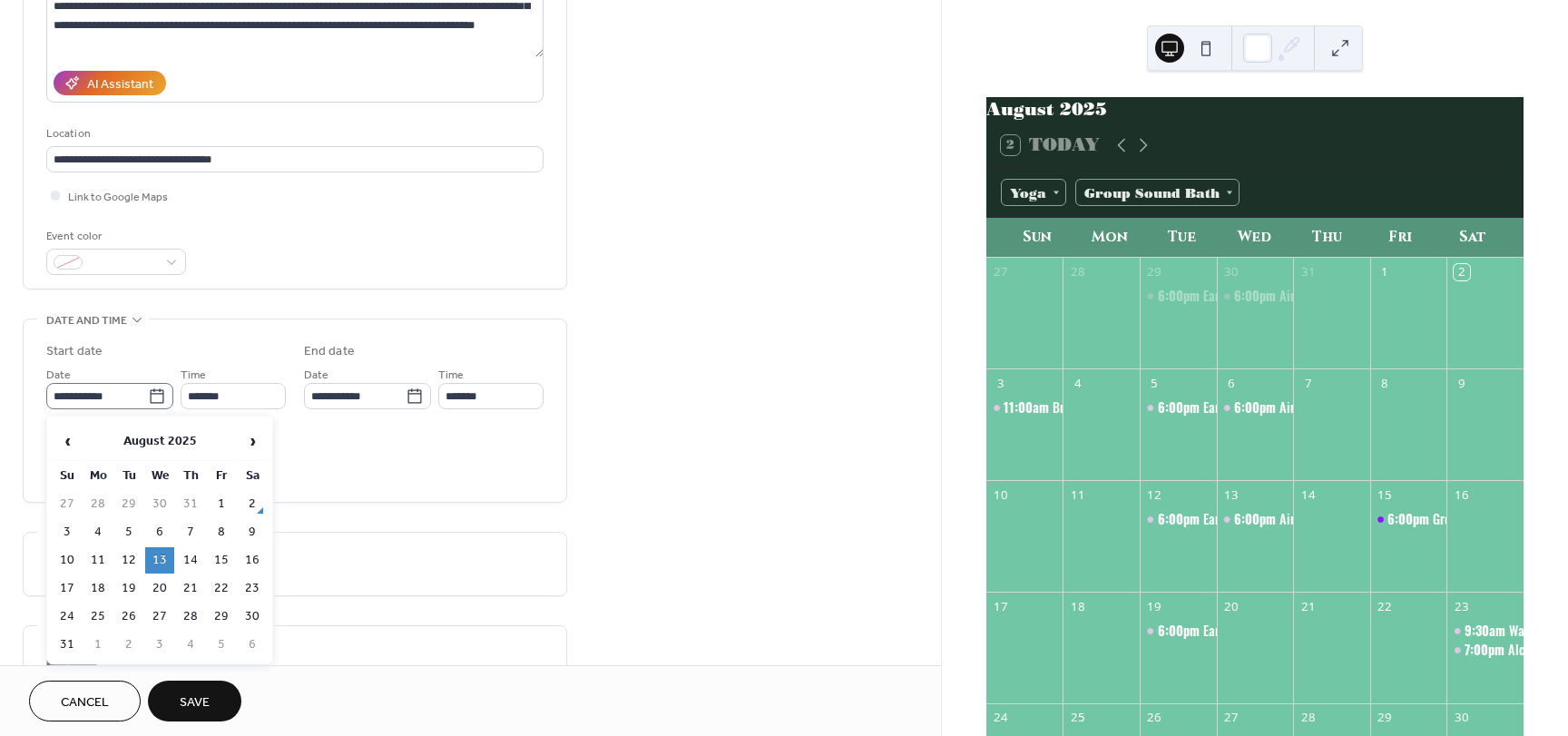 click 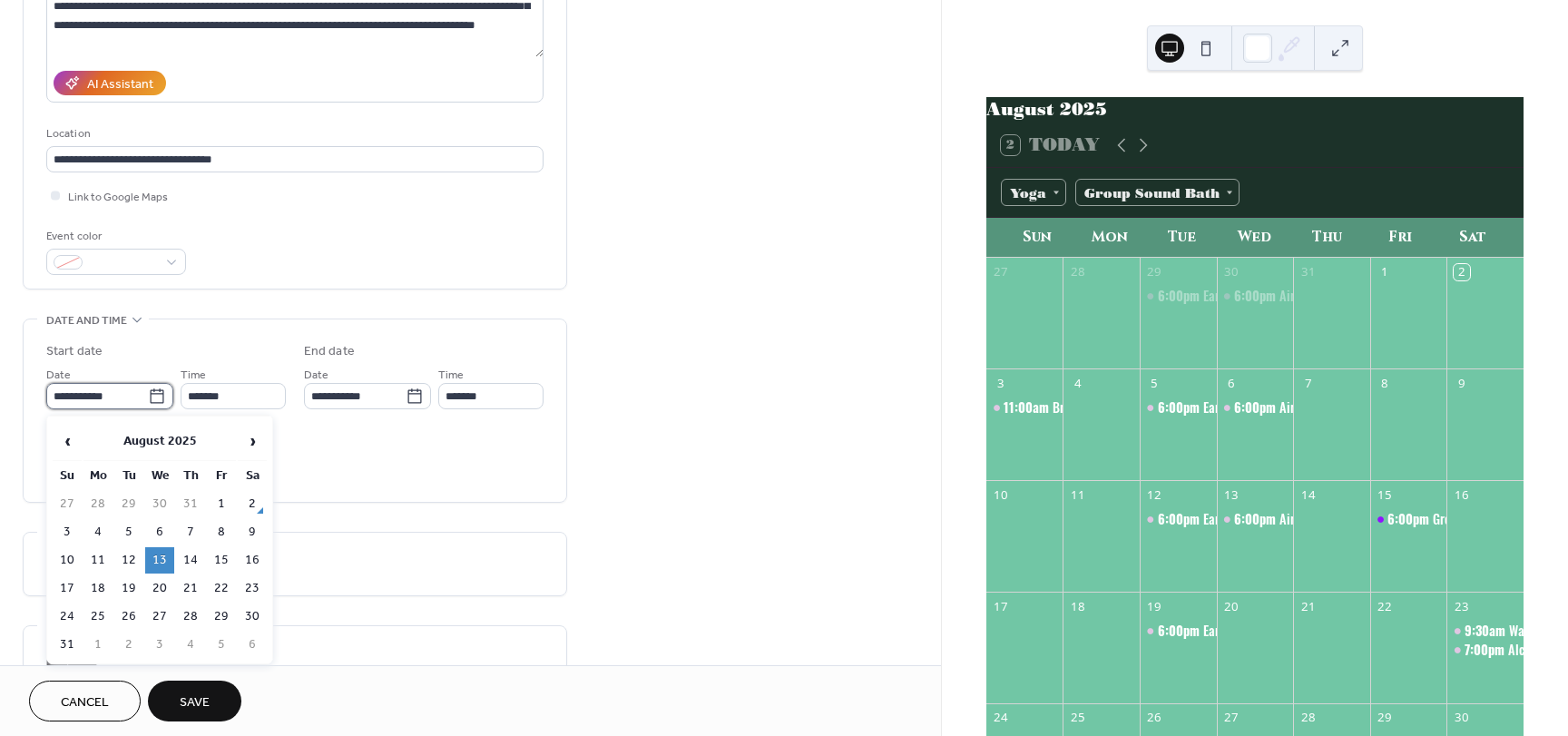 click on "**********" at bounding box center [97, 396] 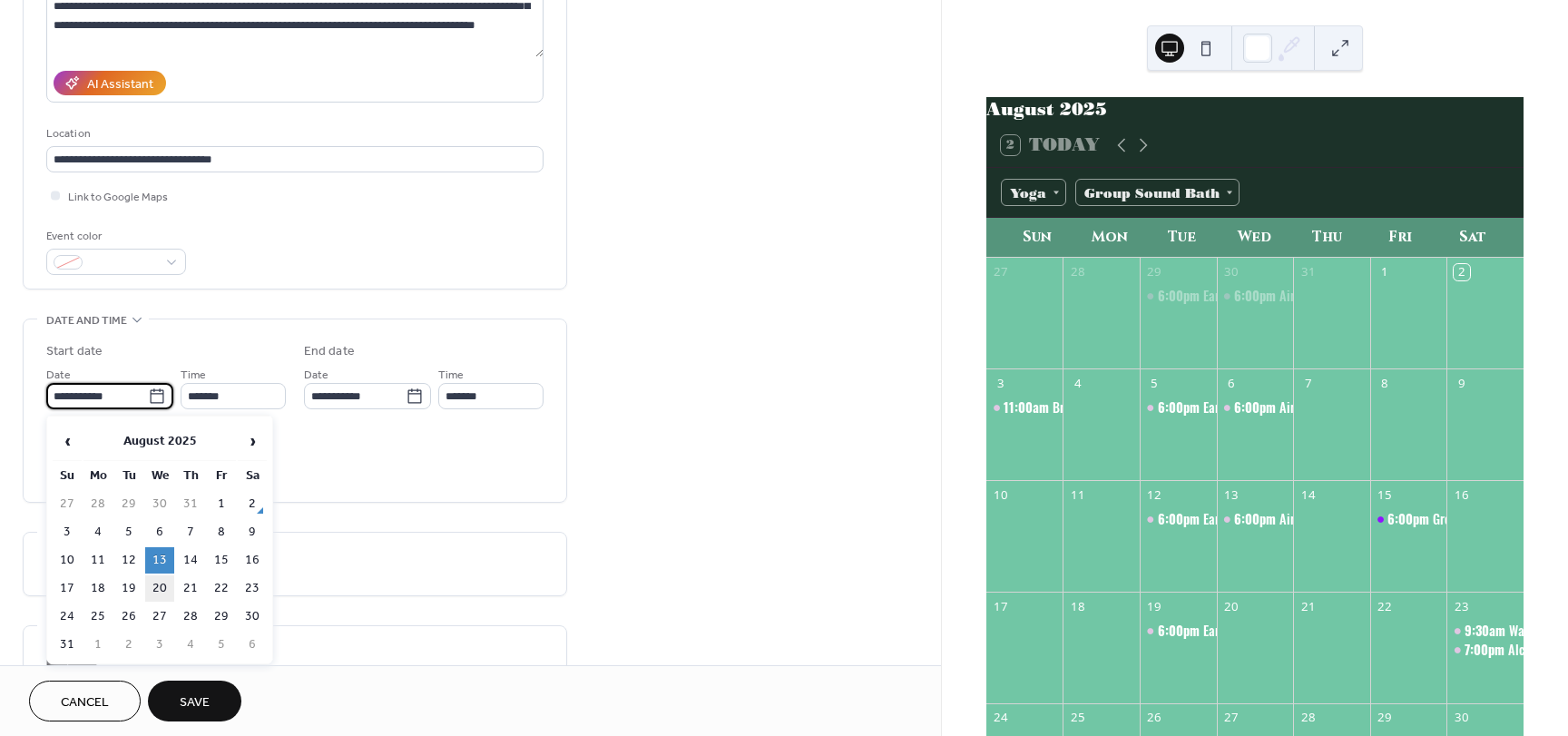click on "20" at bounding box center [160, 588] 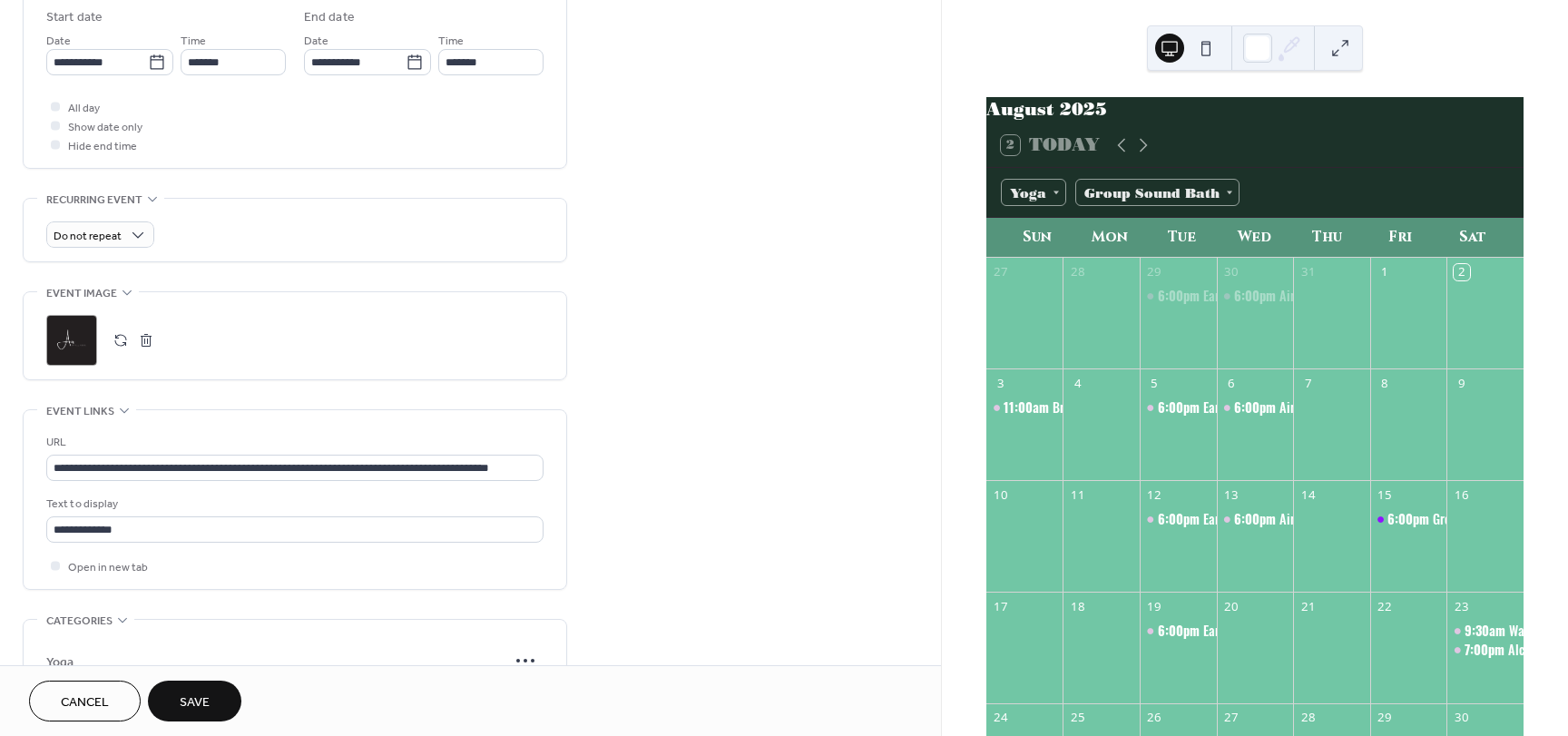 scroll, scrollTop: 635, scrollLeft: 0, axis: vertical 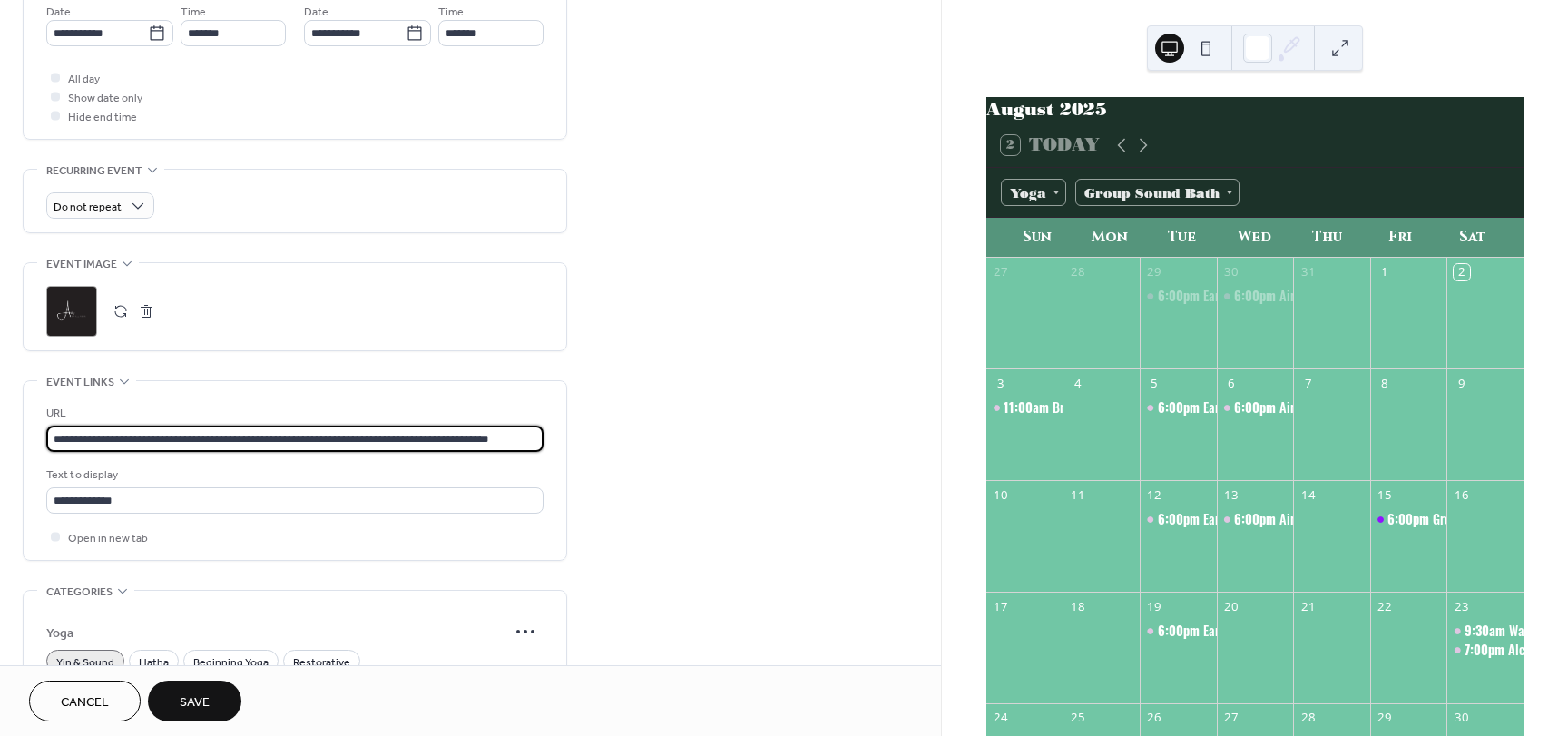 drag, startPoint x: 52, startPoint y: 449, endPoint x: 704, endPoint y: 469, distance: 652.3067 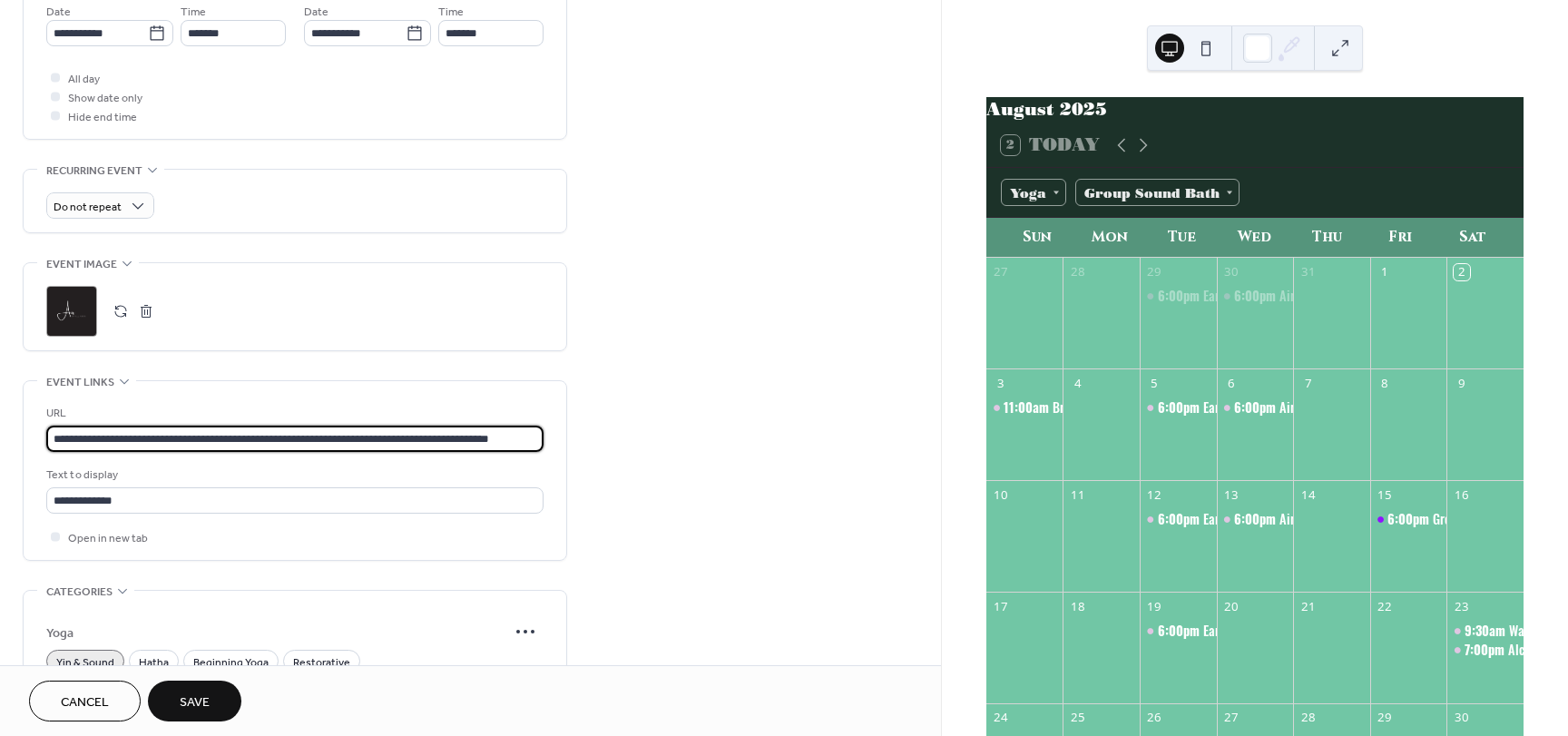 click on "**********" at bounding box center [470, 213] 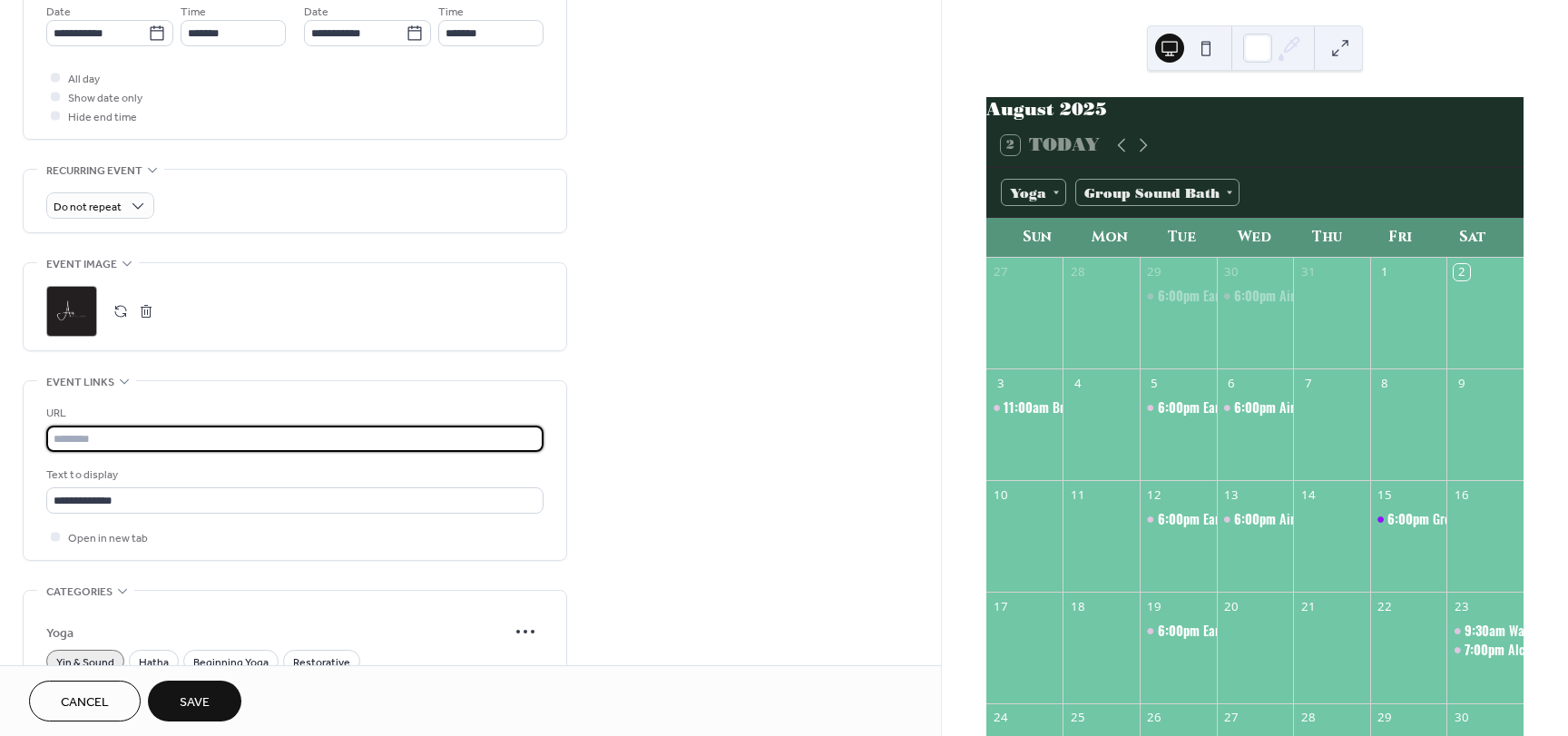 scroll, scrollTop: 0, scrollLeft: 0, axis: both 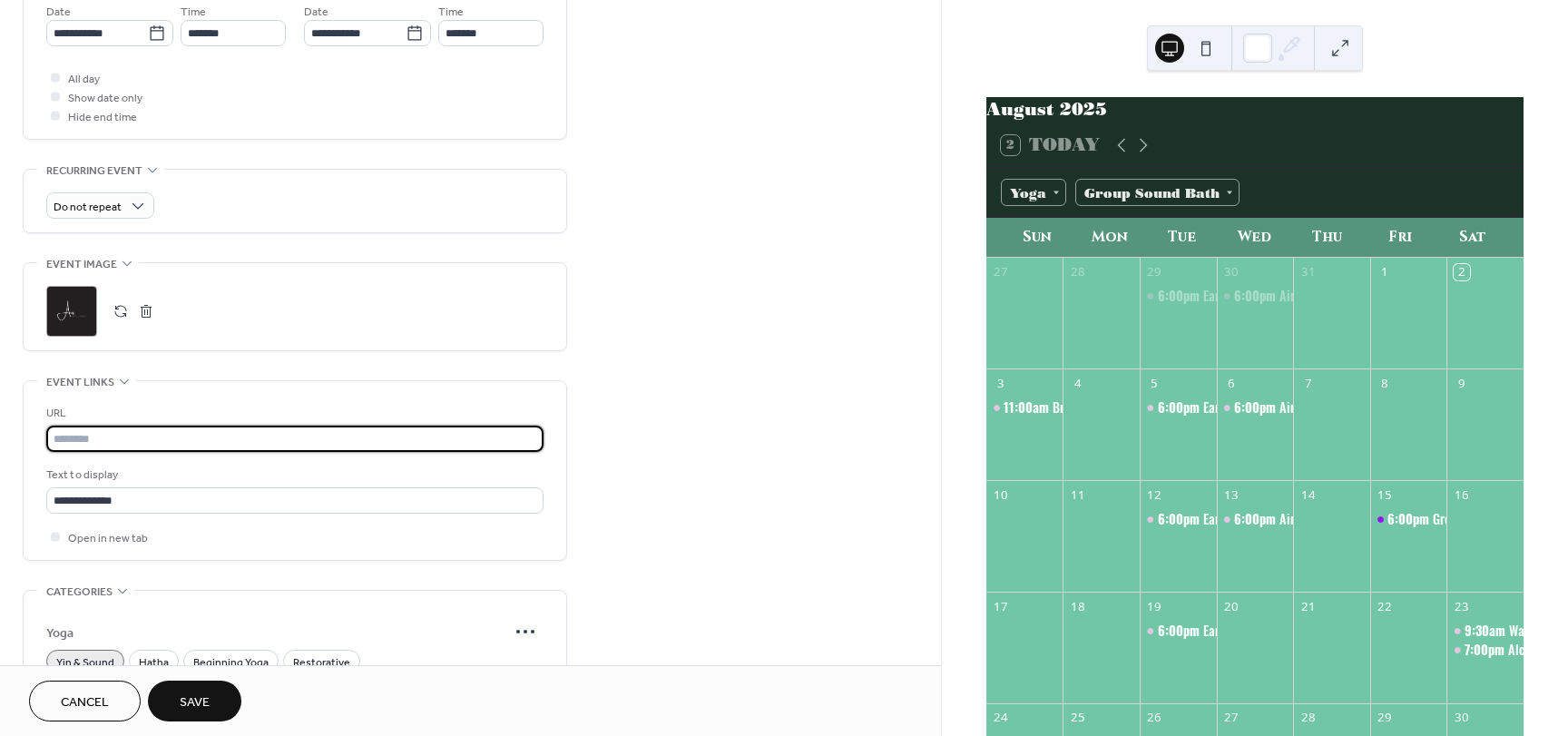 paste on "**********" 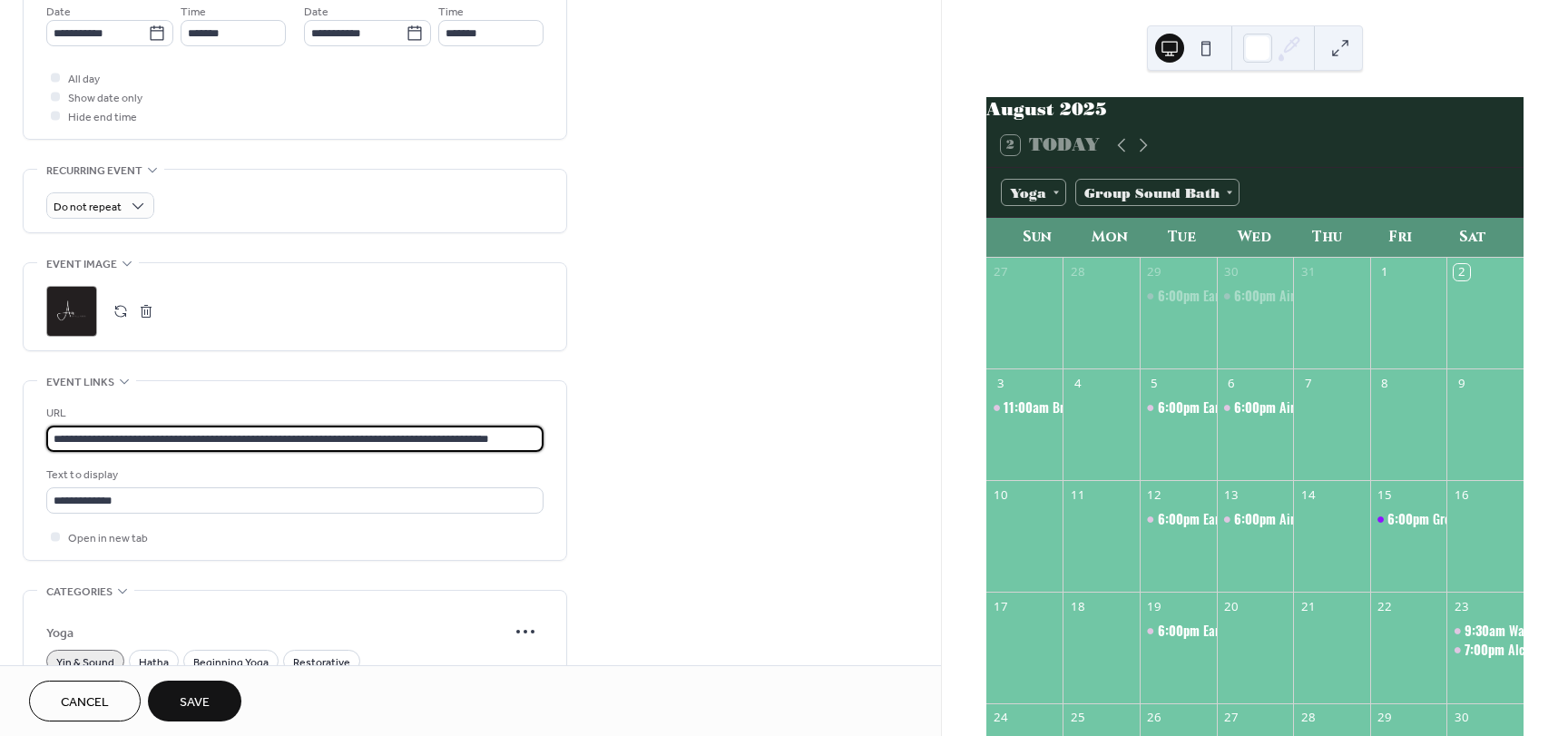 scroll, scrollTop: 0, scrollLeft: 15, axis: horizontal 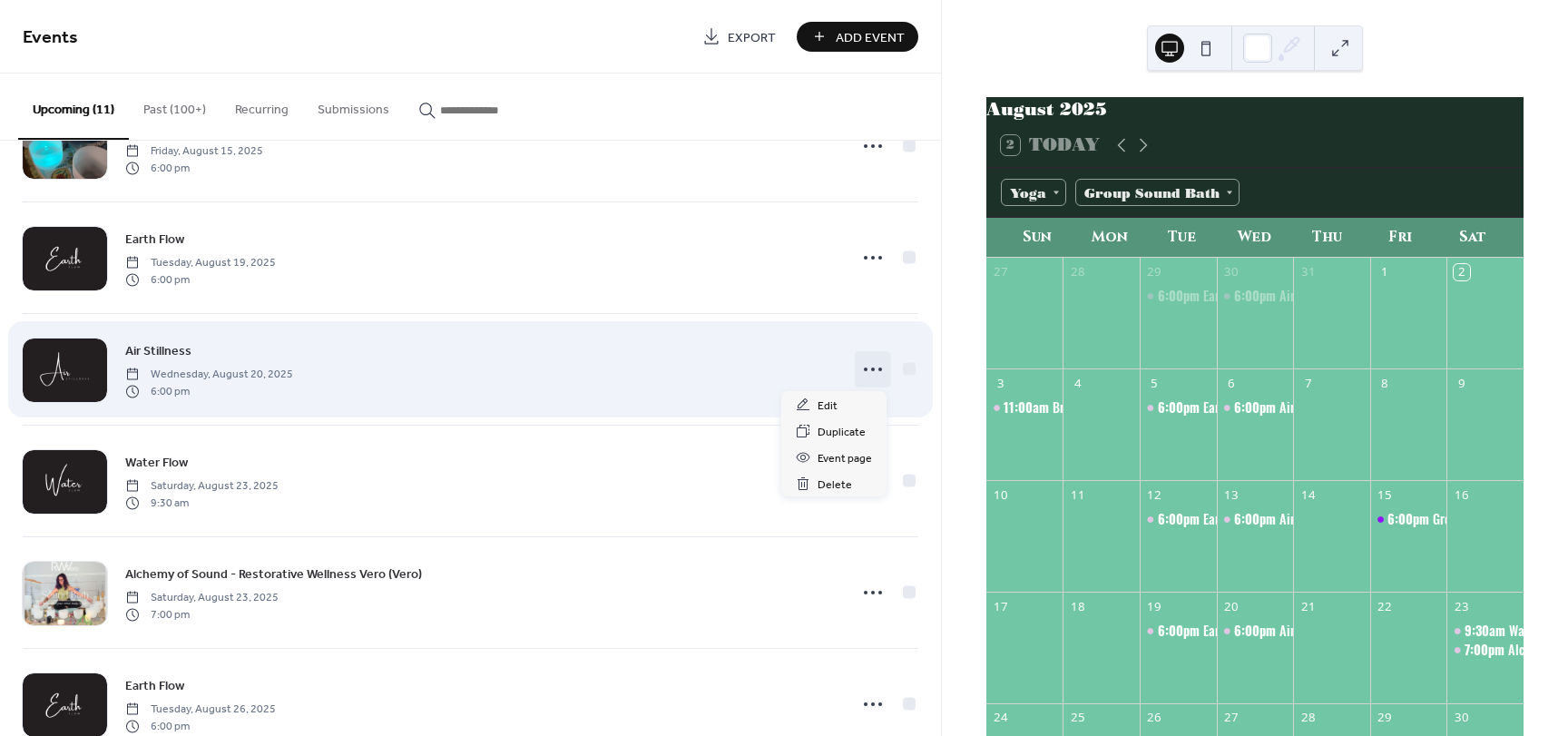 click 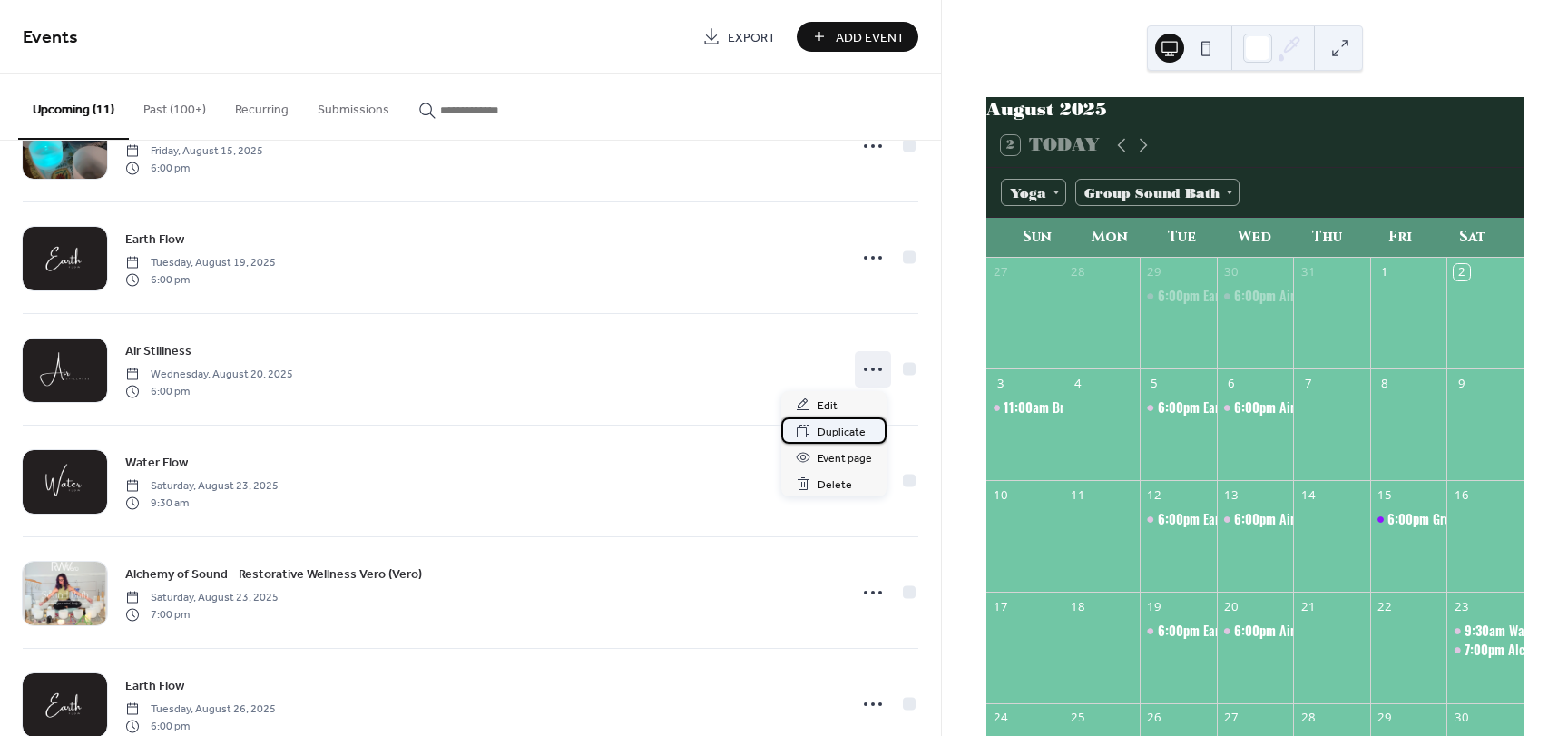 click on "Duplicate" at bounding box center (841, 432) 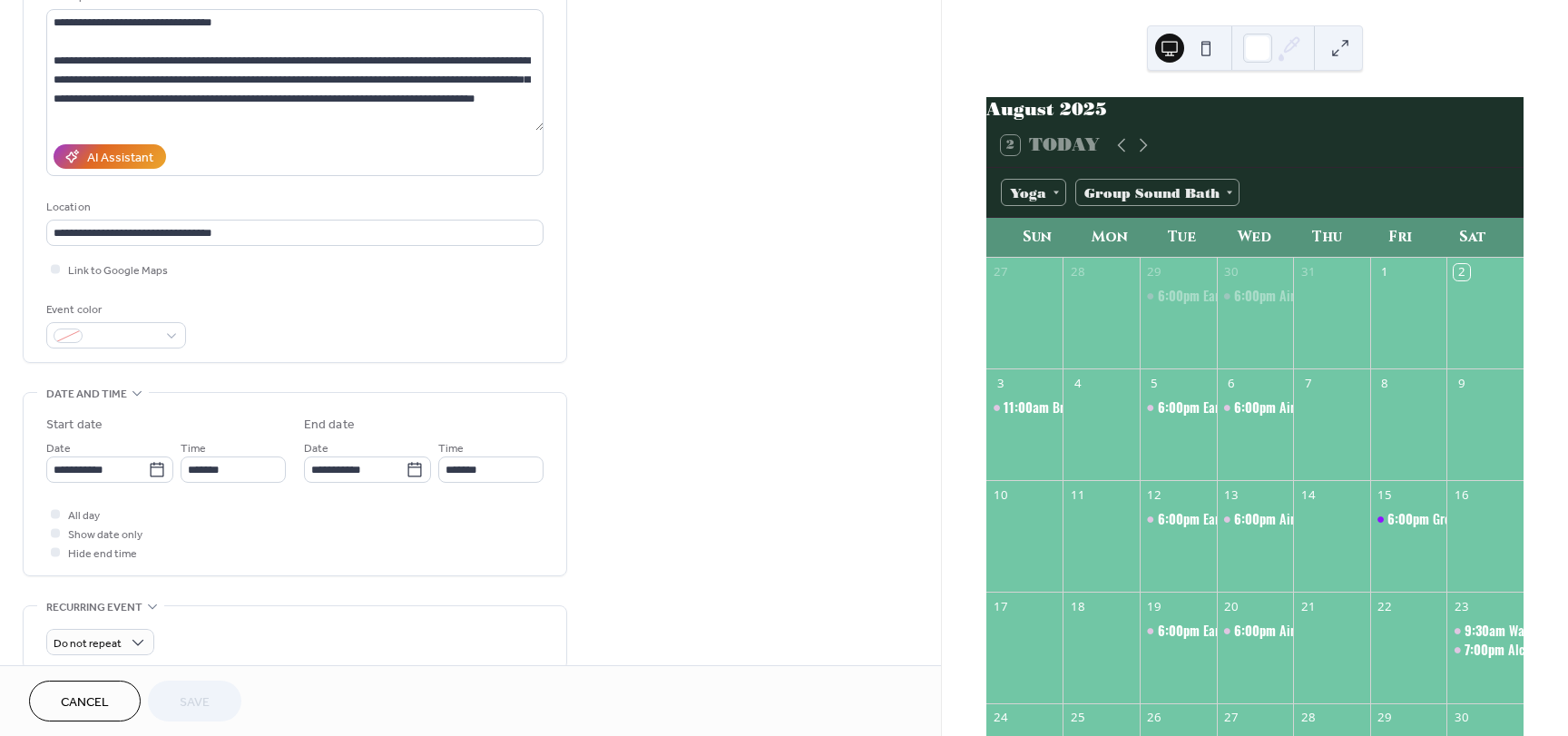 scroll, scrollTop: 272, scrollLeft: 0, axis: vertical 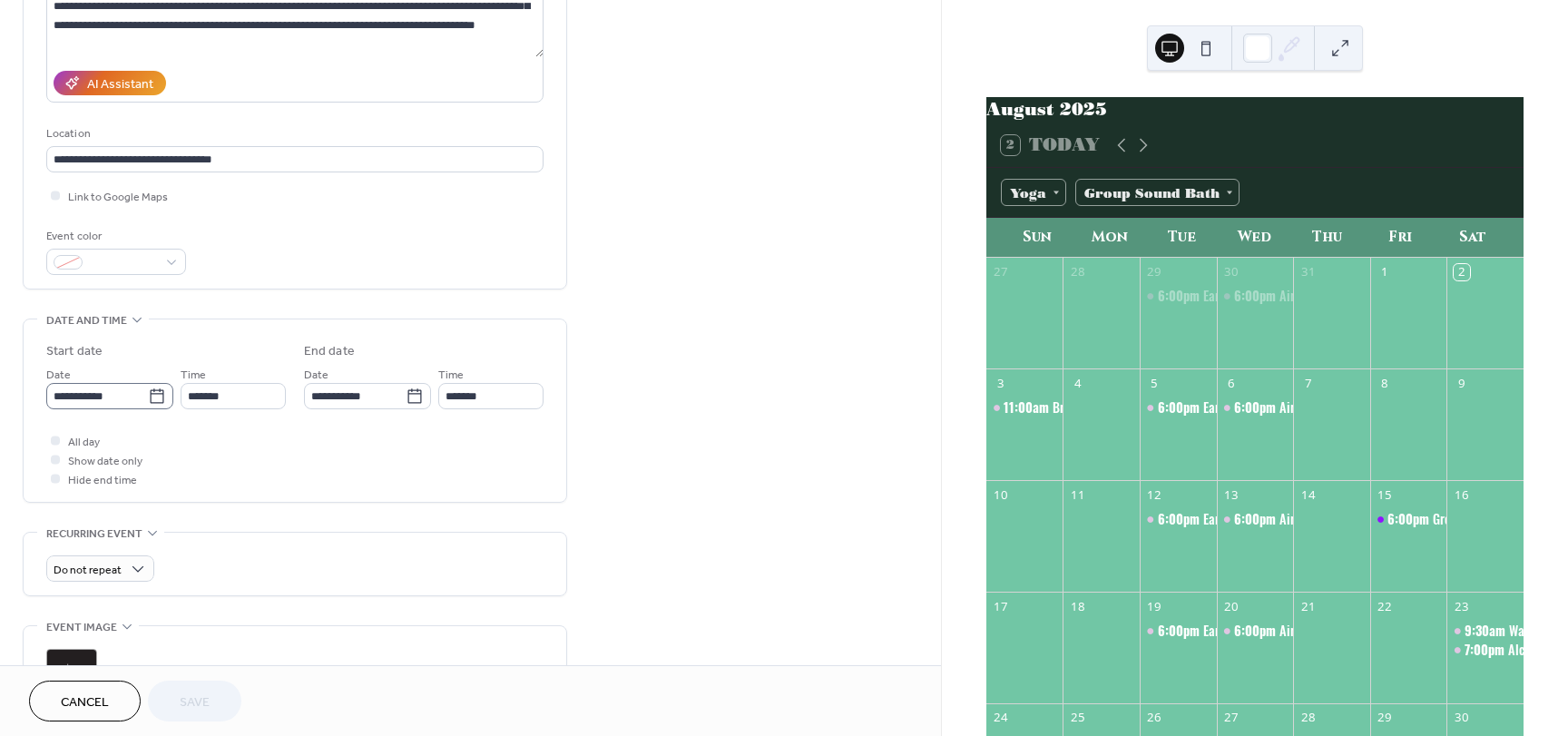 click 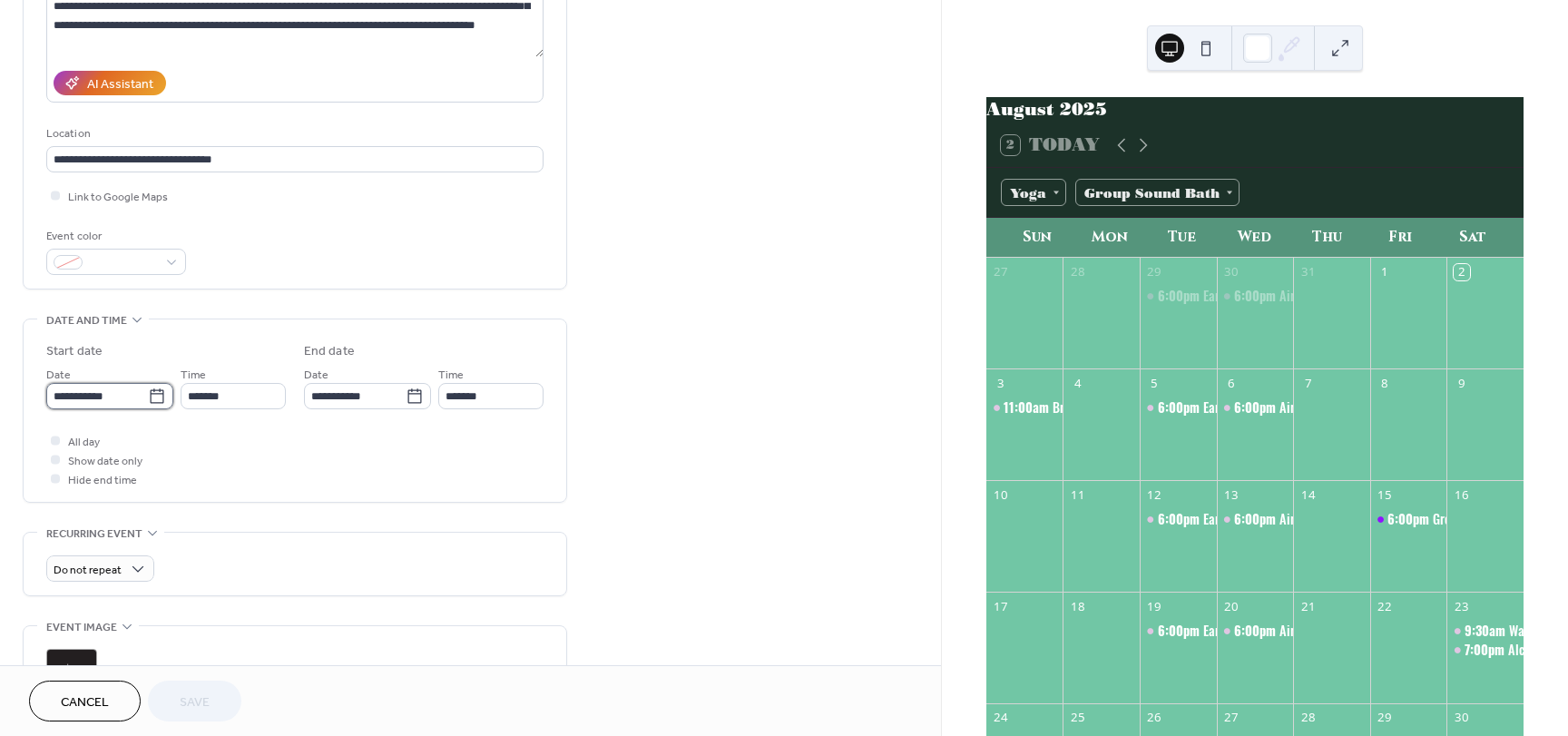 click on "**********" at bounding box center [97, 396] 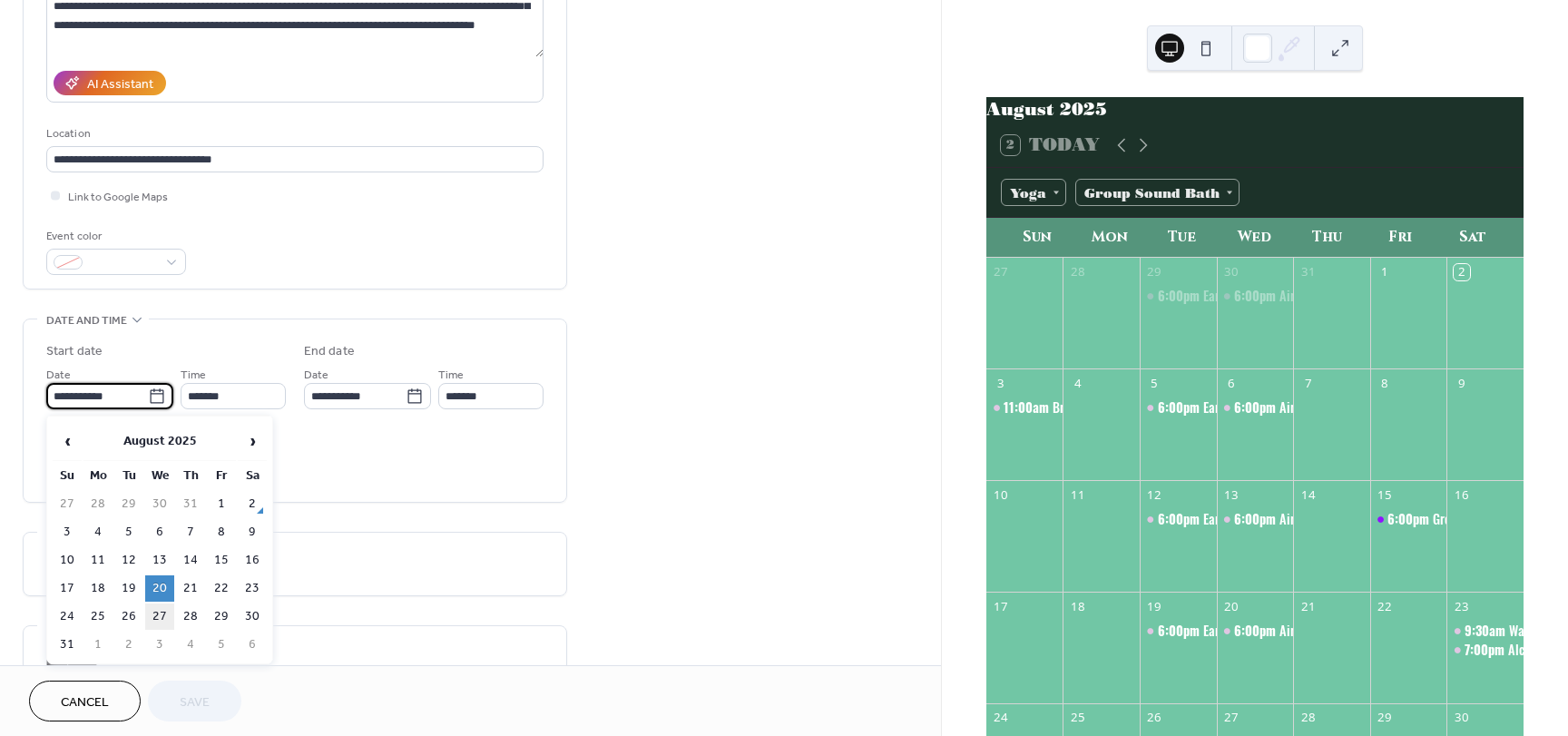 click on "27" at bounding box center (160, 616) 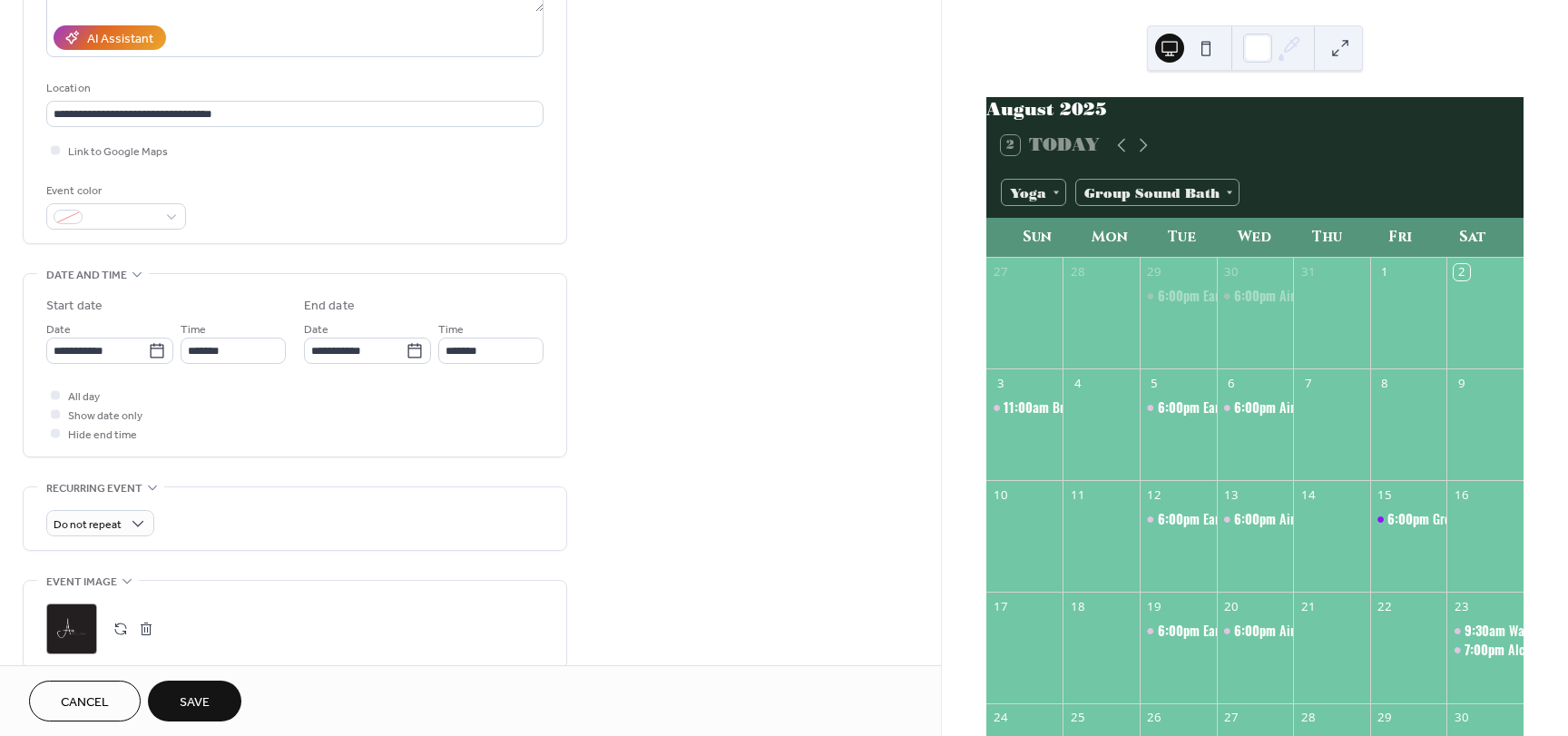 scroll, scrollTop: 545, scrollLeft: 0, axis: vertical 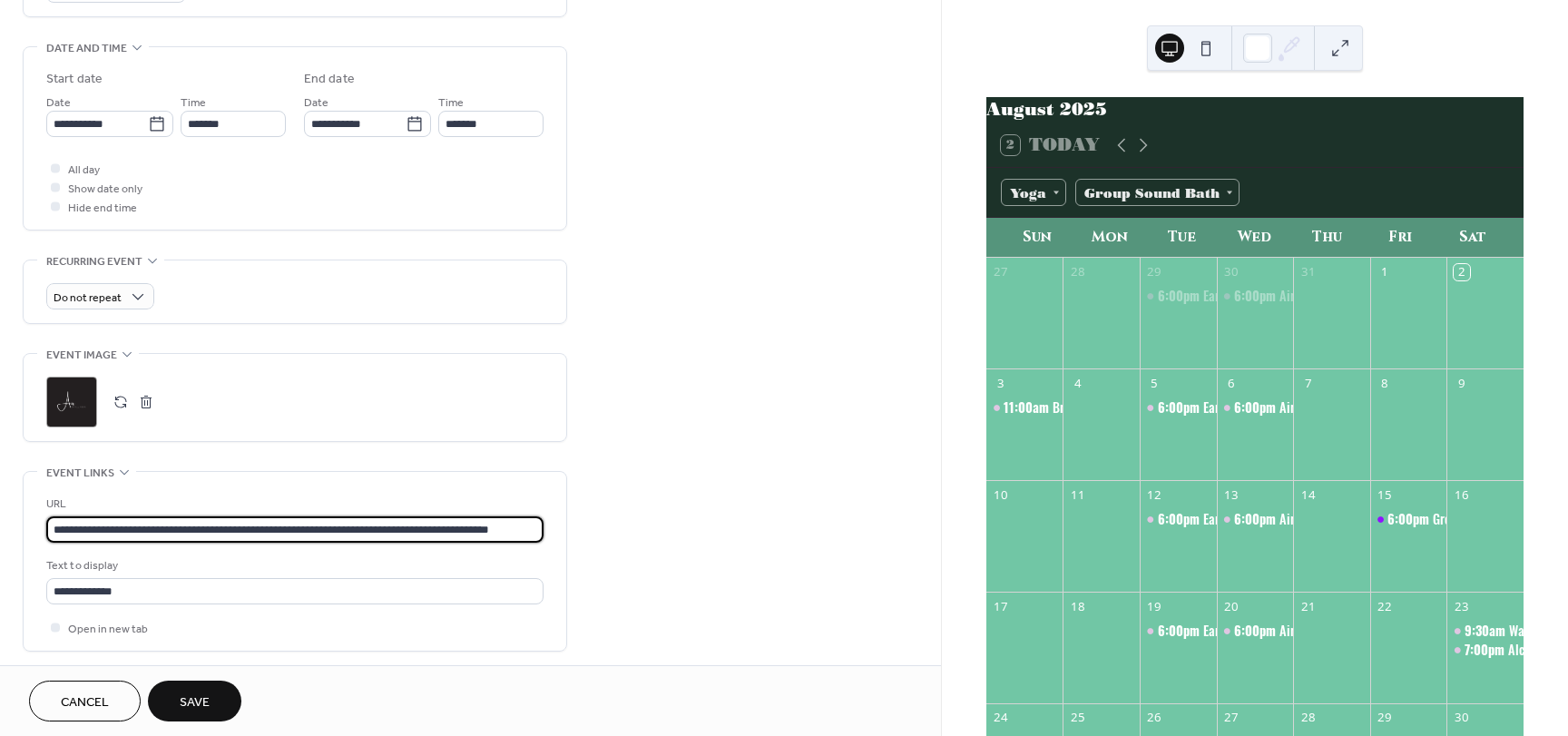 drag, startPoint x: 49, startPoint y: 540, endPoint x: 622, endPoint y: 551, distance: 573.1056 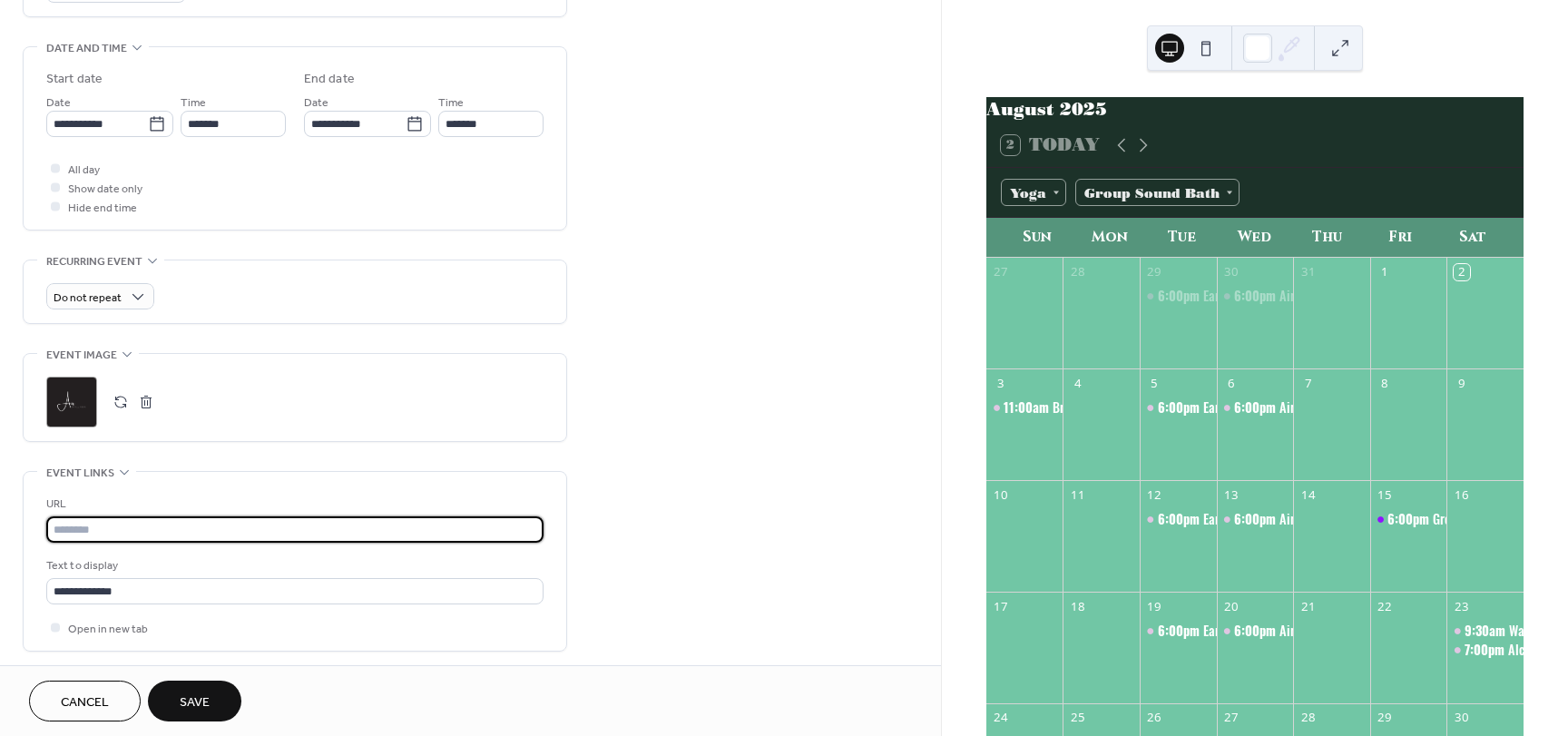 scroll, scrollTop: 0, scrollLeft: 0, axis: both 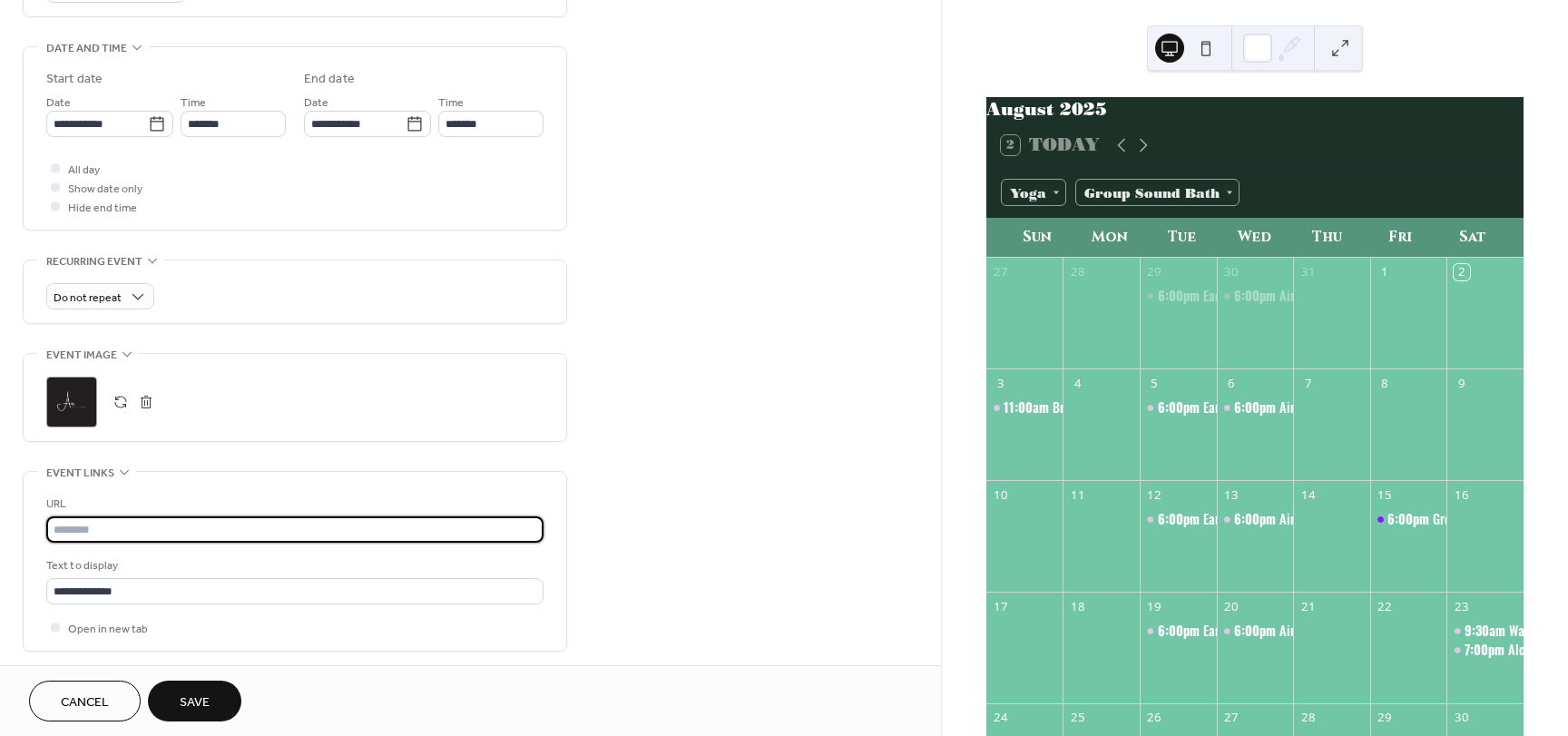 paste on "**********" 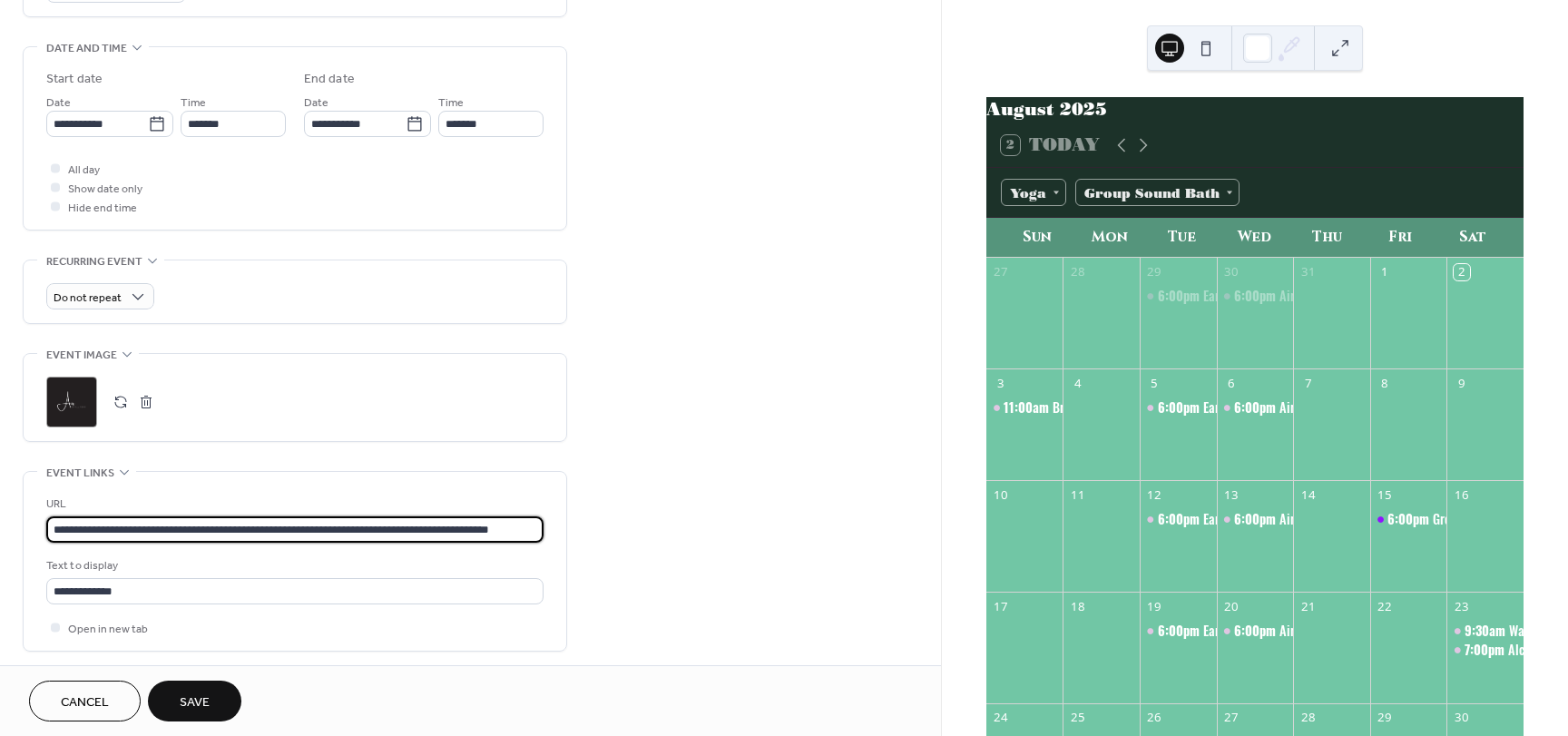 scroll, scrollTop: 0, scrollLeft: 23, axis: horizontal 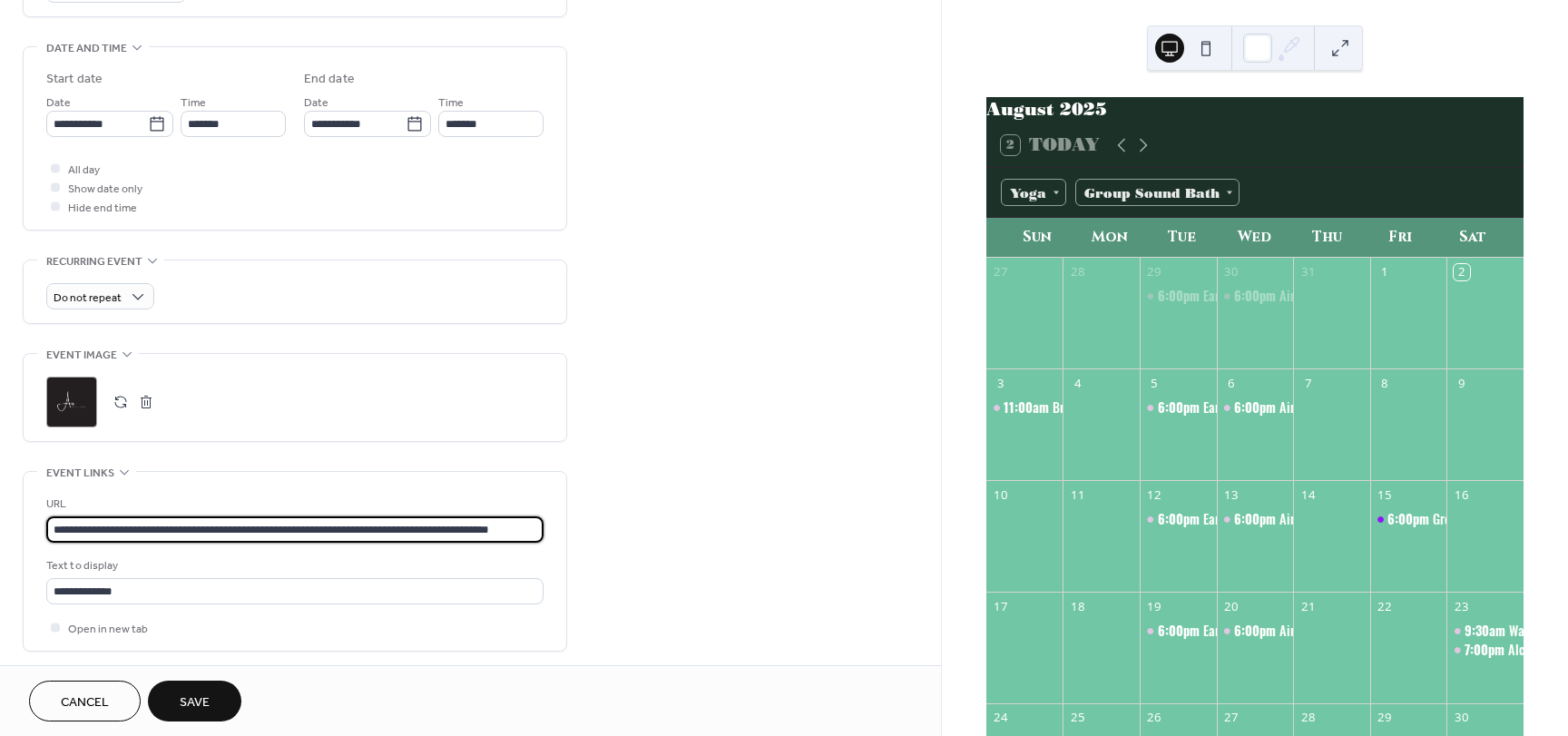 type on "**********" 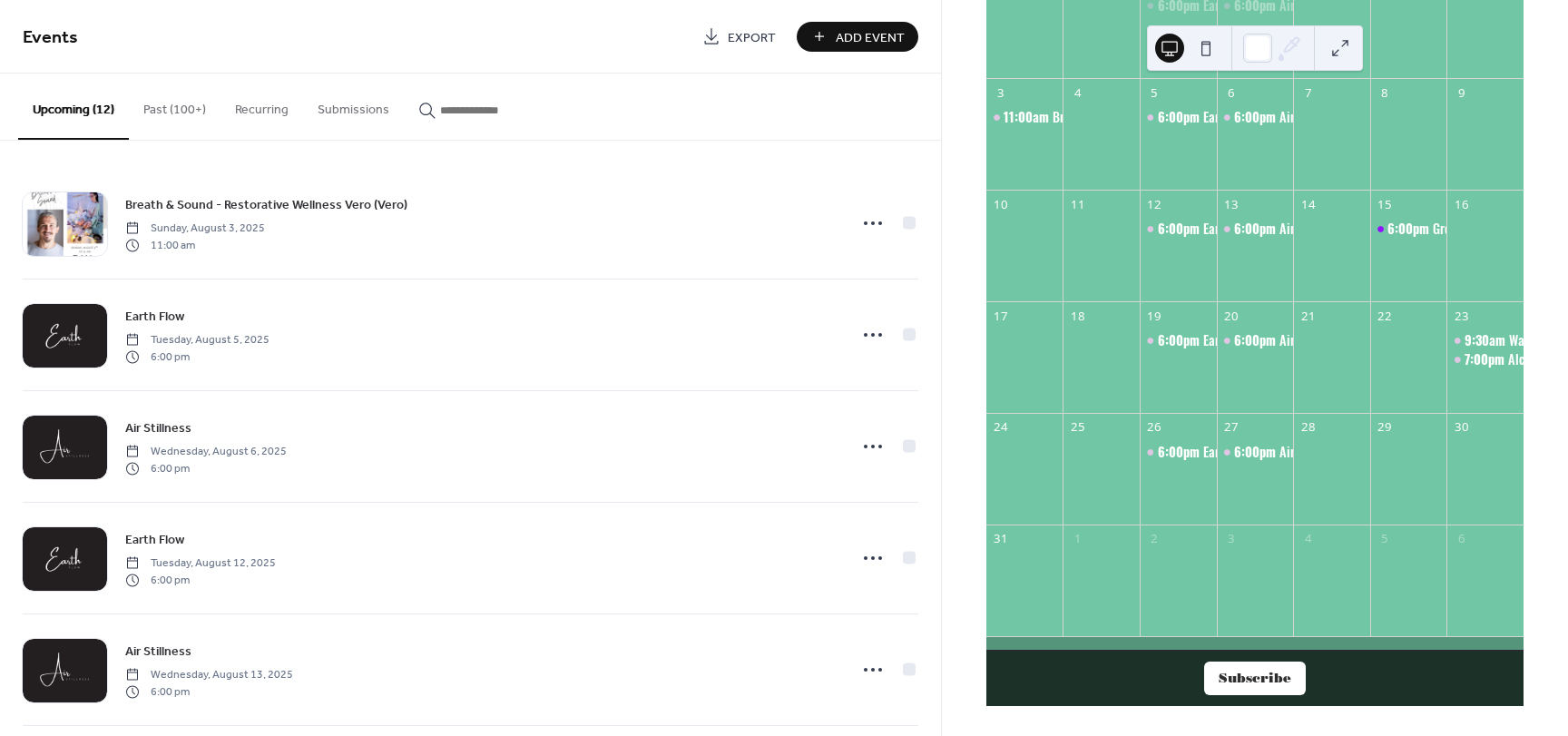 scroll, scrollTop: 301, scrollLeft: 0, axis: vertical 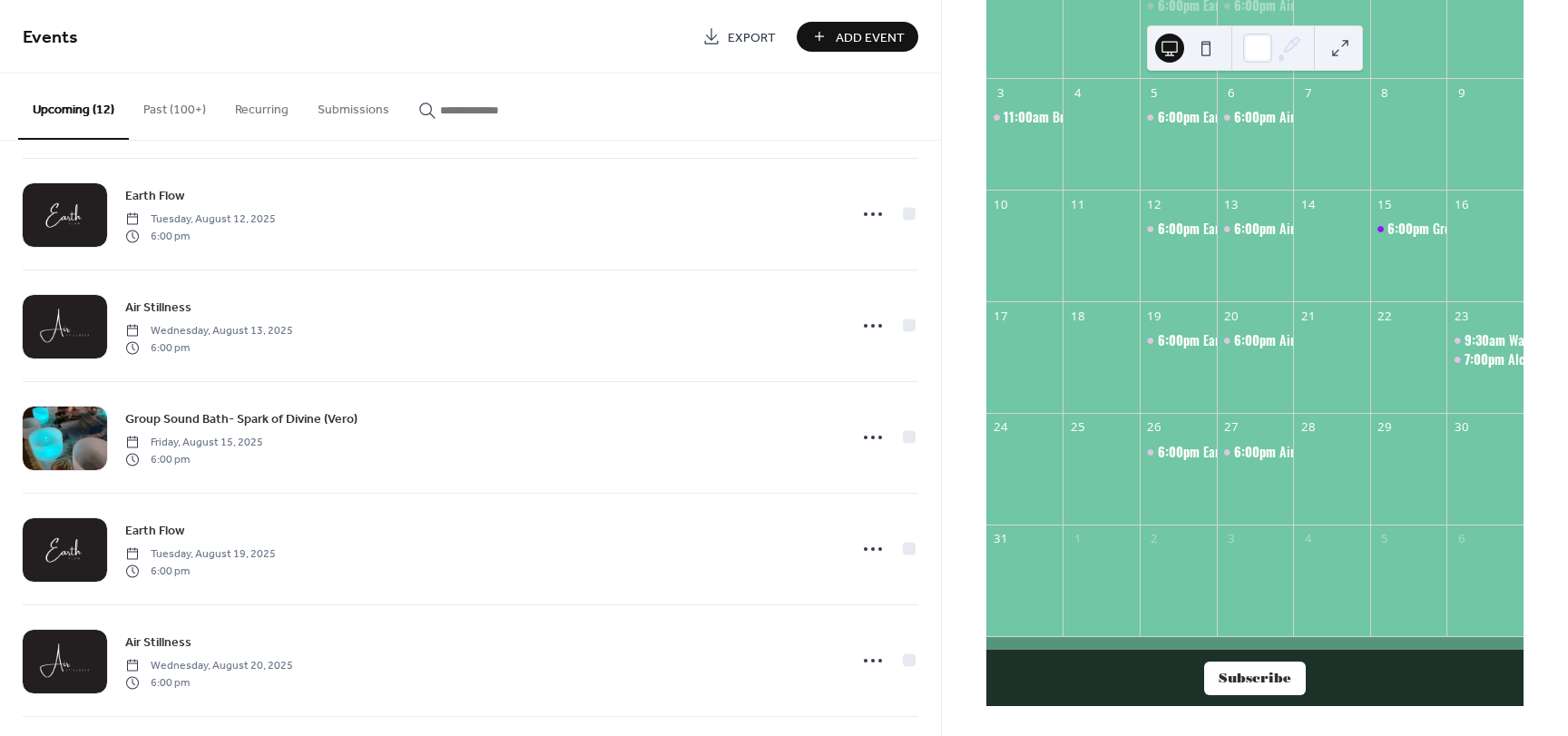 click on "Past (100+)" at bounding box center (174, 105) 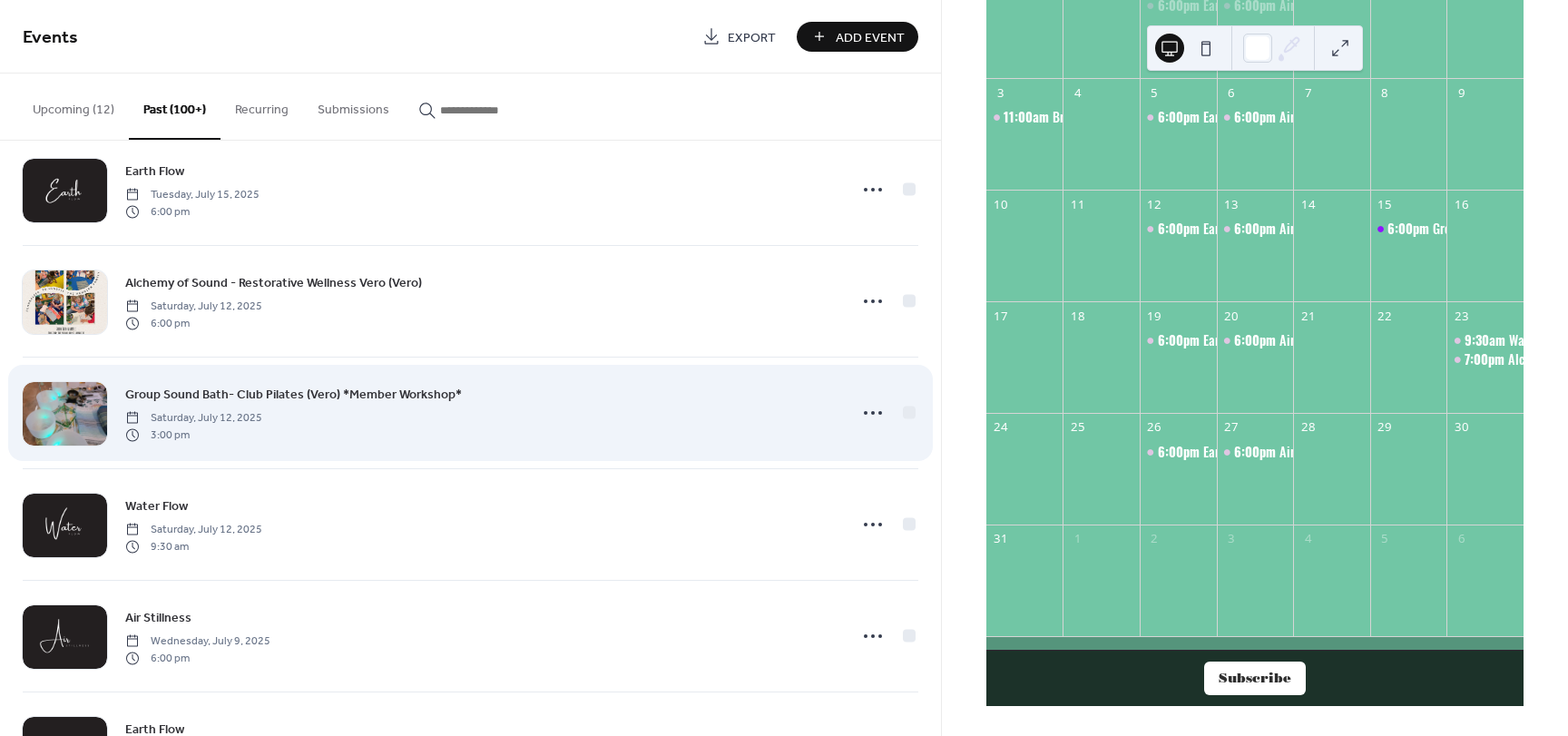 scroll, scrollTop: 817, scrollLeft: 0, axis: vertical 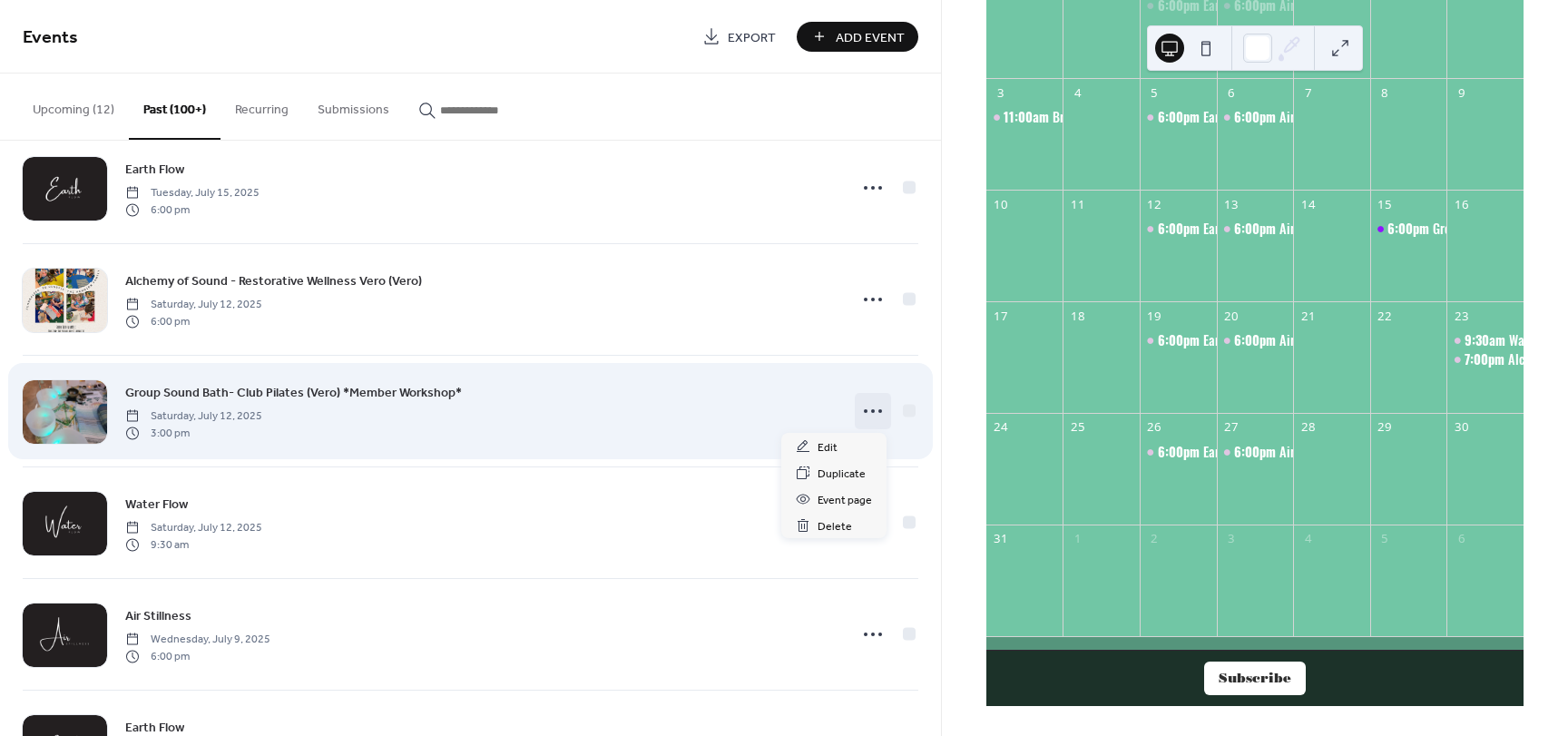 click 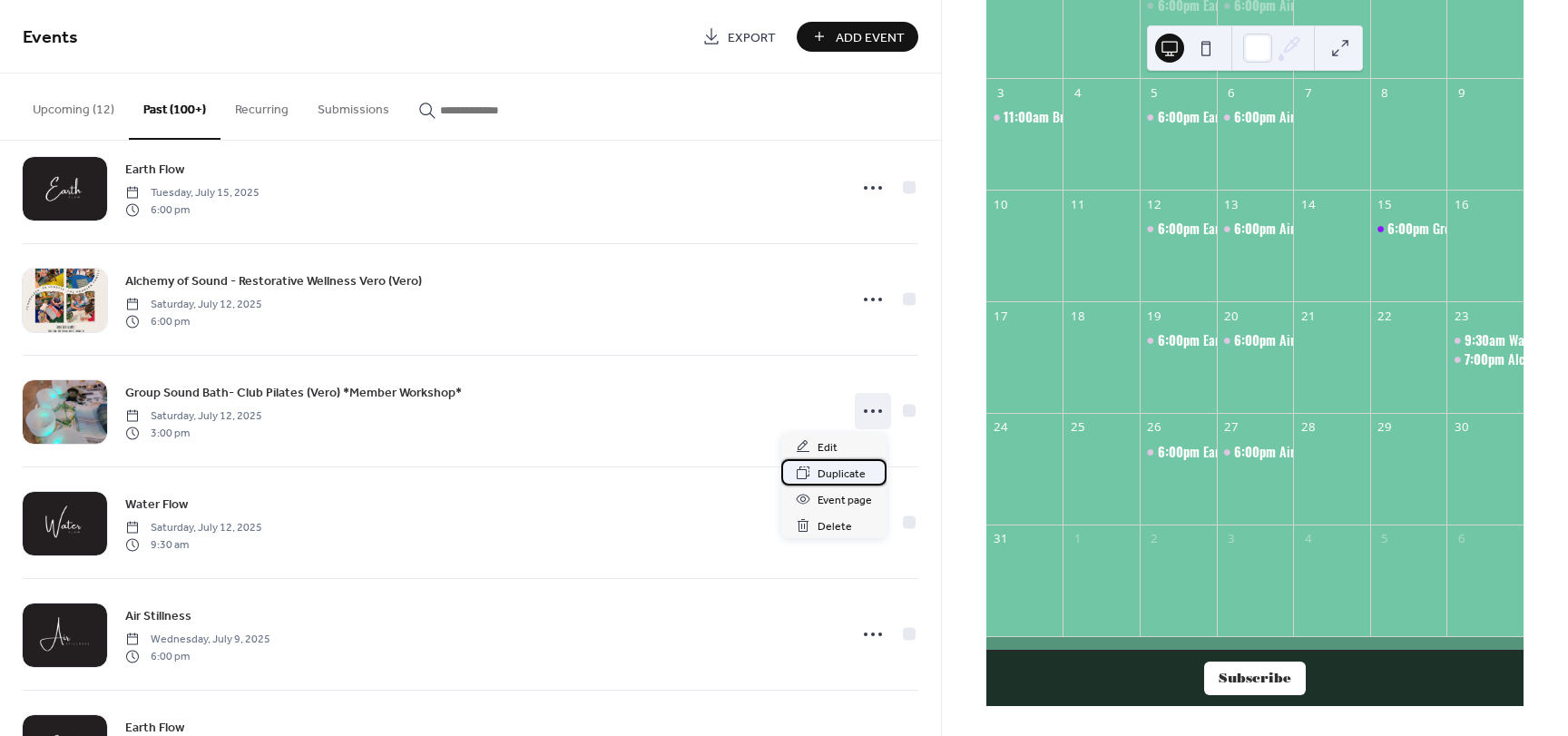 click on "Duplicate" at bounding box center (841, 474) 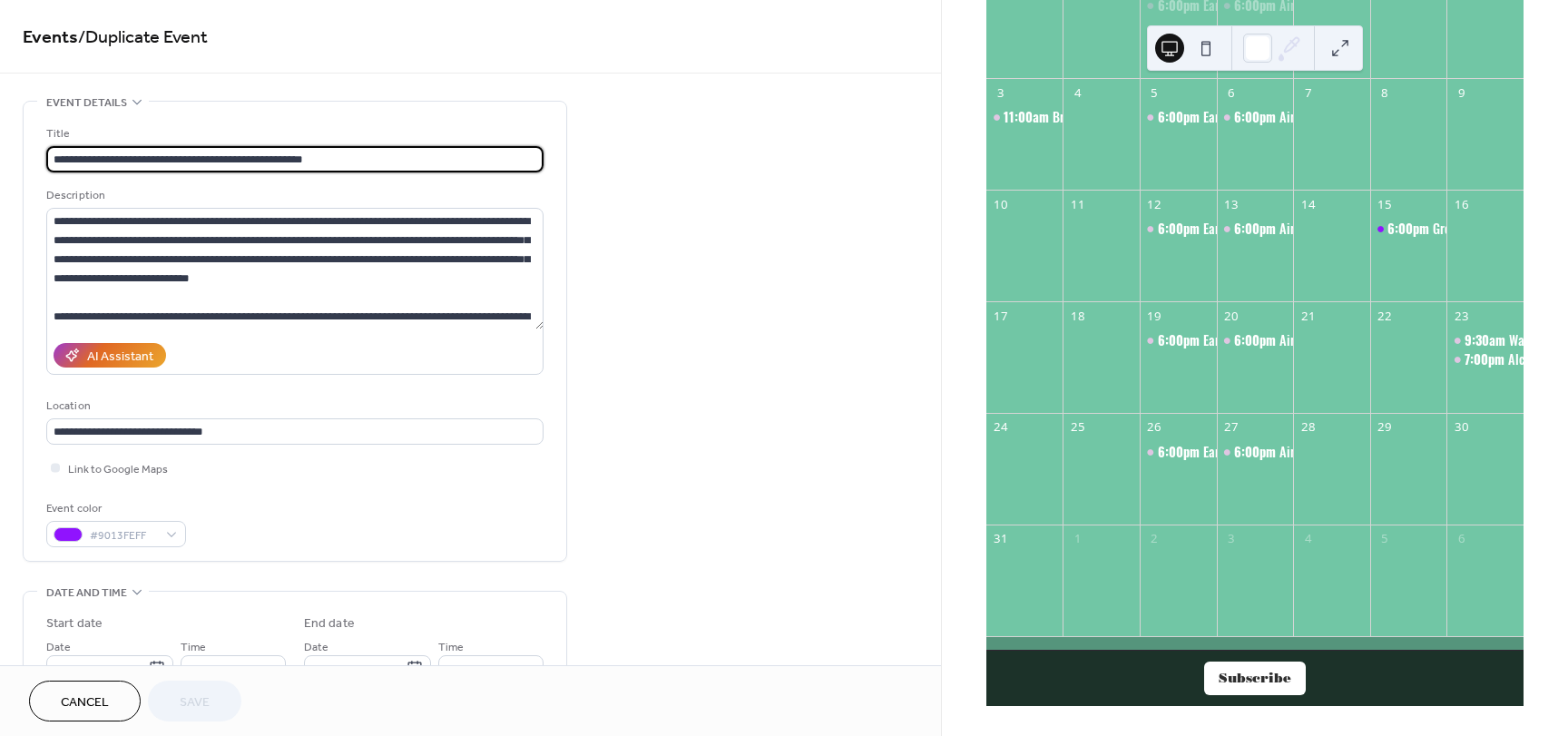 drag, startPoint x: 148, startPoint y: 158, endPoint x: 203, endPoint y: 162, distance: 55.145263 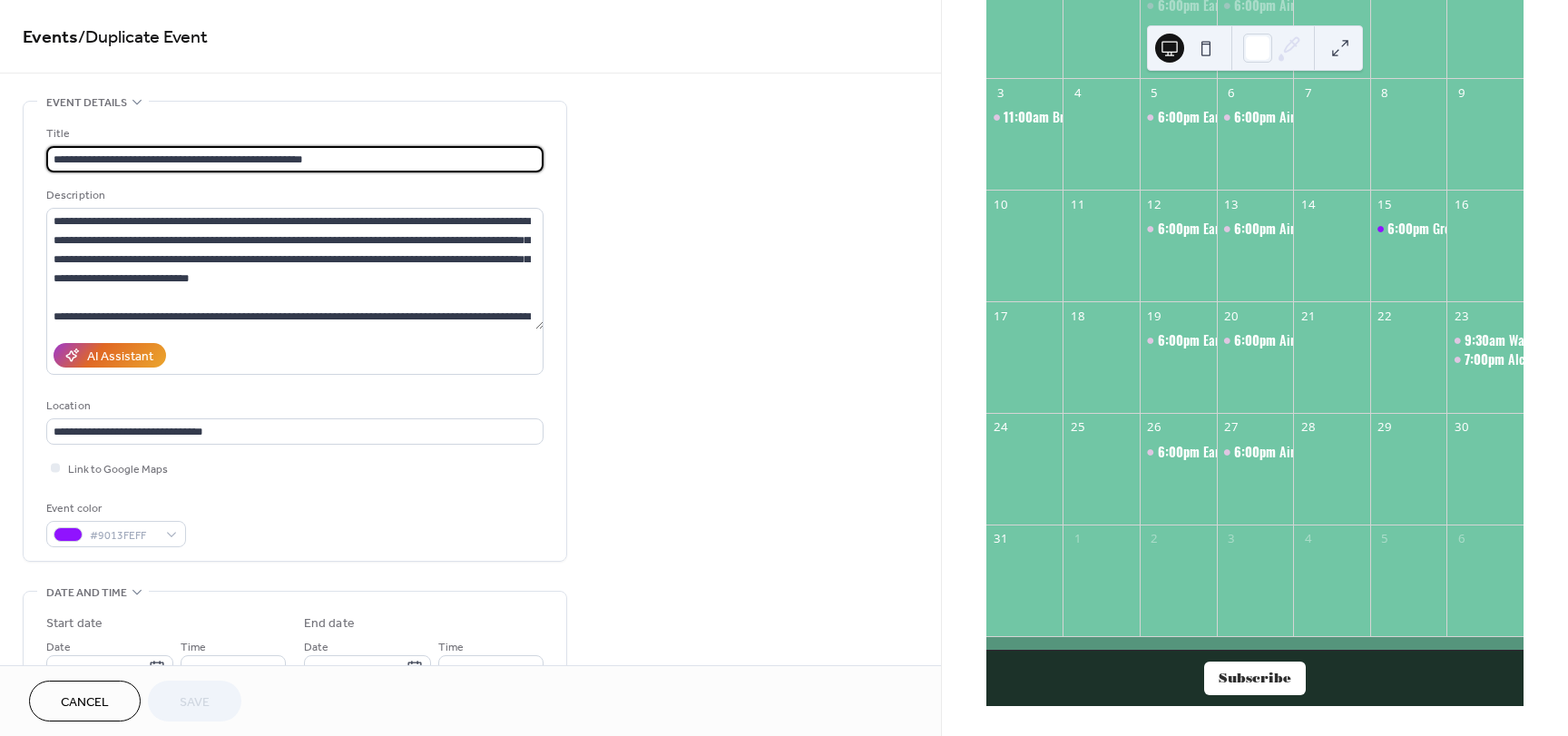 click on "**********" at bounding box center (295, 159) 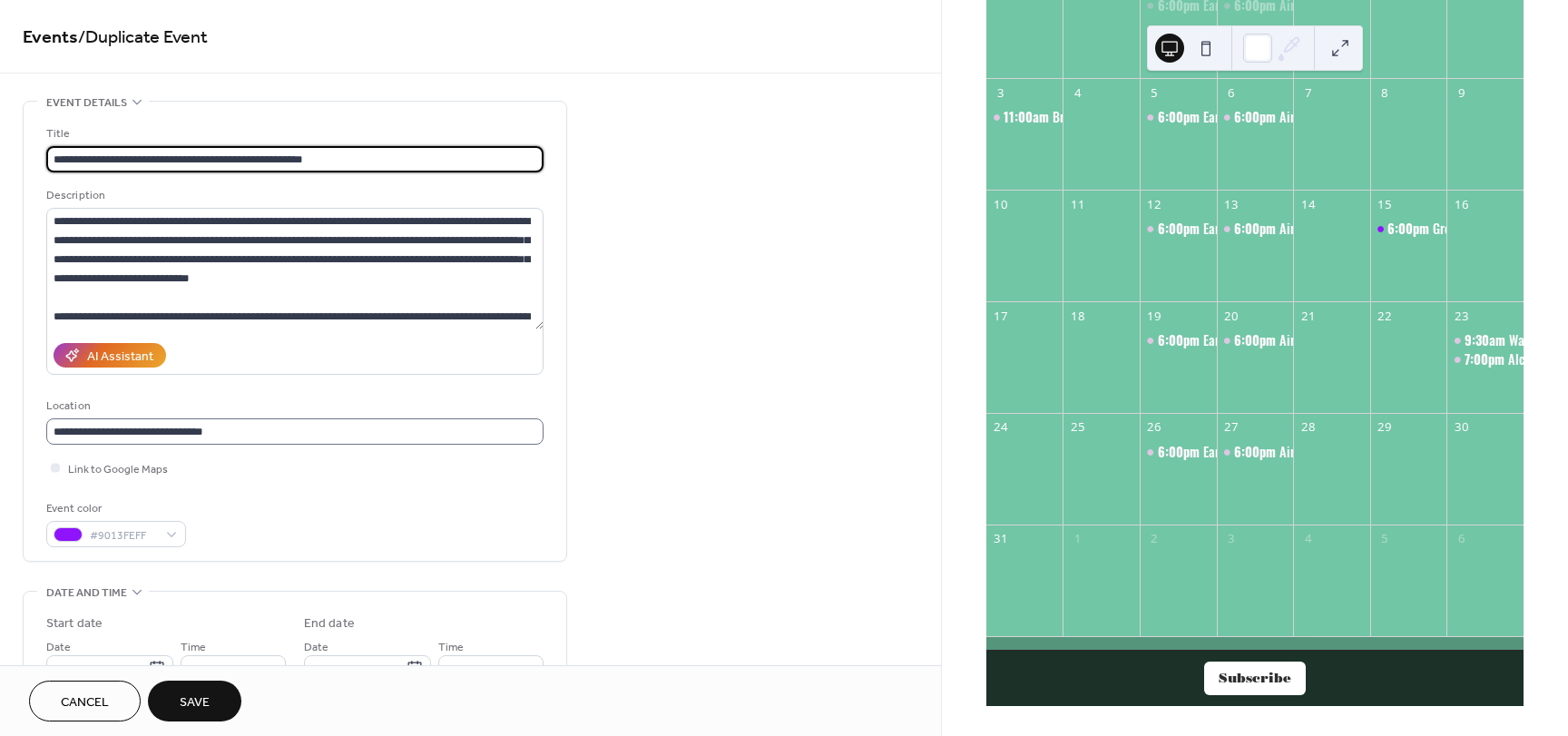 type on "**********" 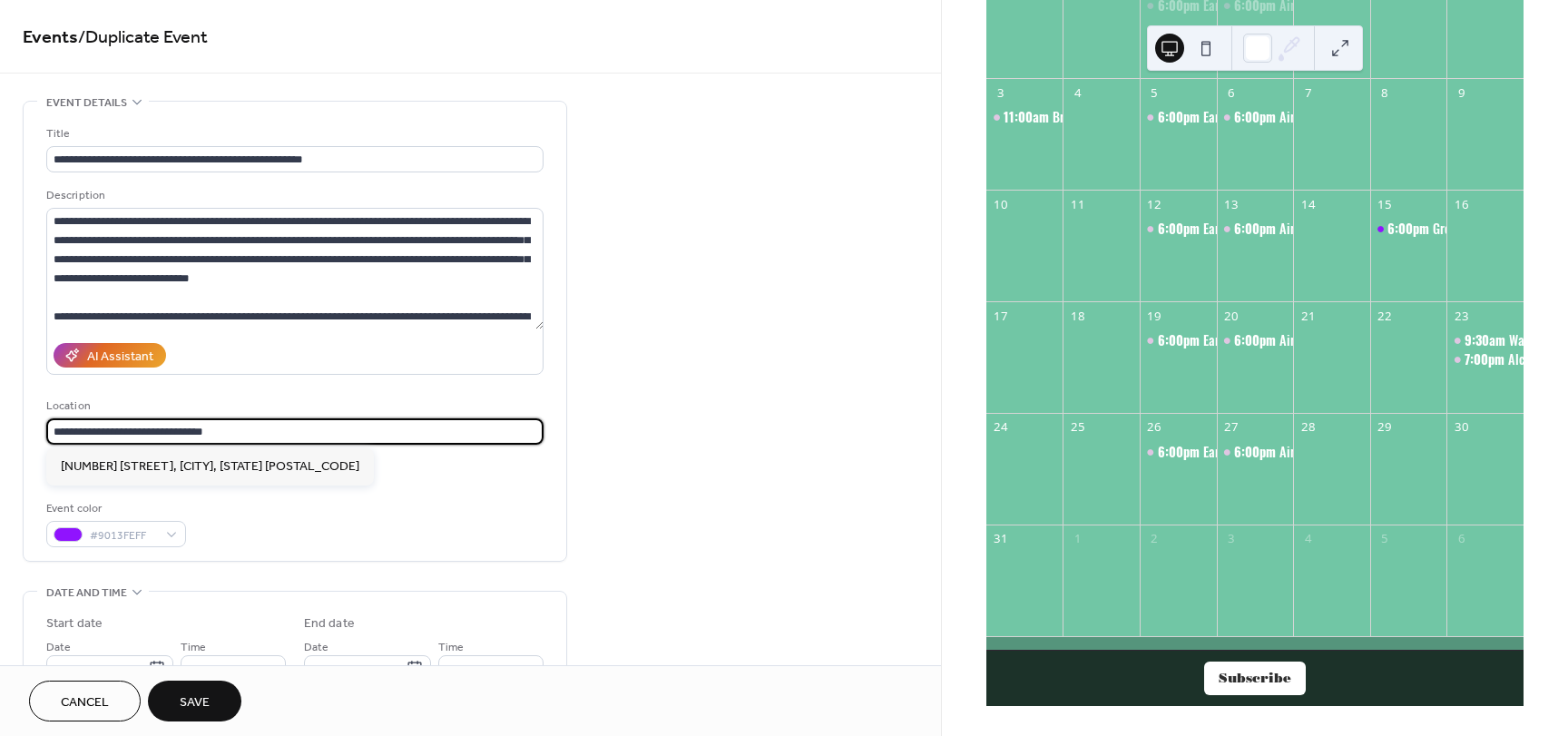 drag, startPoint x: 244, startPoint y: 427, endPoint x: 43, endPoint y: 433, distance: 201.08953 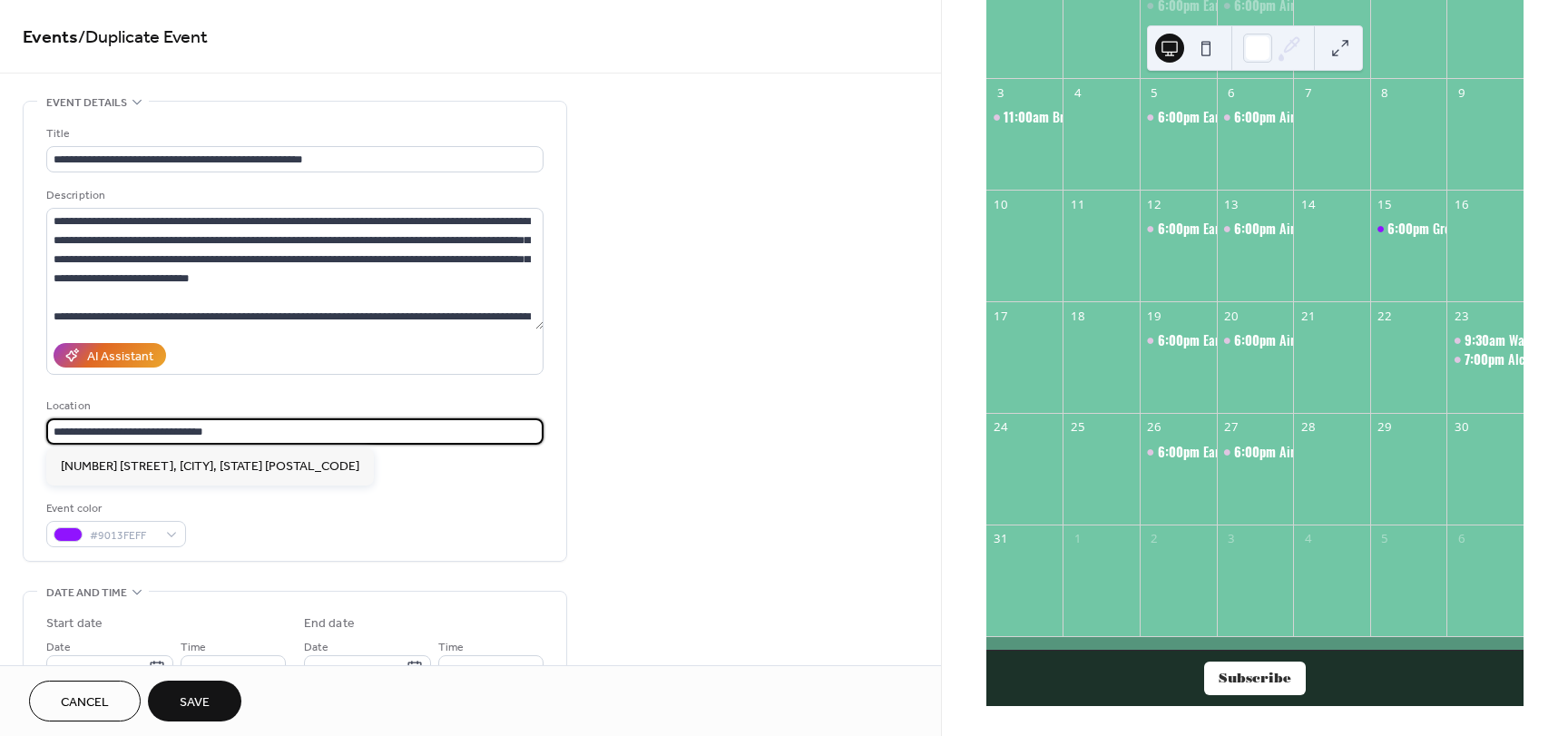 click on "**********" at bounding box center [295, 331] 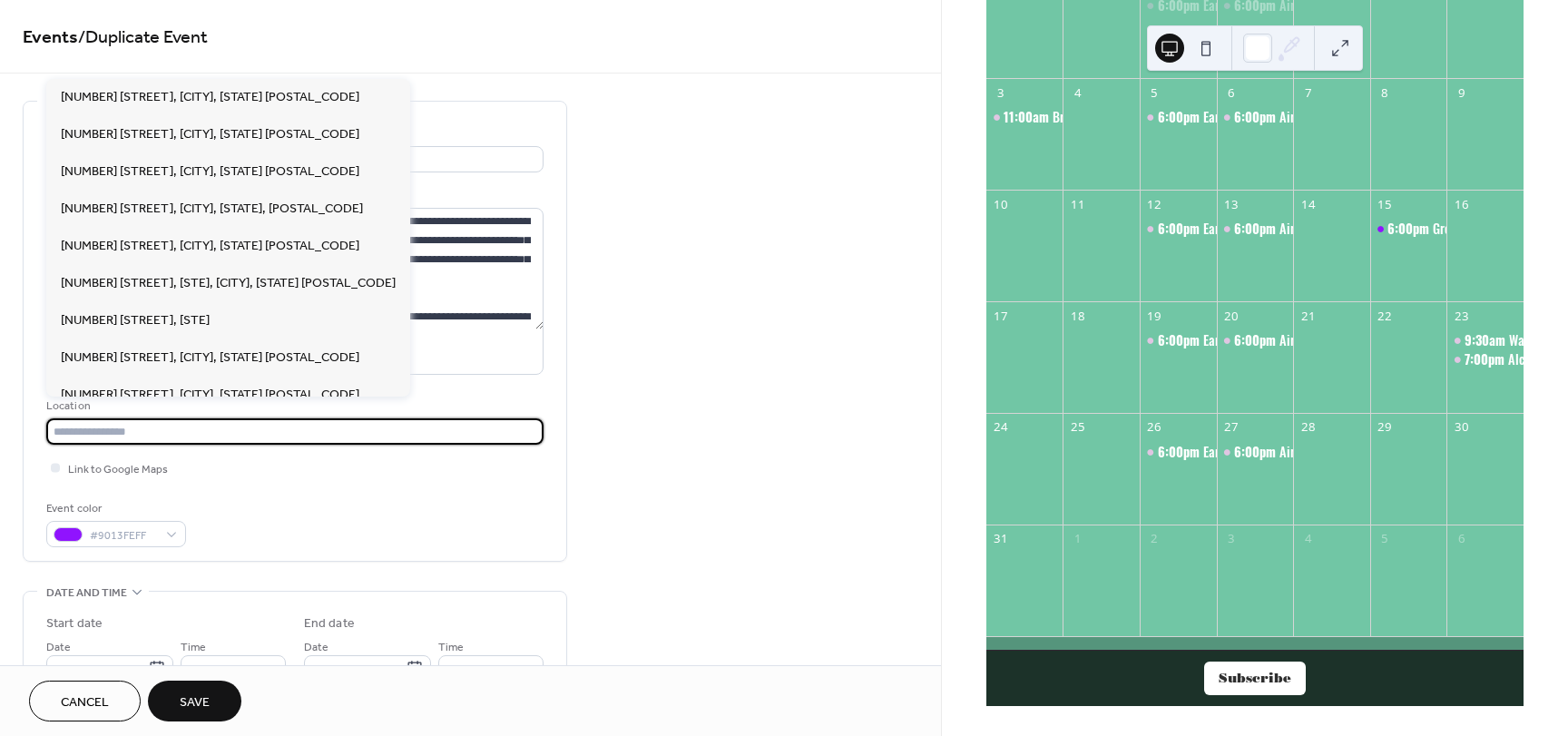 paste on "**********" 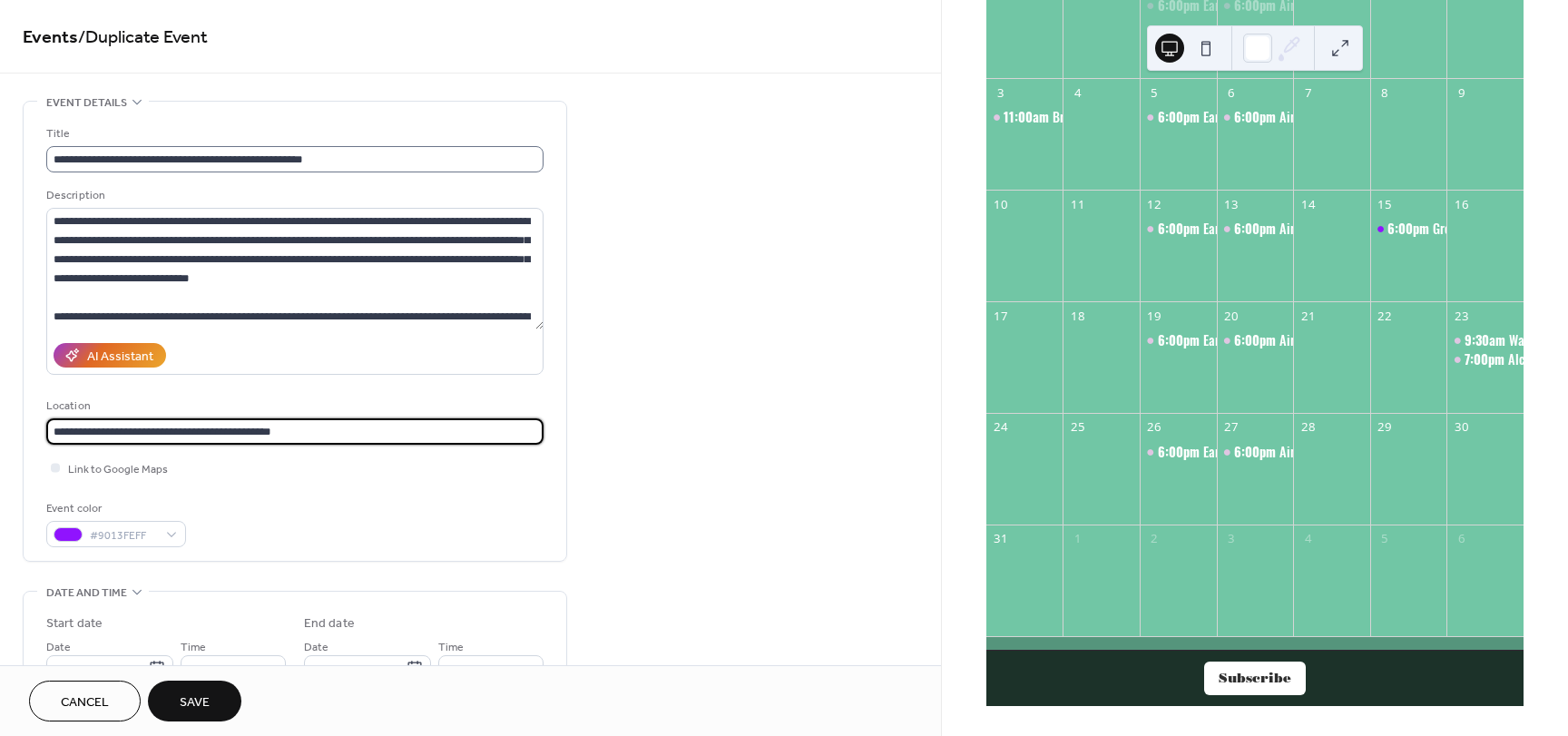 type on "**********" 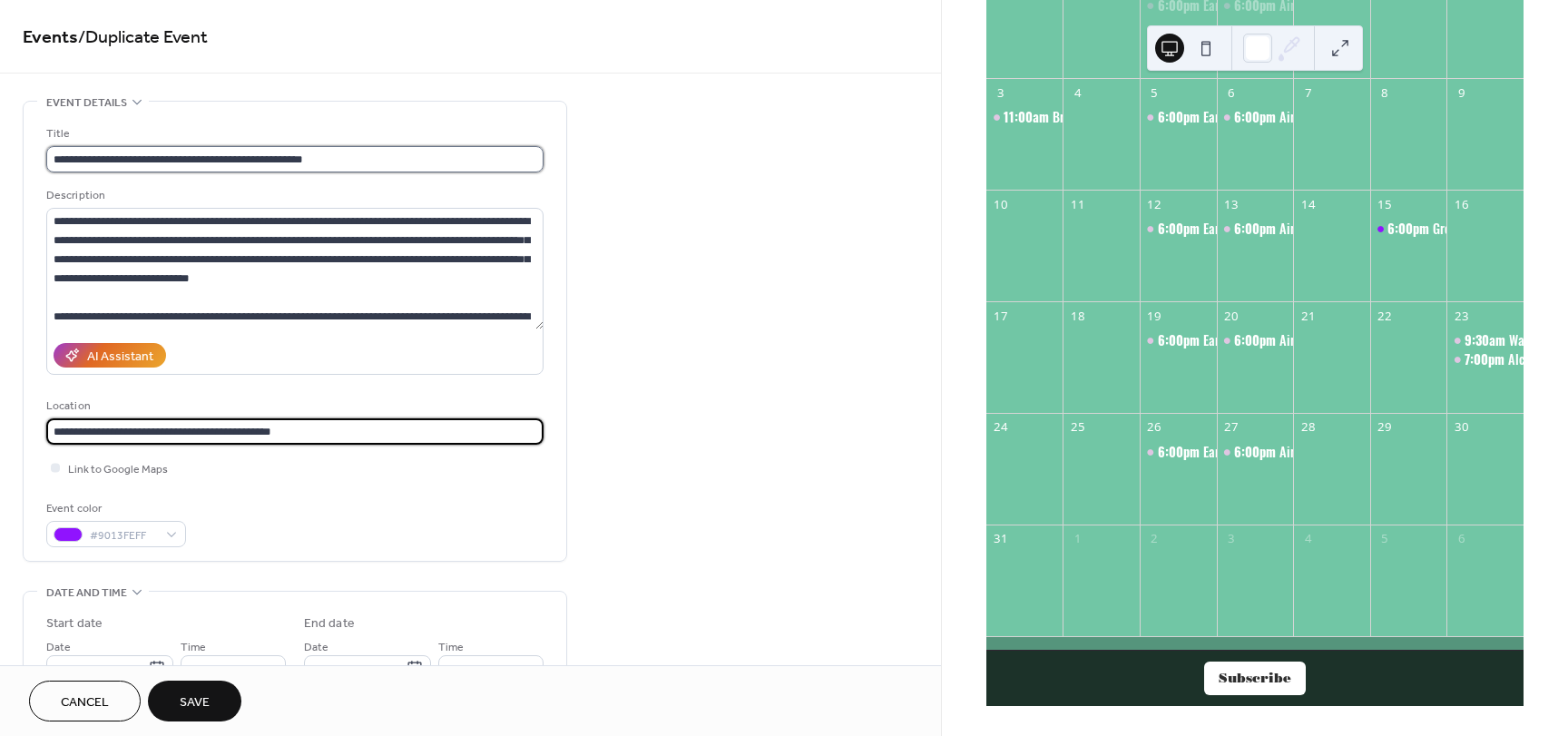 drag, startPoint x: 203, startPoint y: 154, endPoint x: 260, endPoint y: 169, distance: 59 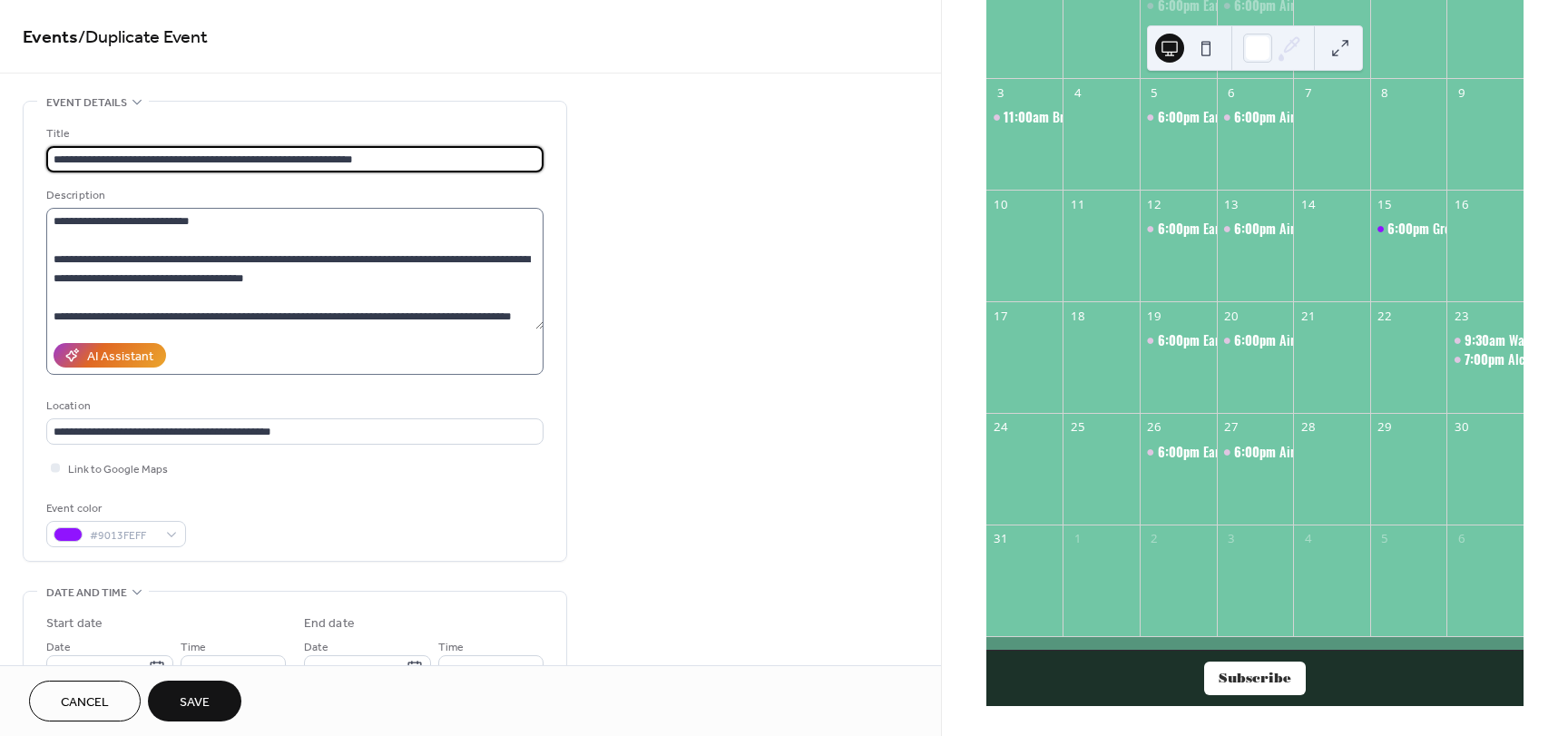 scroll, scrollTop: 76, scrollLeft: 0, axis: vertical 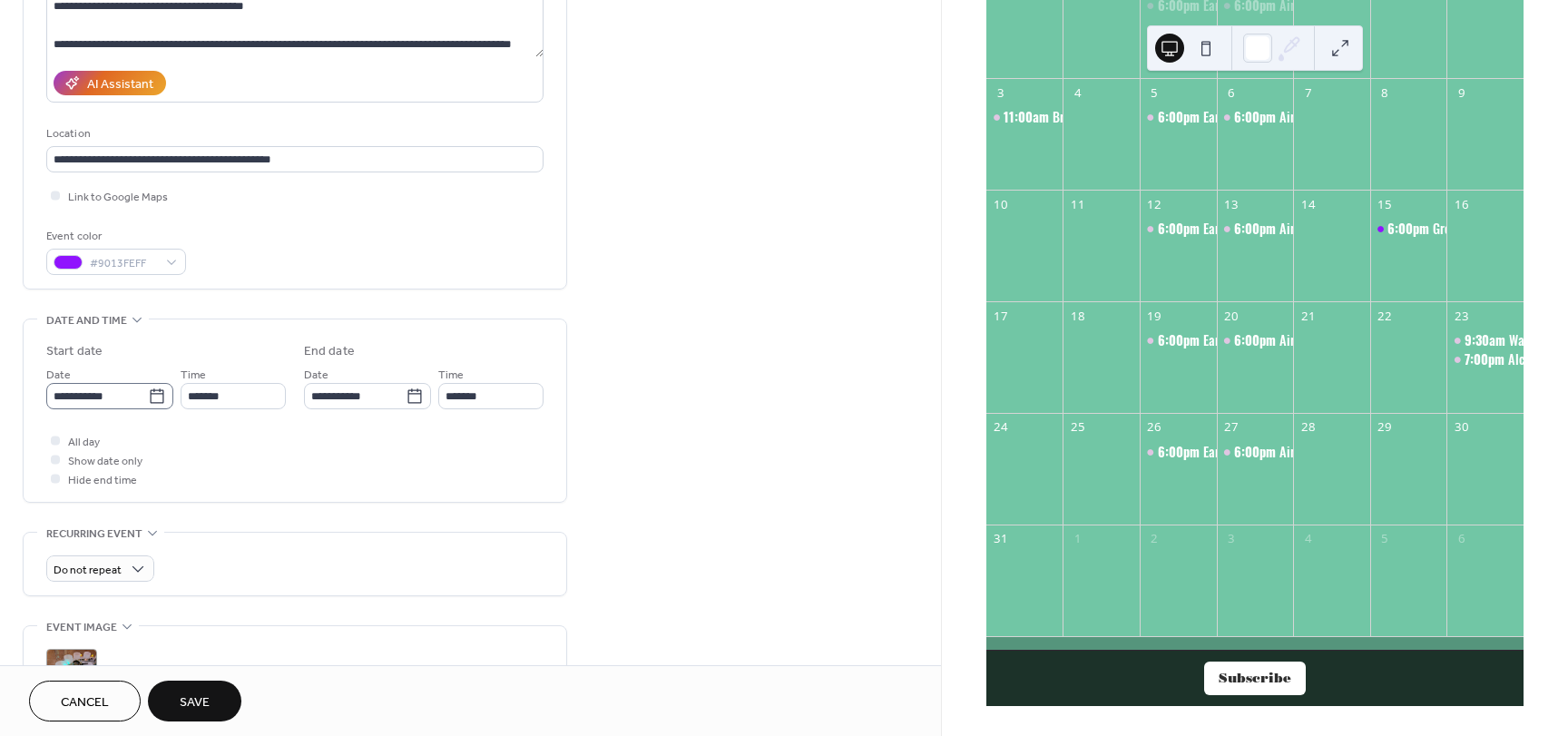 type on "**********" 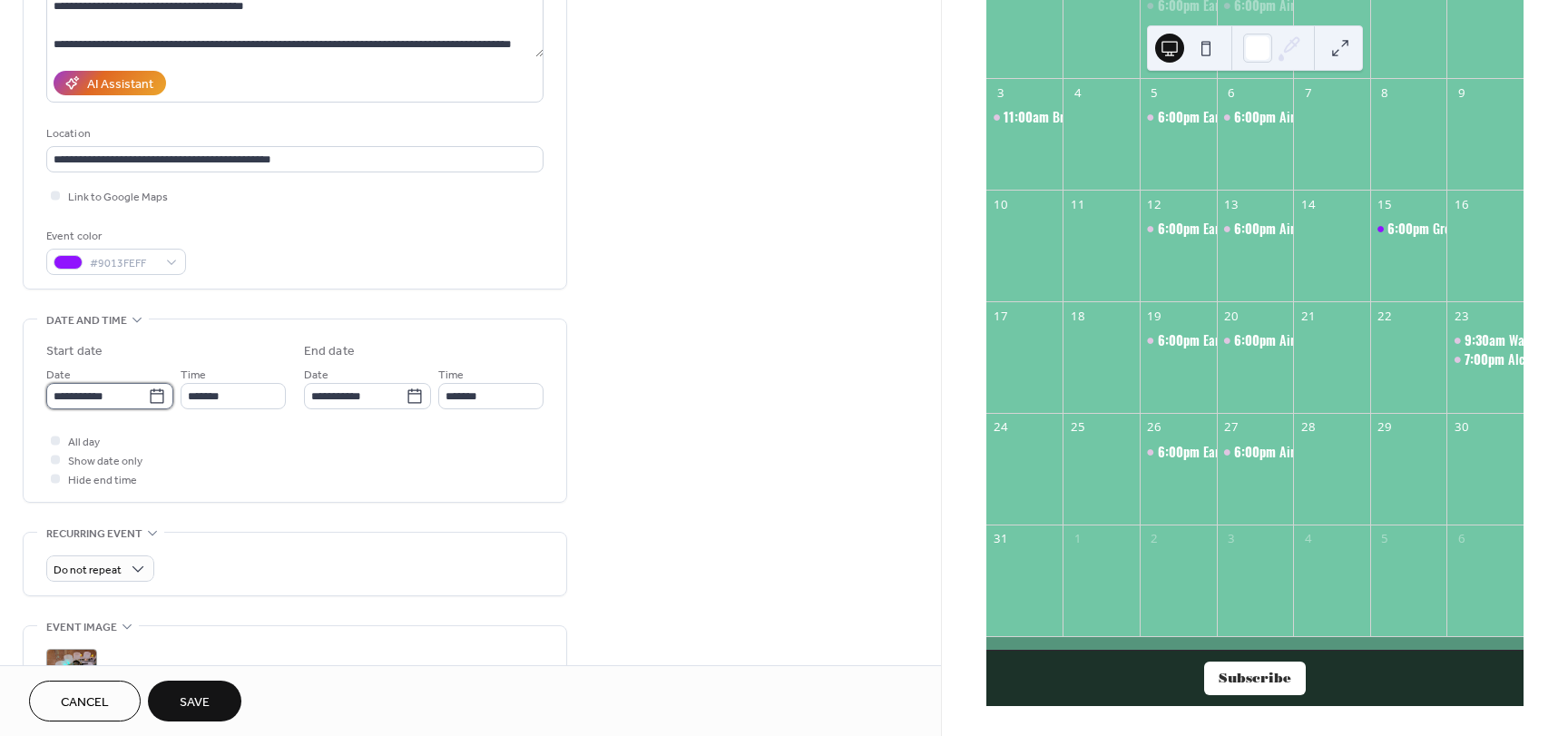click on "**********" at bounding box center [97, 396] 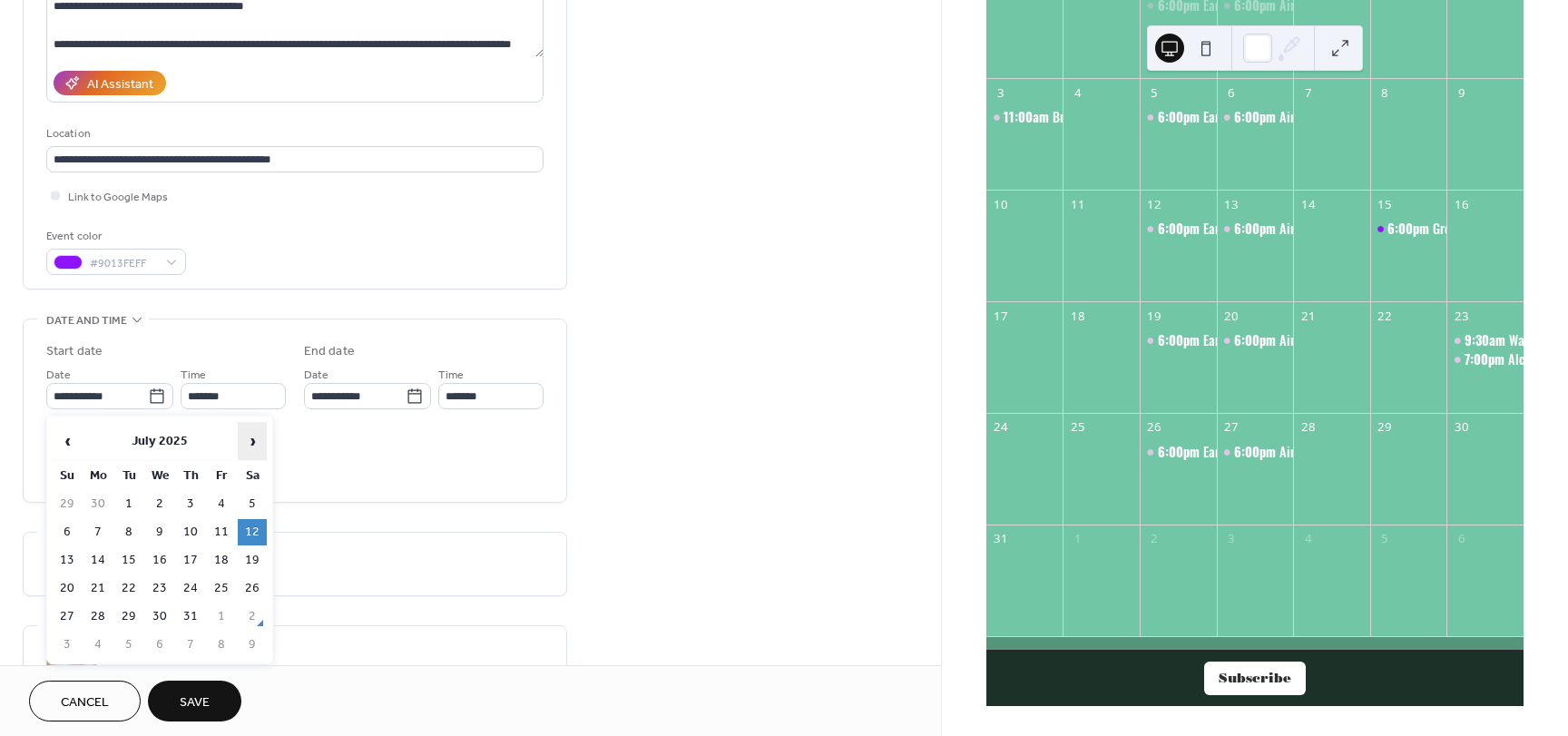 click on "›" at bounding box center [252, 441] 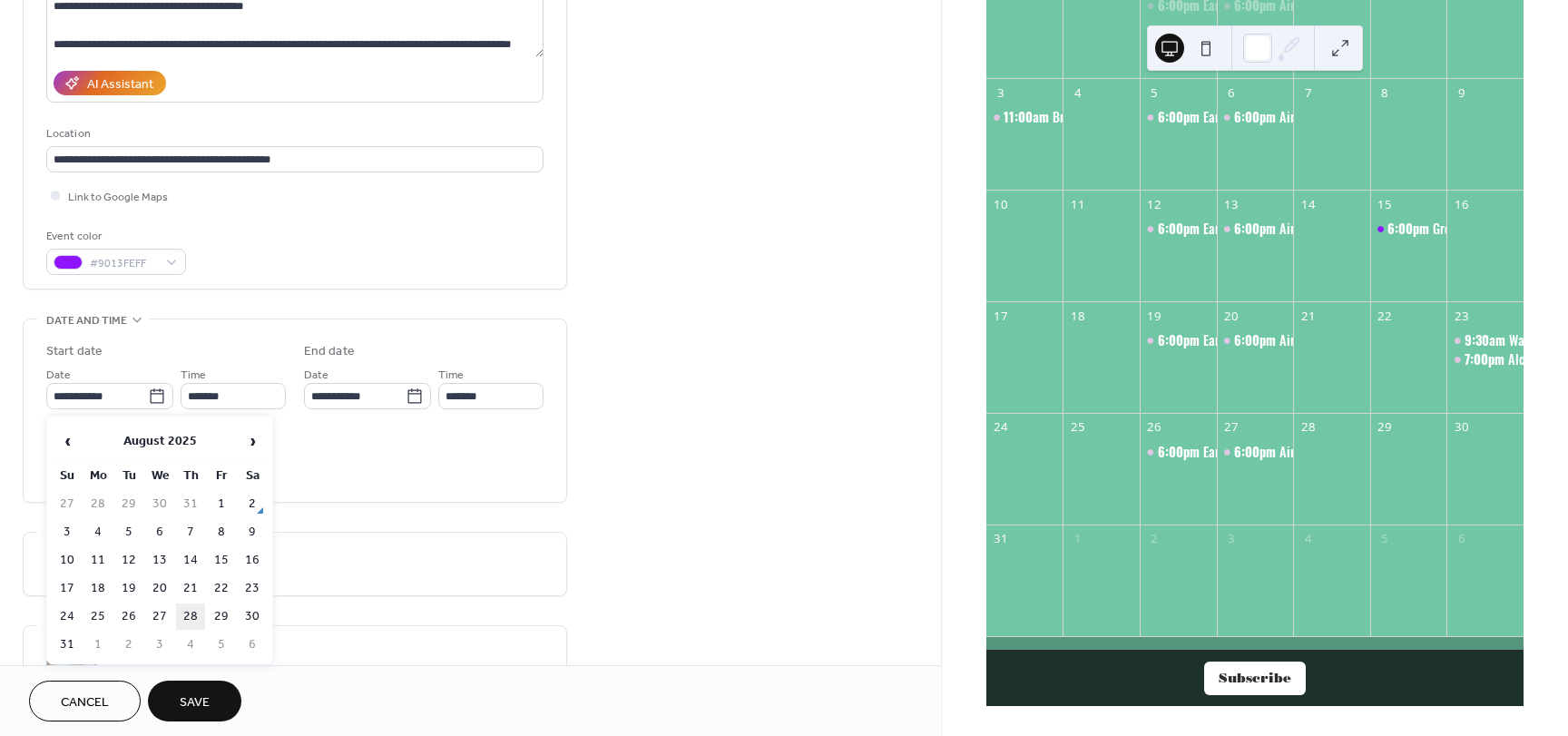 click on "28" at bounding box center [191, 616] 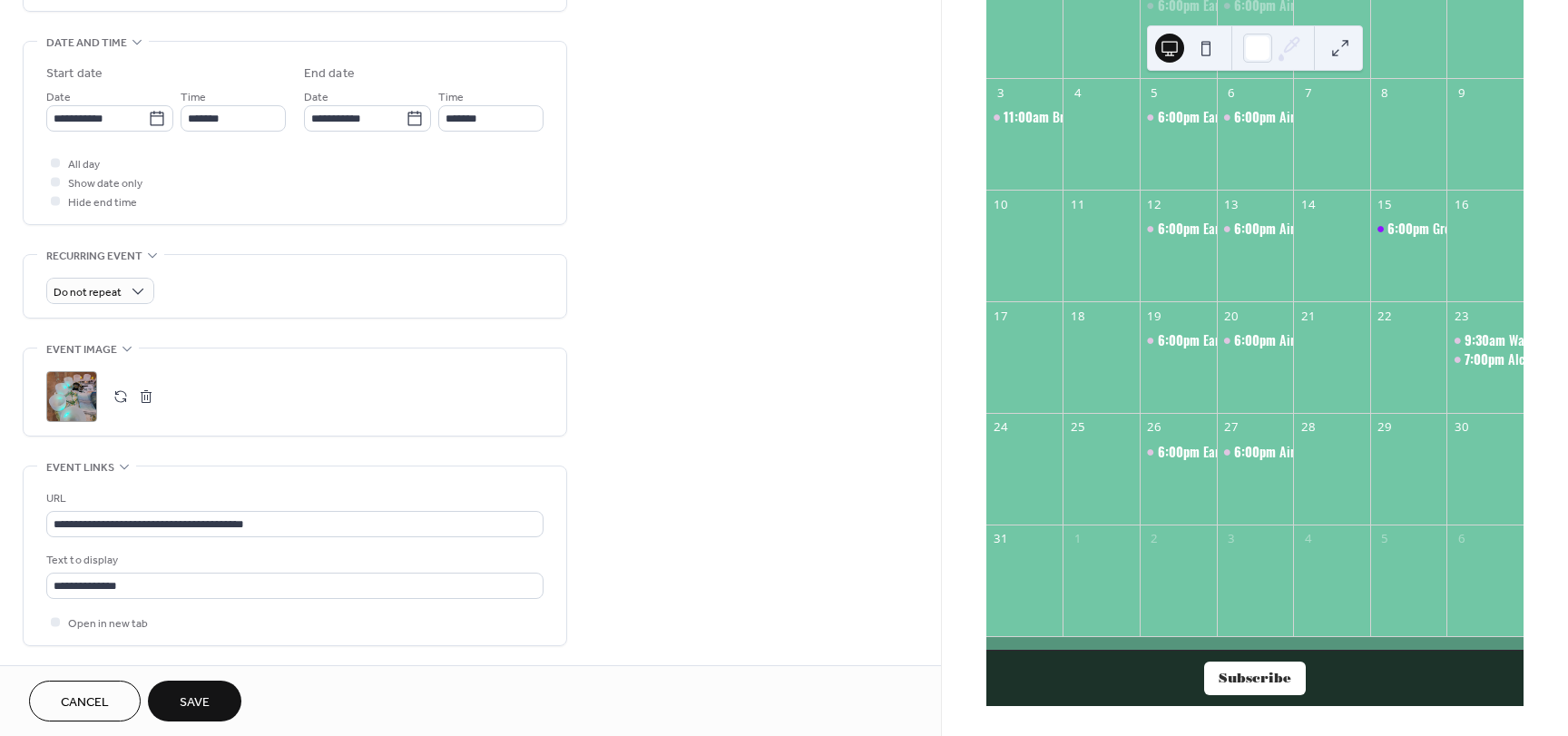 scroll, scrollTop: 635, scrollLeft: 0, axis: vertical 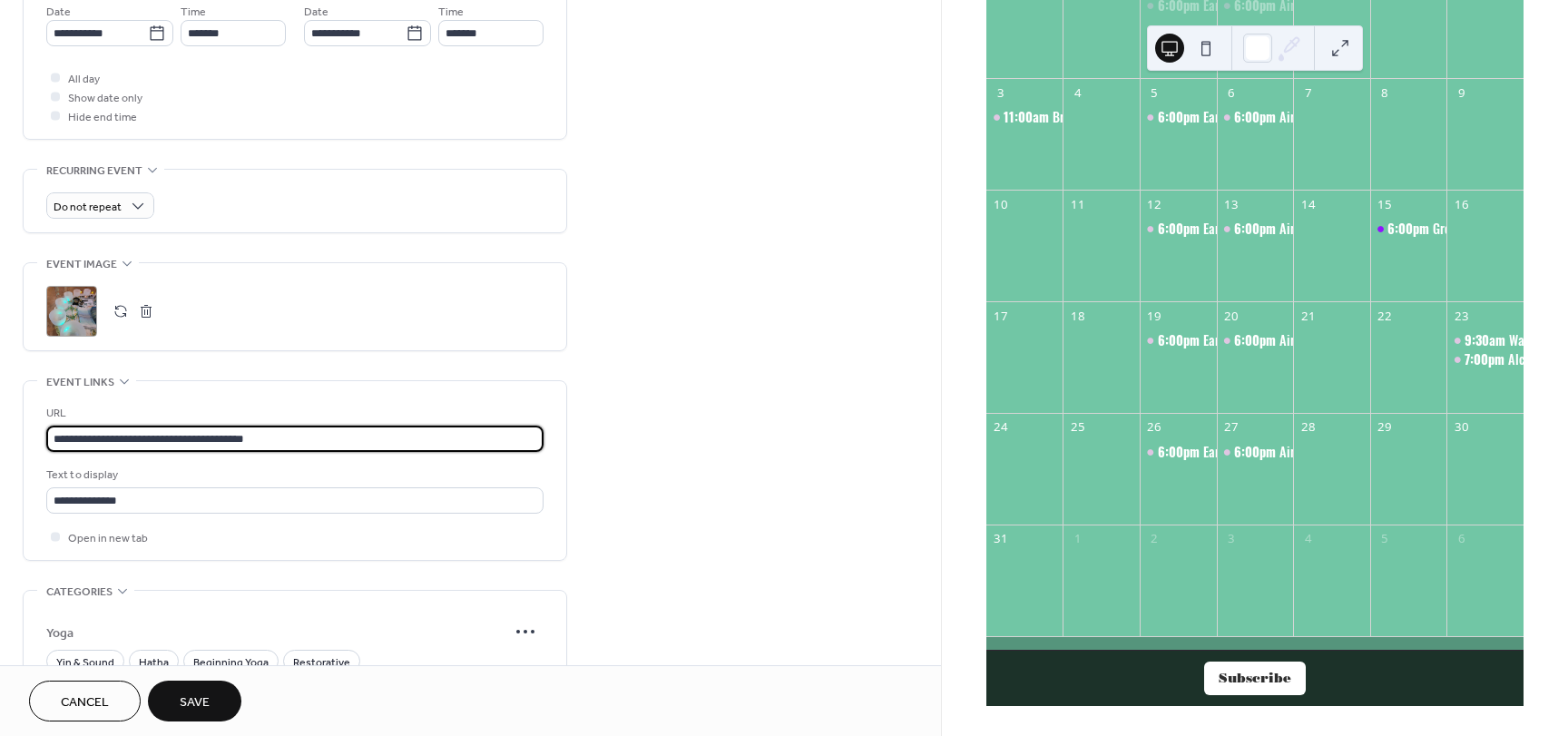click on "**********" at bounding box center [295, 438] 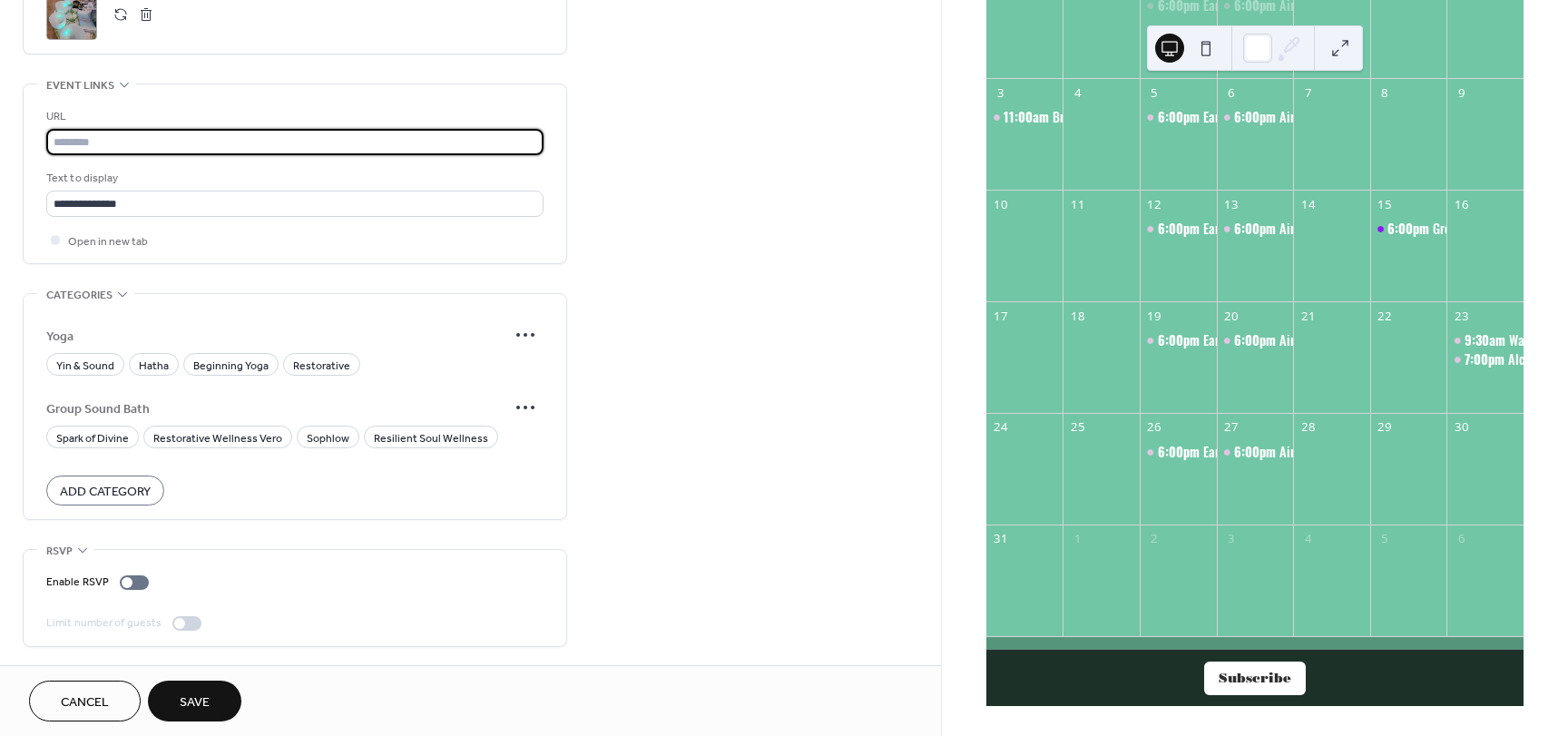 scroll, scrollTop: 948, scrollLeft: 0, axis: vertical 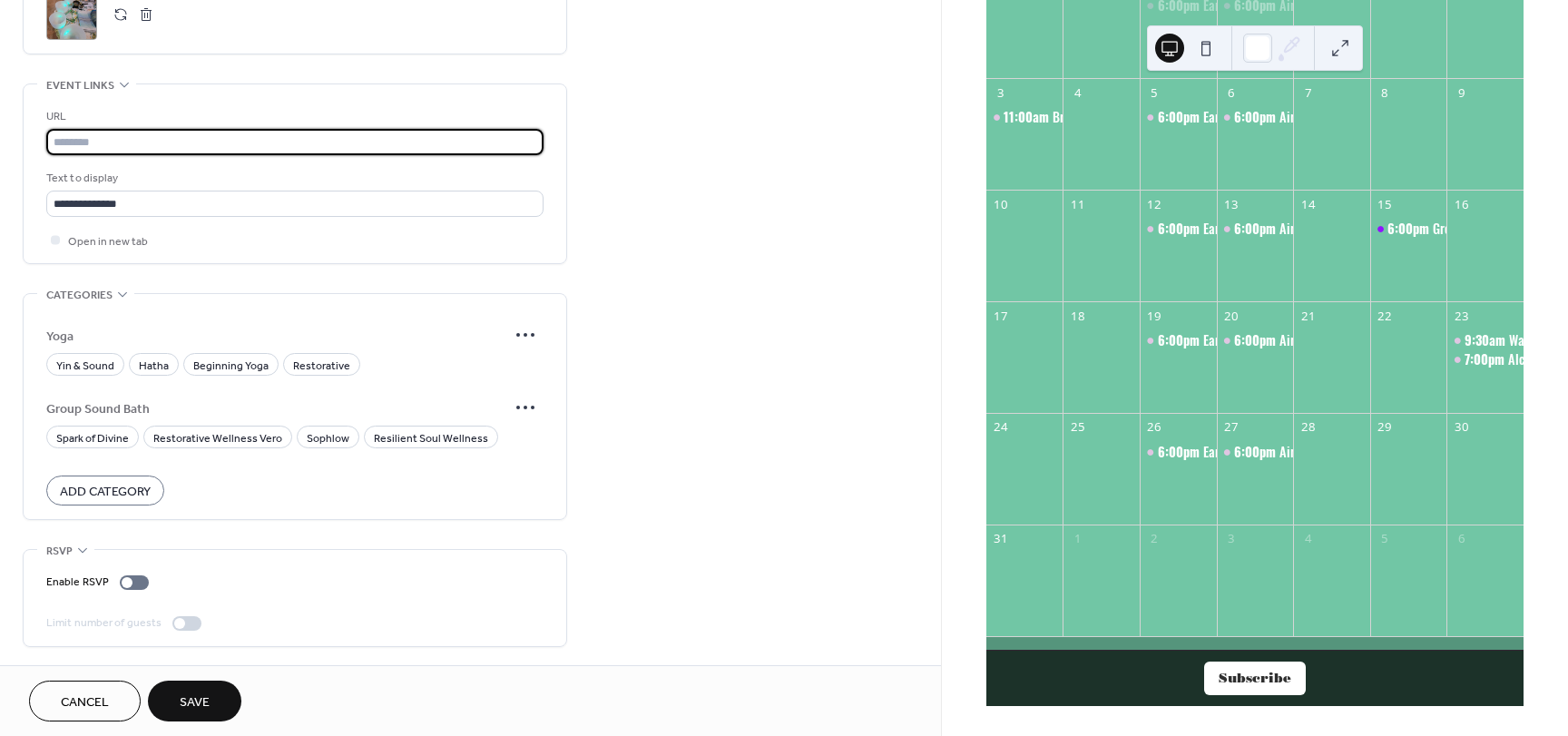 type 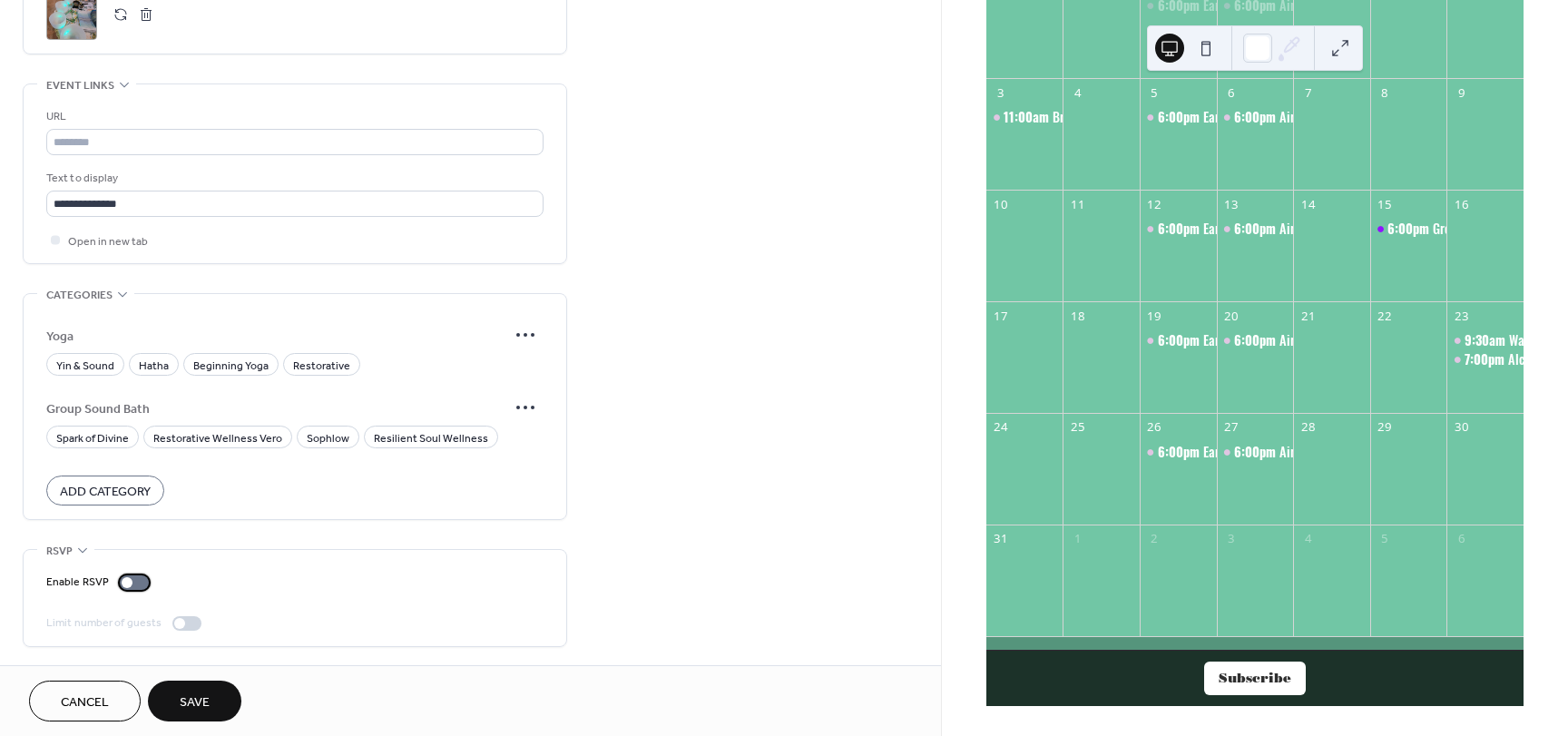 click at bounding box center [127, 583] 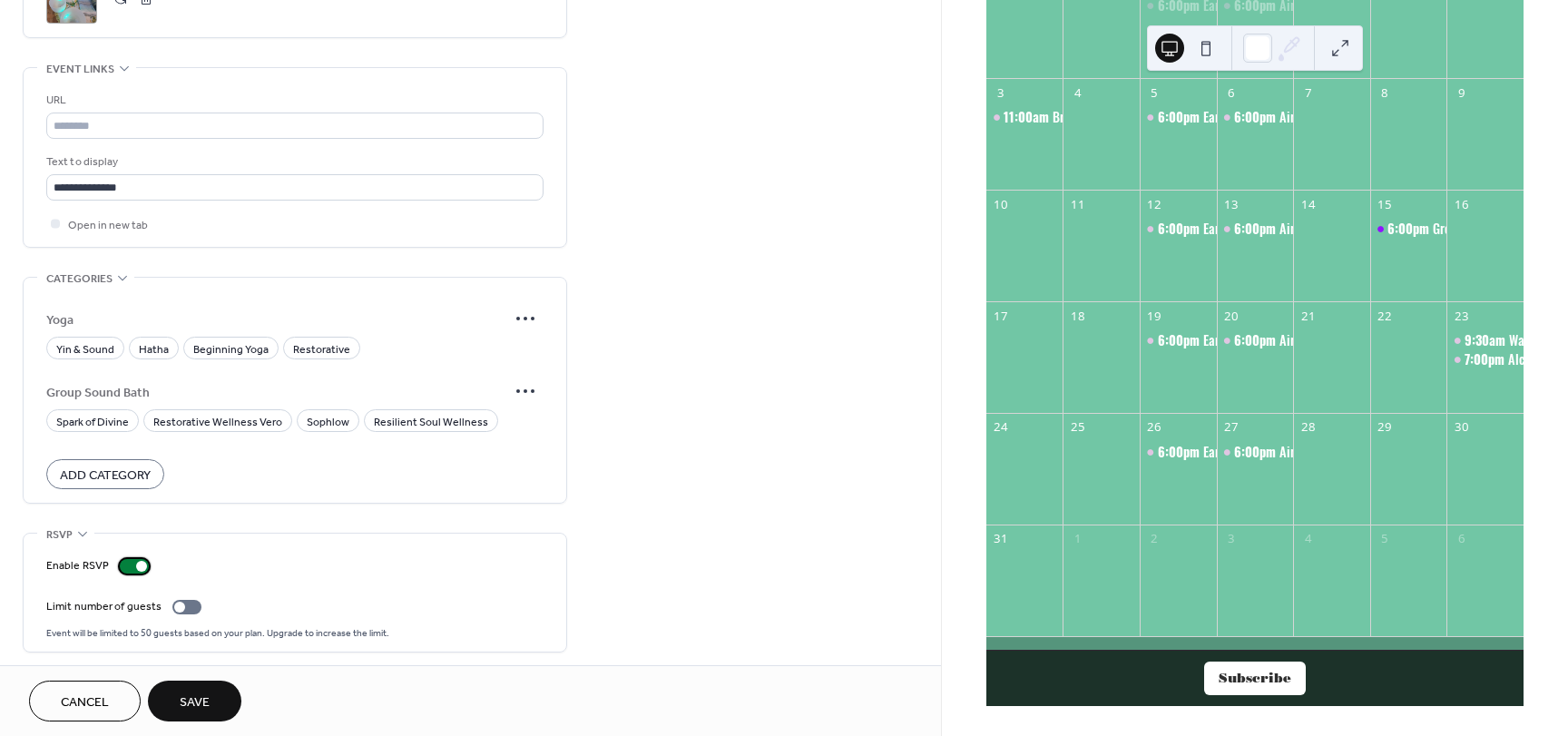 click at bounding box center (134, 566) 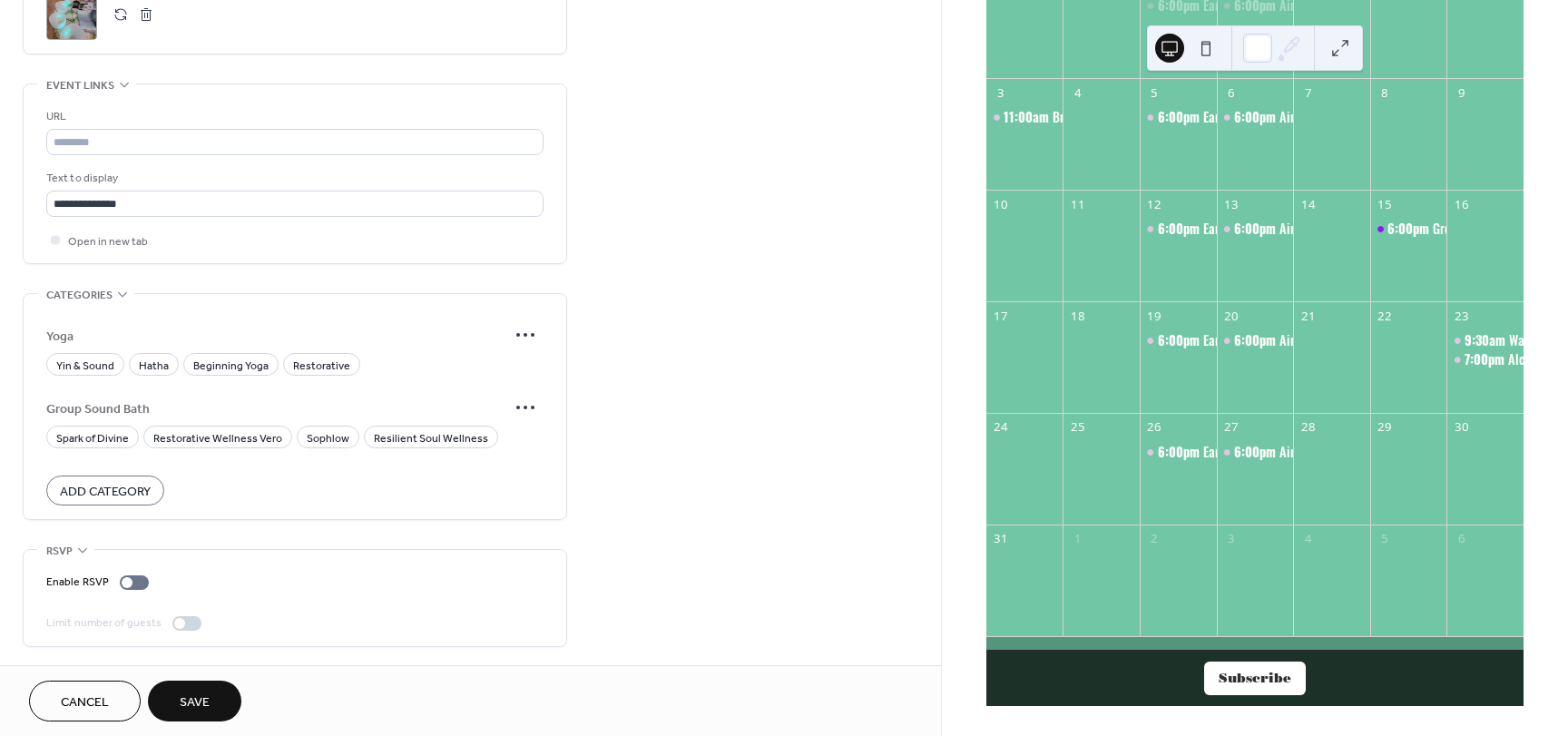 click on "Save" at bounding box center (194, 702) 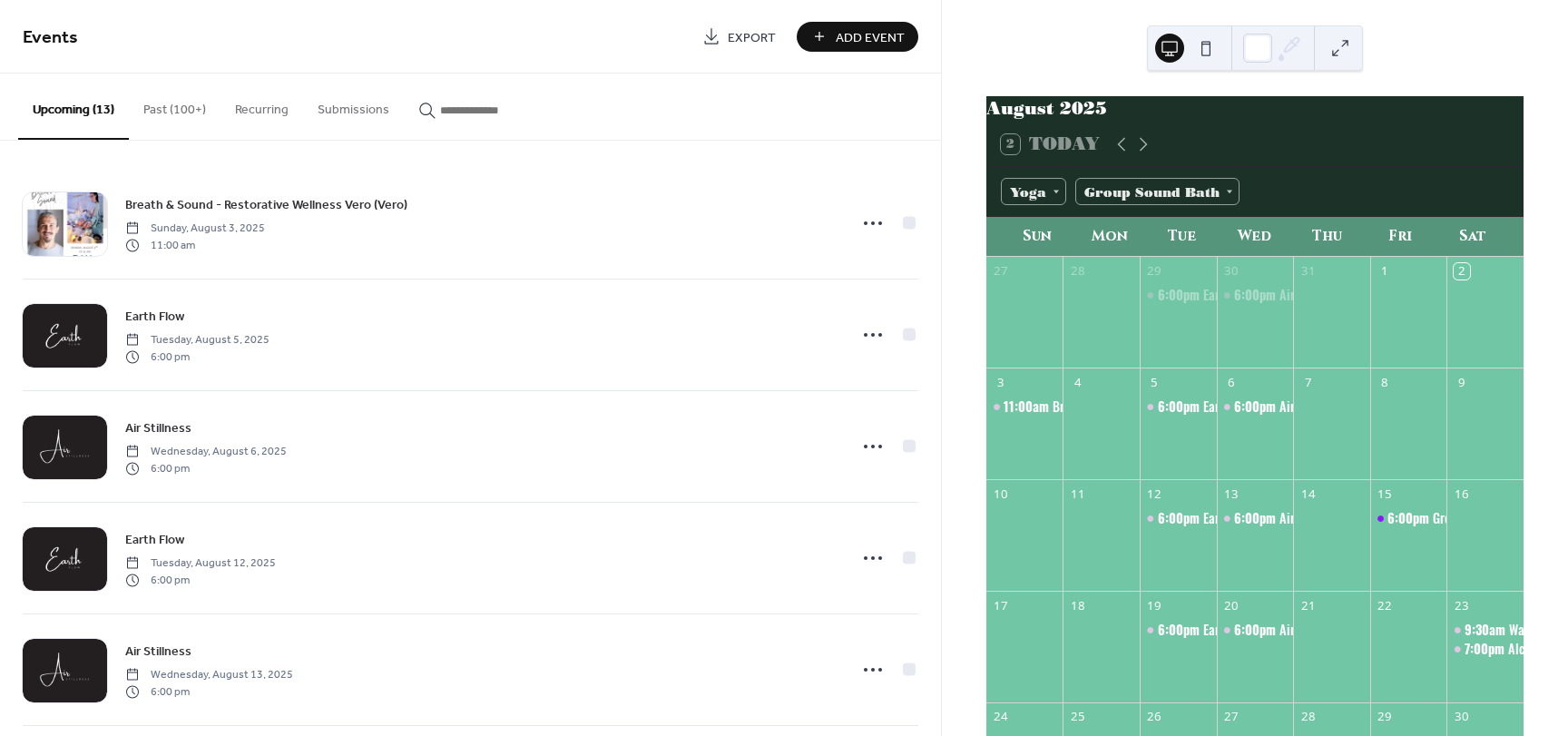 scroll, scrollTop: 0, scrollLeft: 0, axis: both 